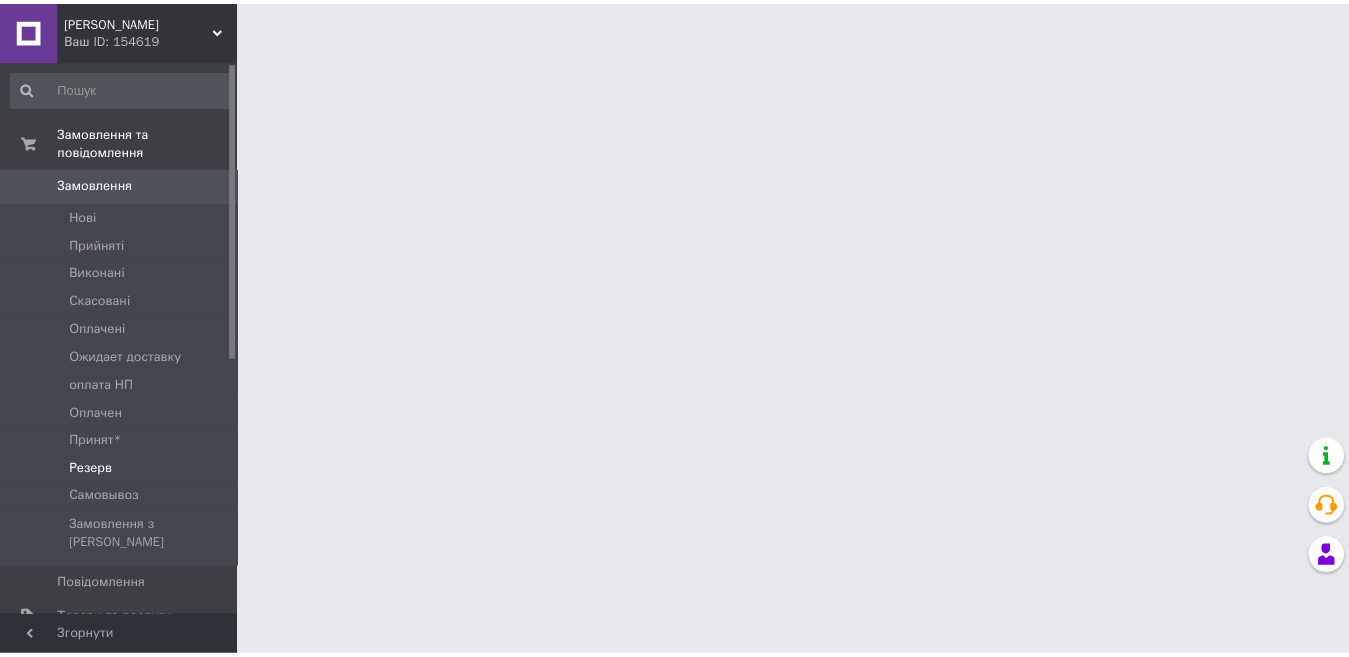 scroll, scrollTop: 0, scrollLeft: 0, axis: both 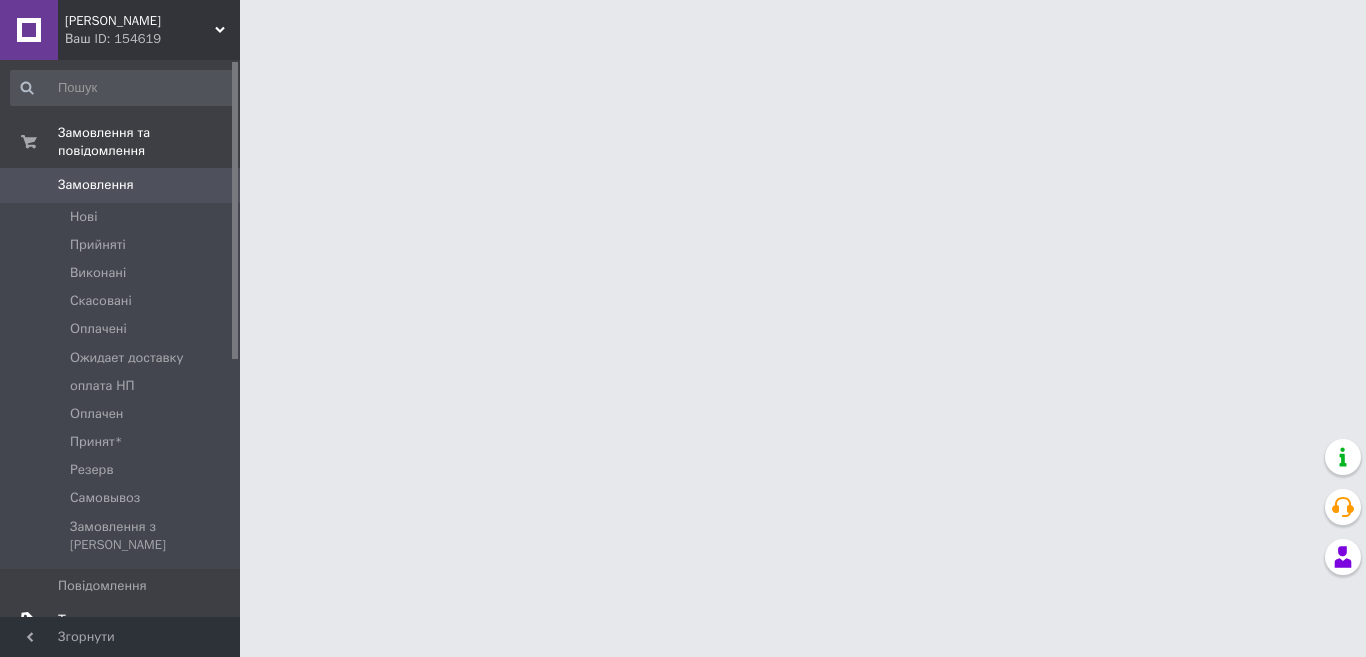 click on "Товари та послуги" at bounding box center (115, 620) 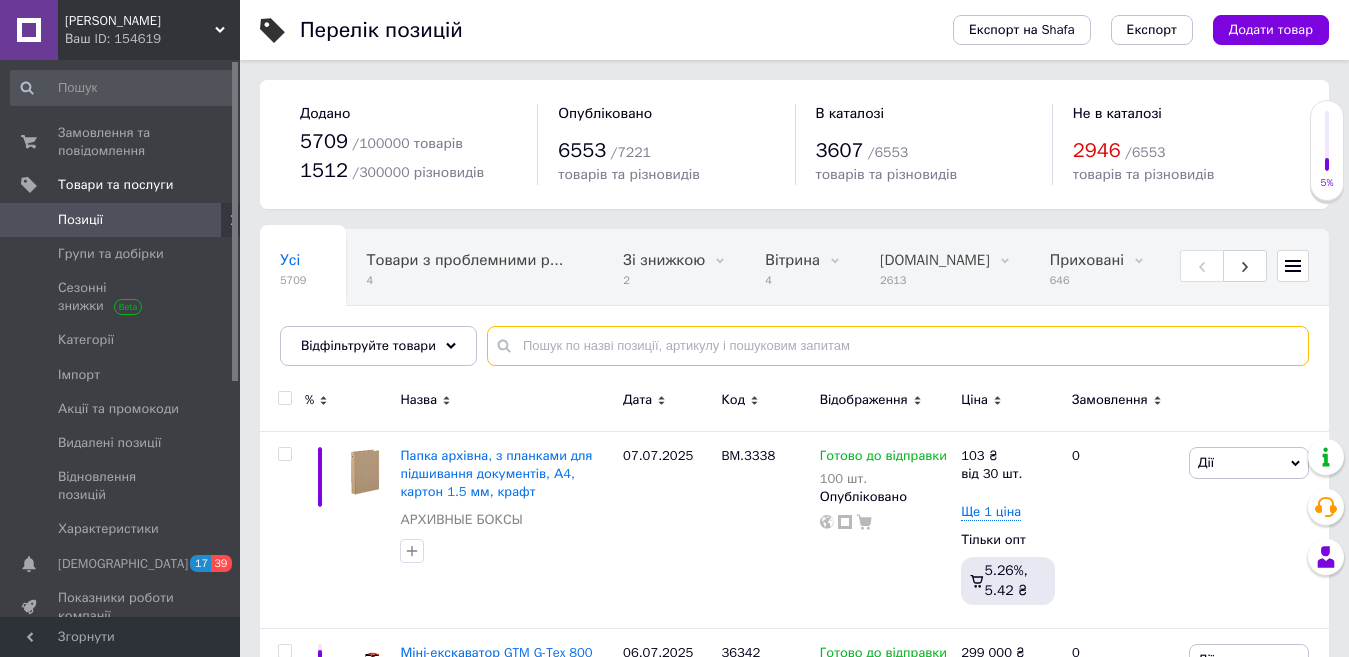 paste on "310352" 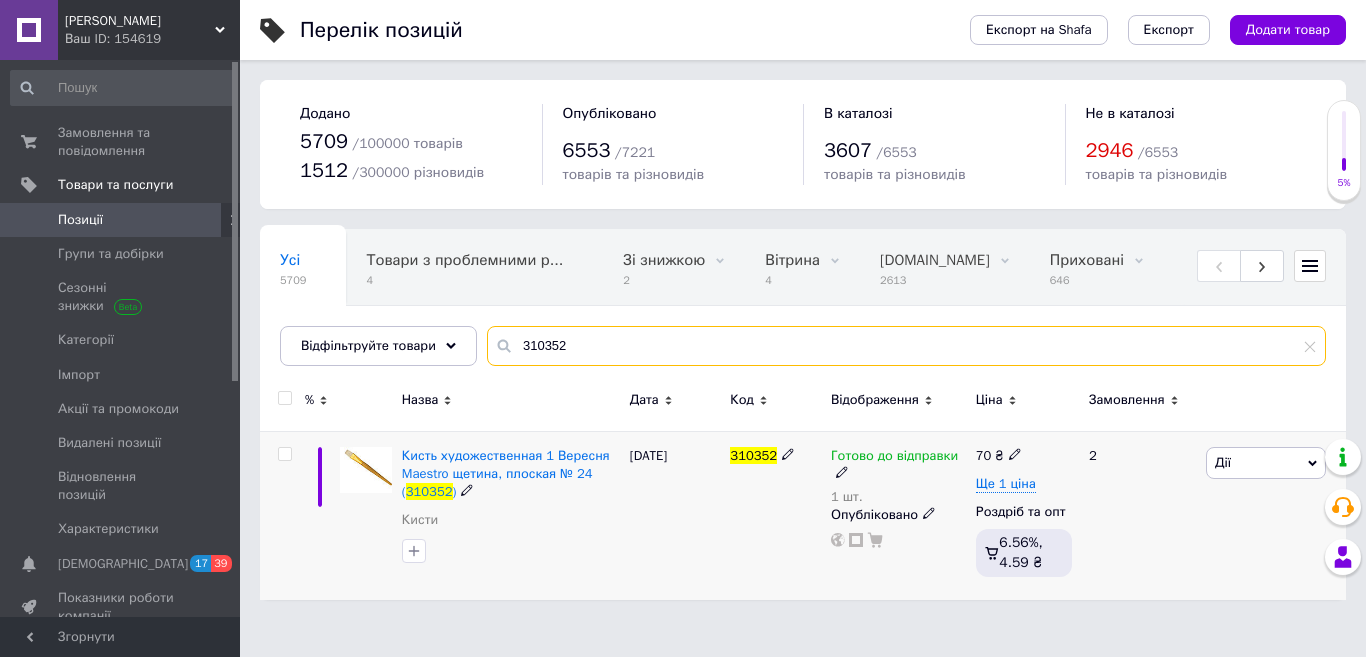 type on "310352" 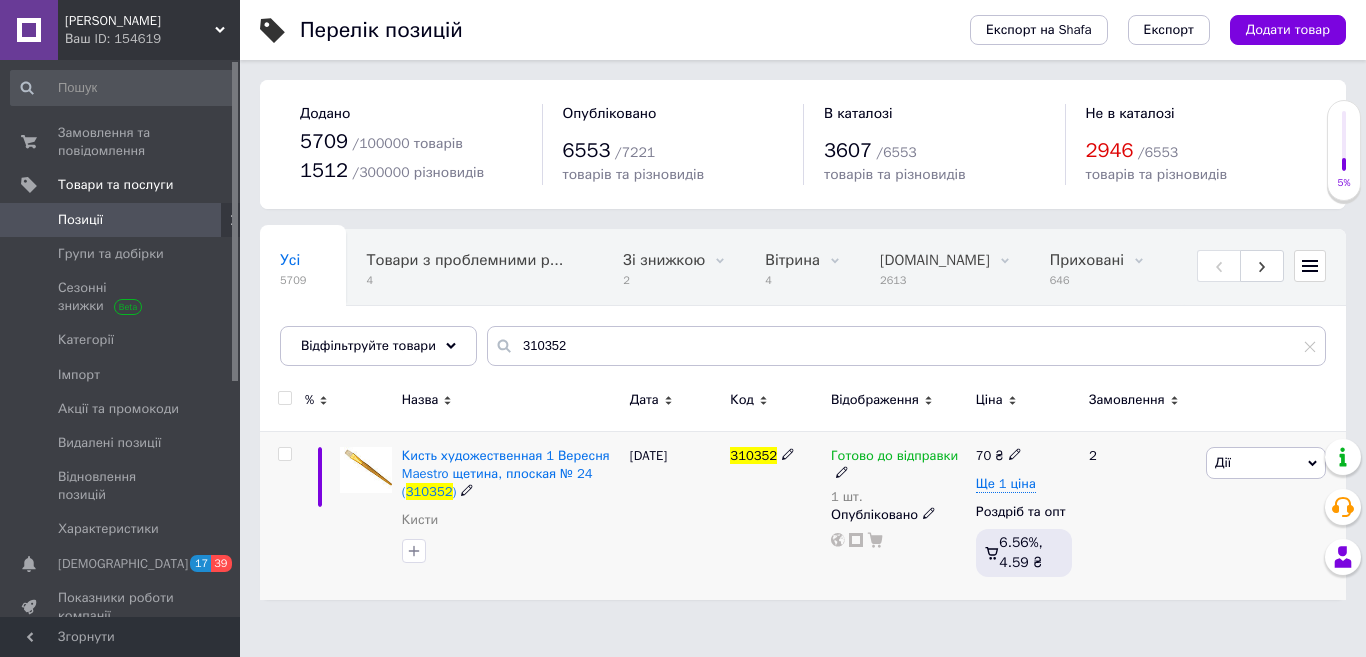 click 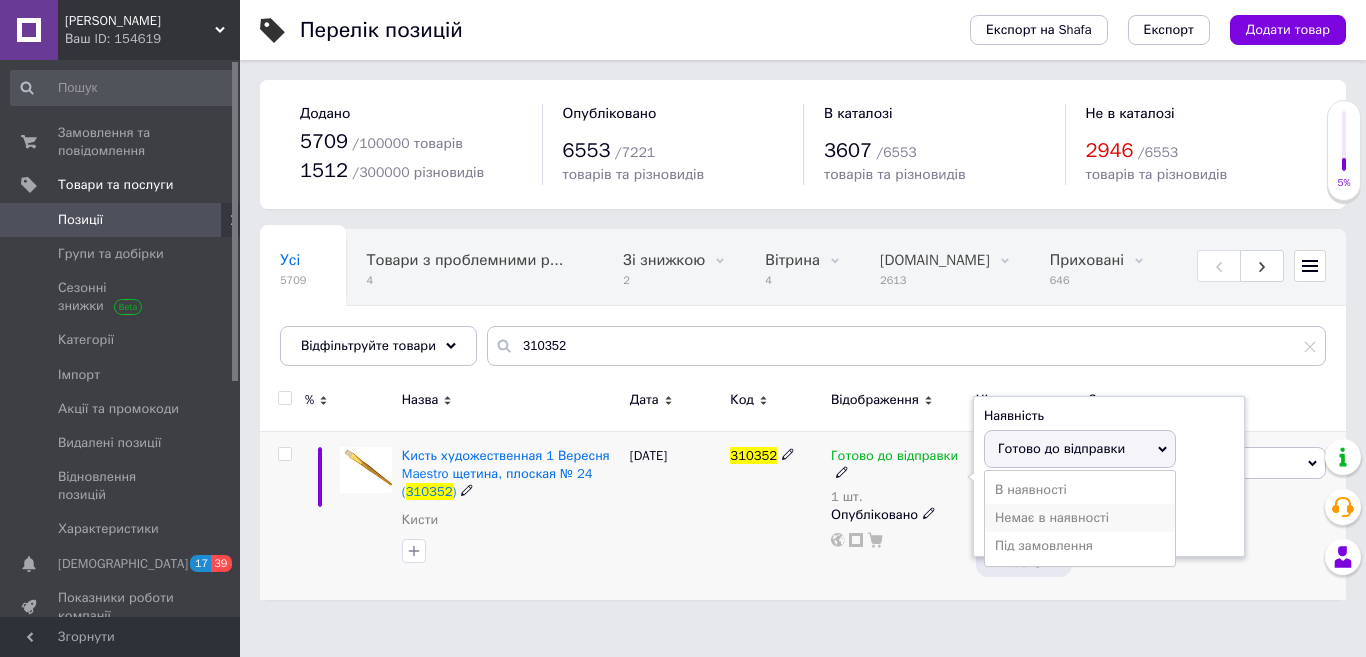 click on "Немає в наявності" at bounding box center [1080, 518] 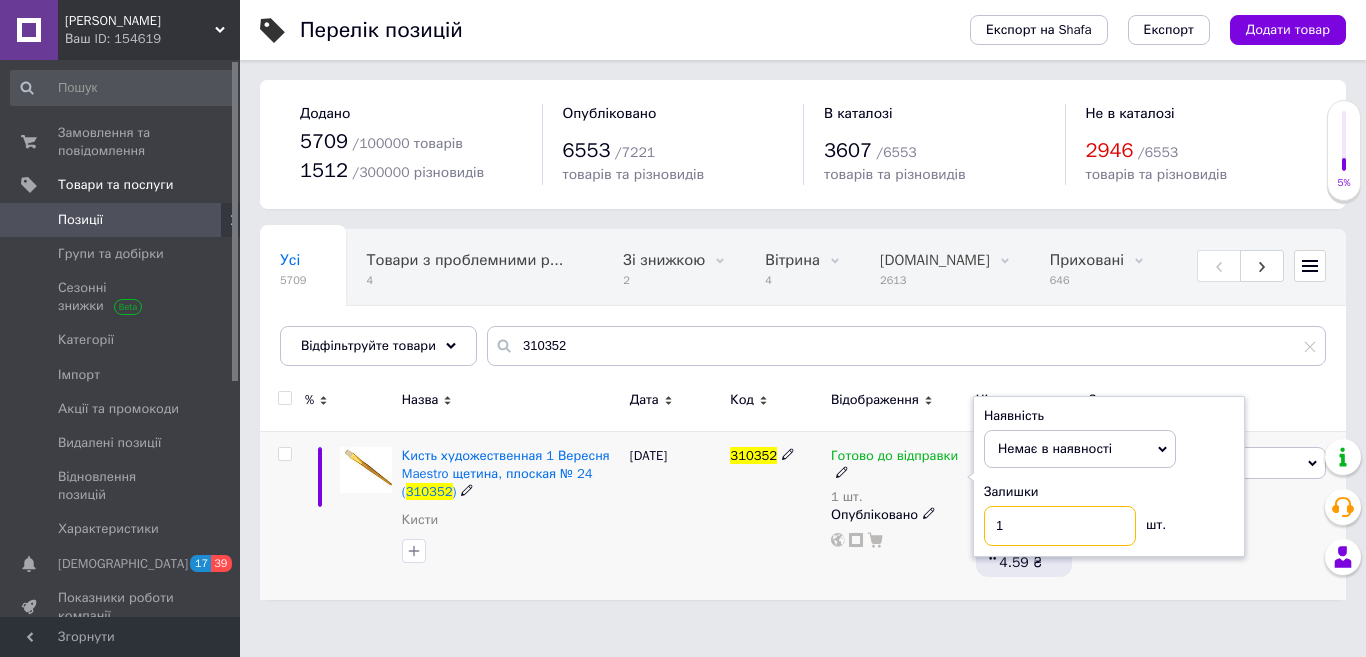 drag, startPoint x: 1007, startPoint y: 537, endPoint x: 977, endPoint y: 529, distance: 31.04835 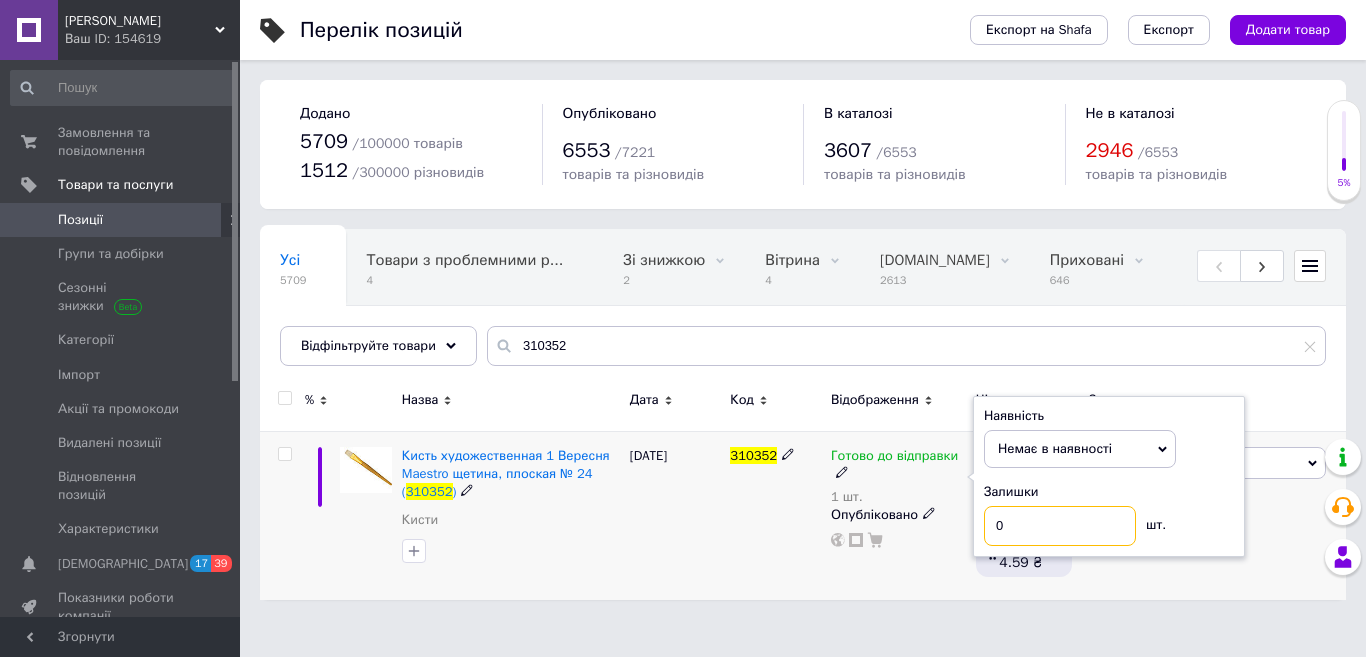 type on "0" 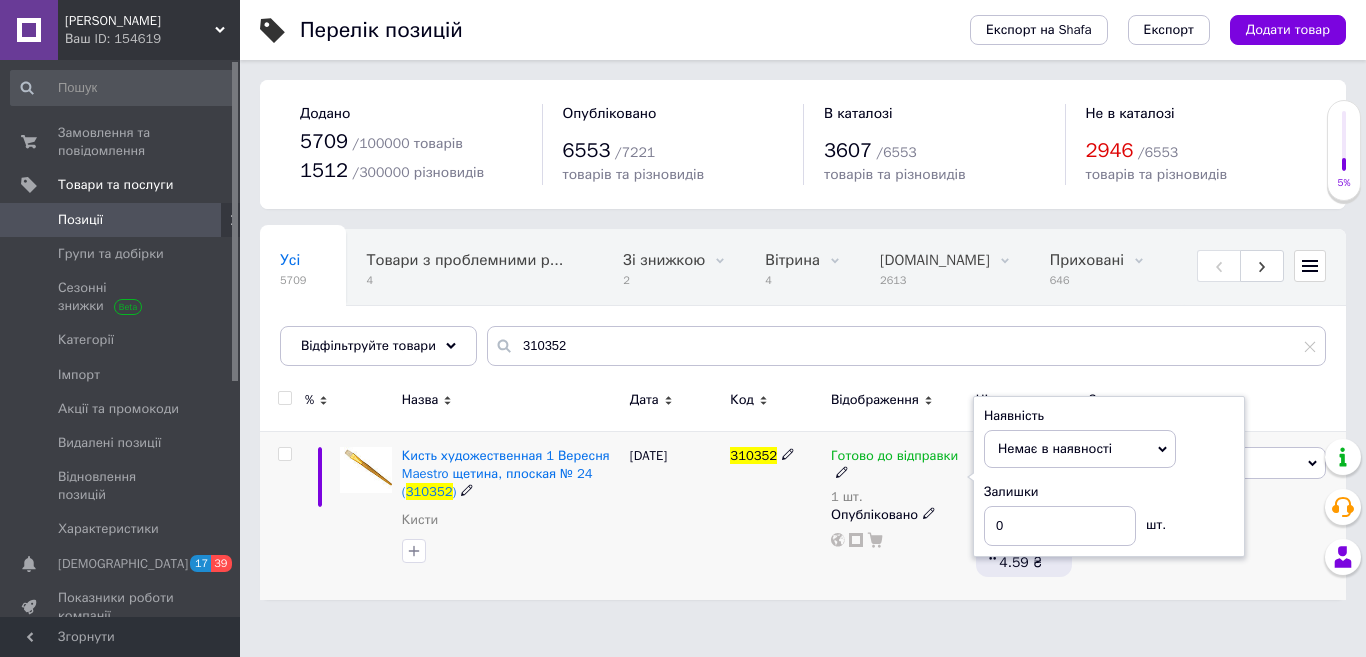 click on "[DATE]" at bounding box center (675, 515) 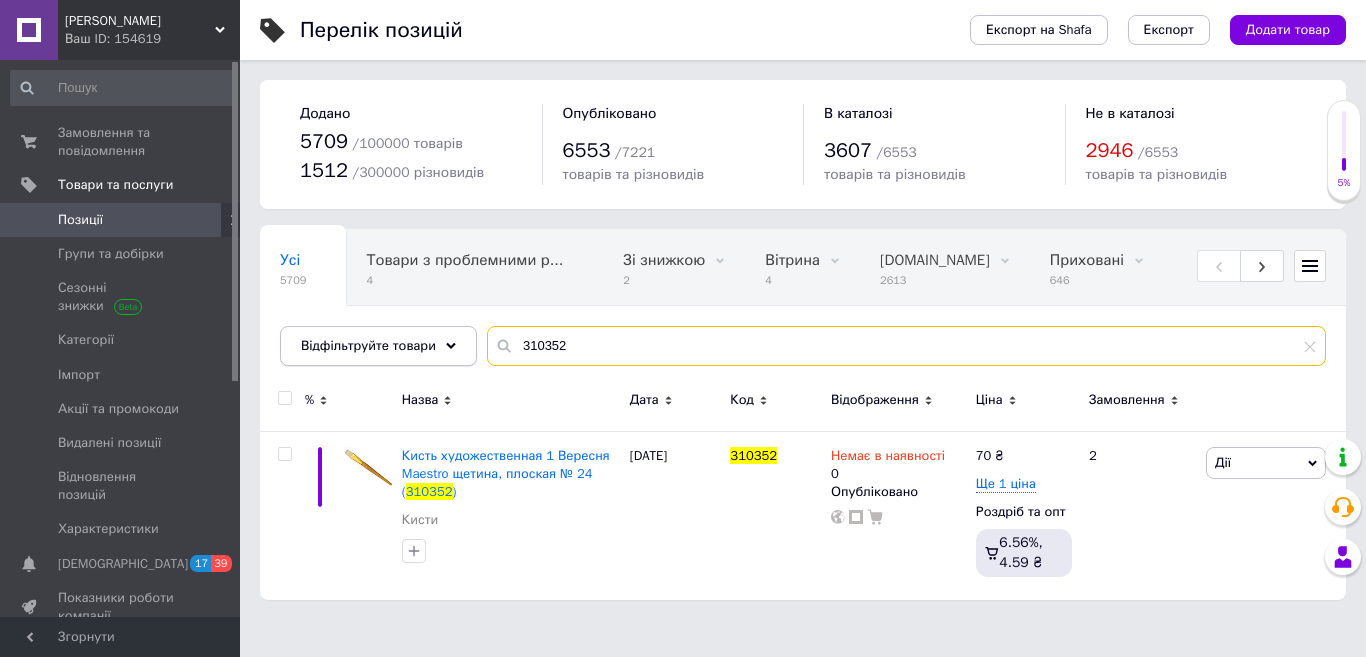drag, startPoint x: 567, startPoint y: 346, endPoint x: 486, endPoint y: 349, distance: 81.055534 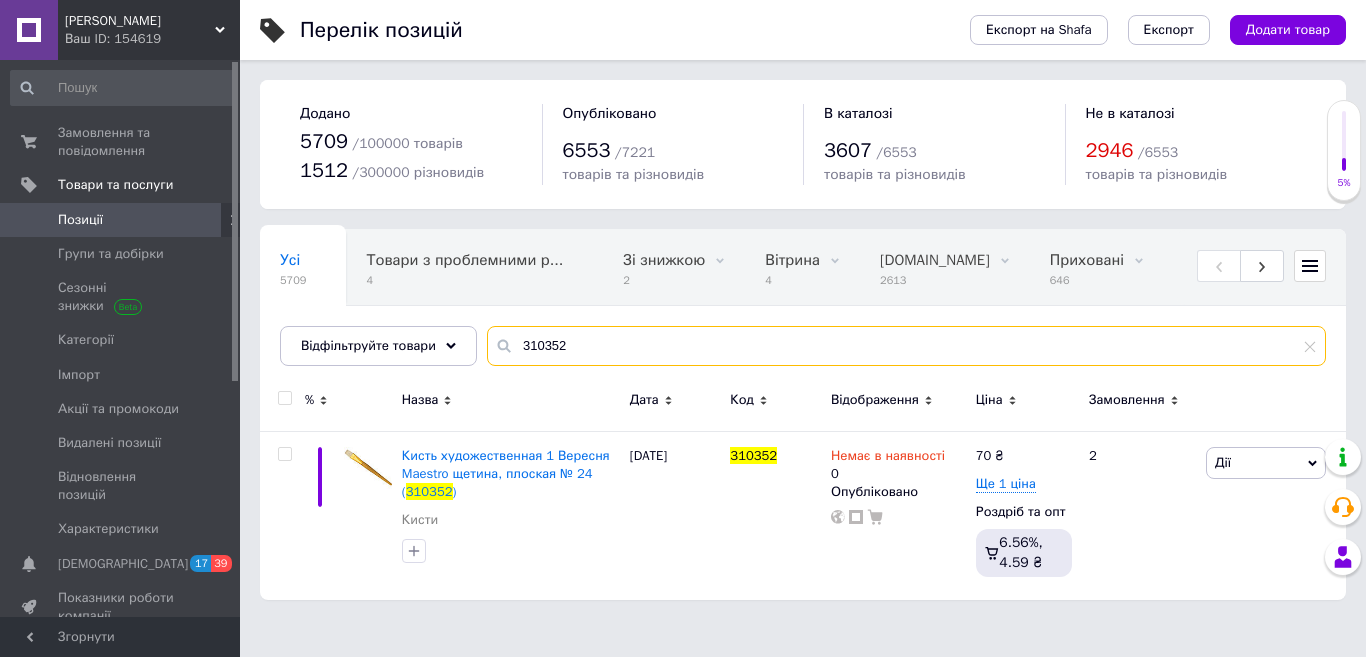 click on "Відфільтруйте товари 310352" at bounding box center [803, 346] 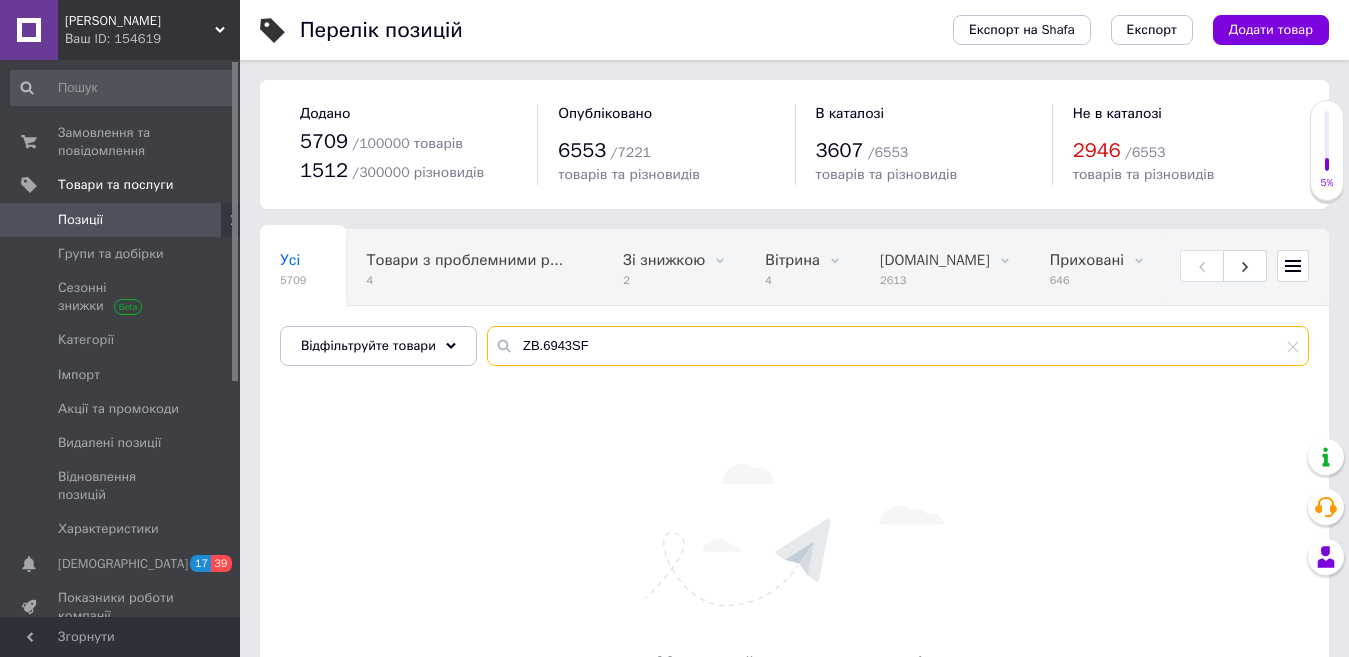 click on "ZB.6943SF" at bounding box center (898, 346) 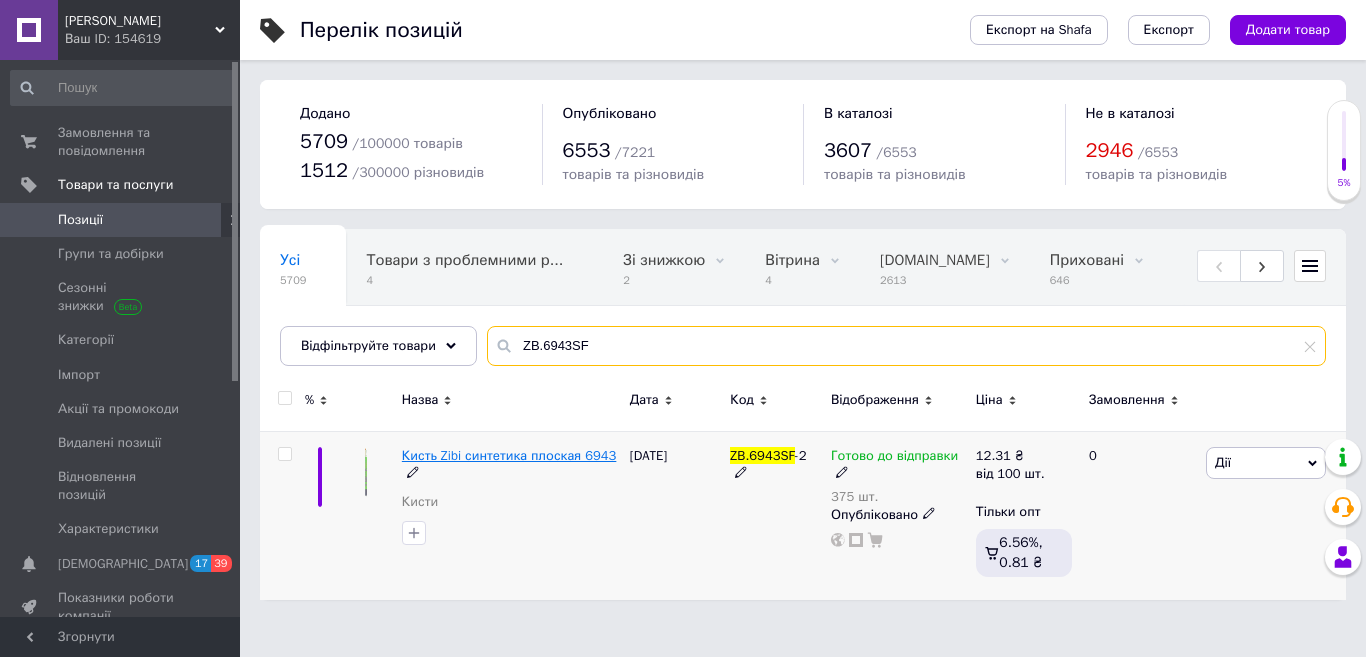 type on "ZB.6943SF" 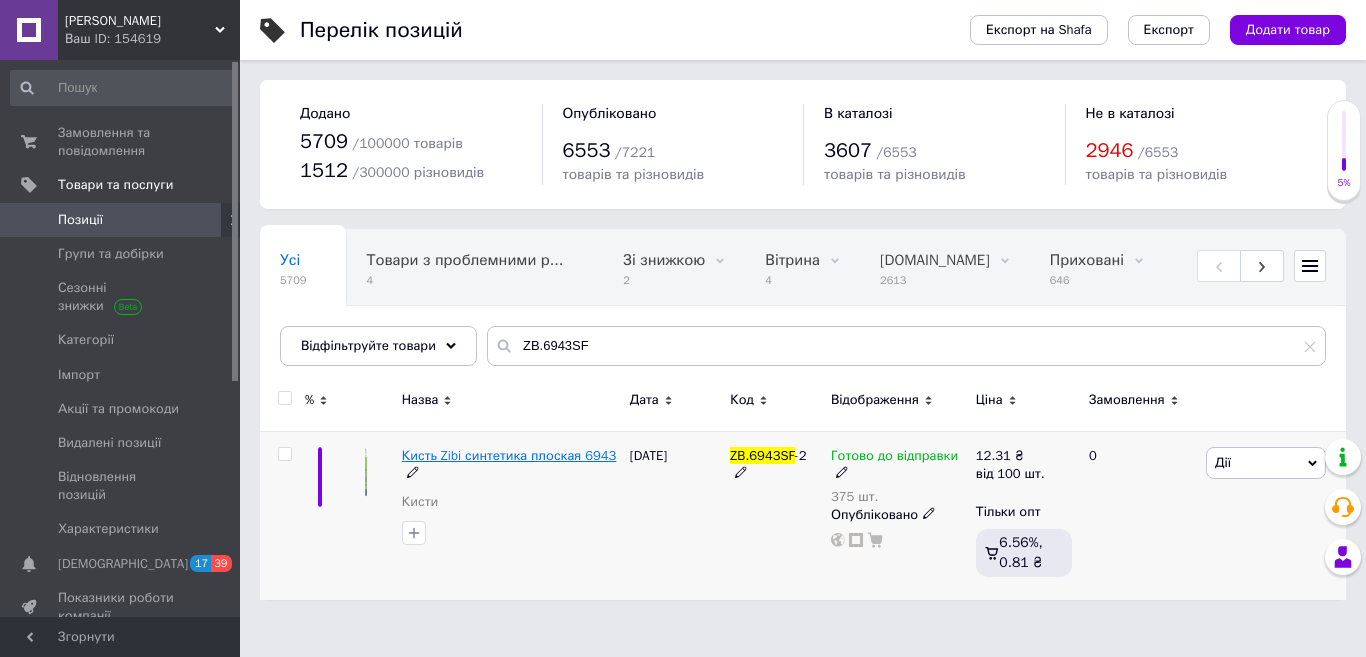 click on "Кисть Zibi синтетика плоская 6943" at bounding box center (509, 455) 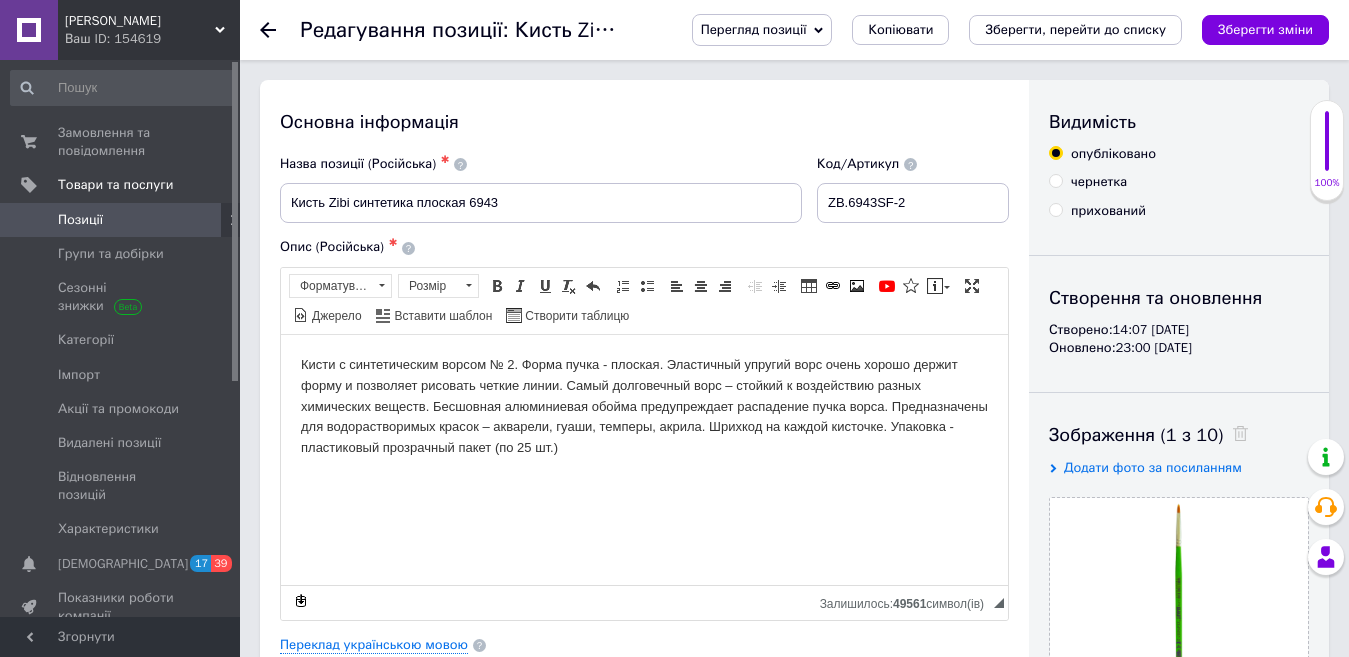 scroll, scrollTop: 0, scrollLeft: 0, axis: both 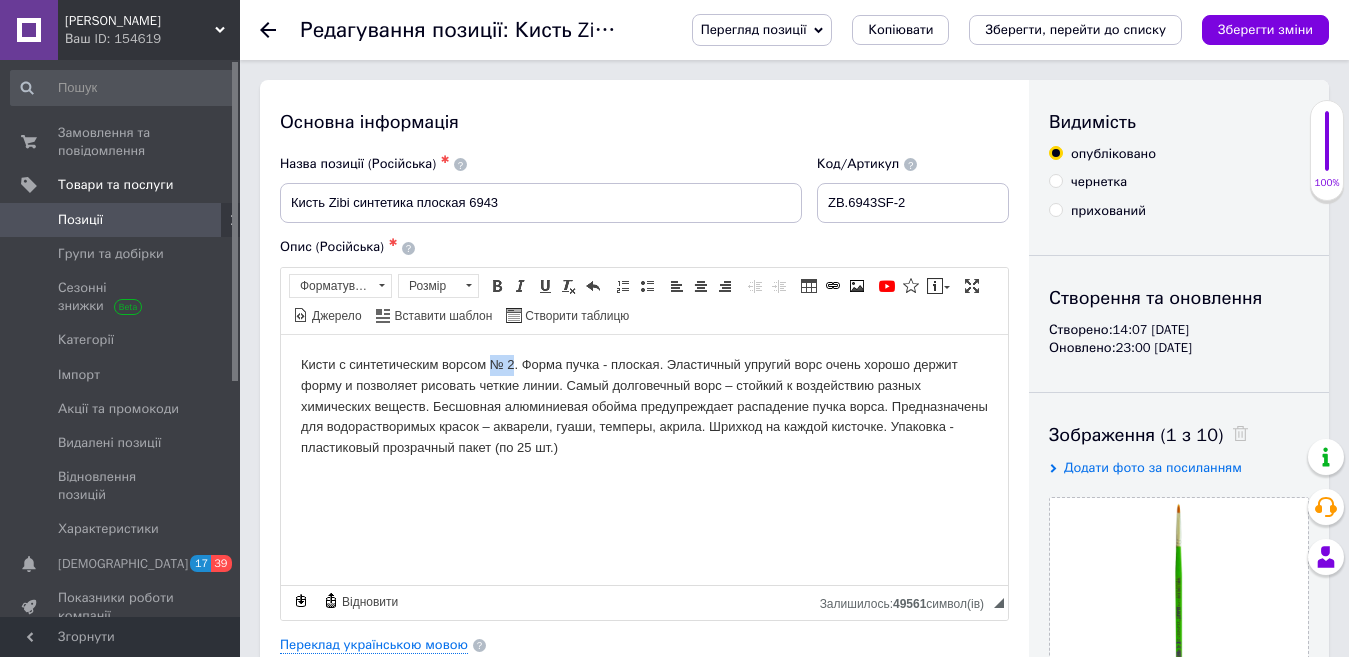 drag, startPoint x: 512, startPoint y: 362, endPoint x: 494, endPoint y: 353, distance: 20.12461 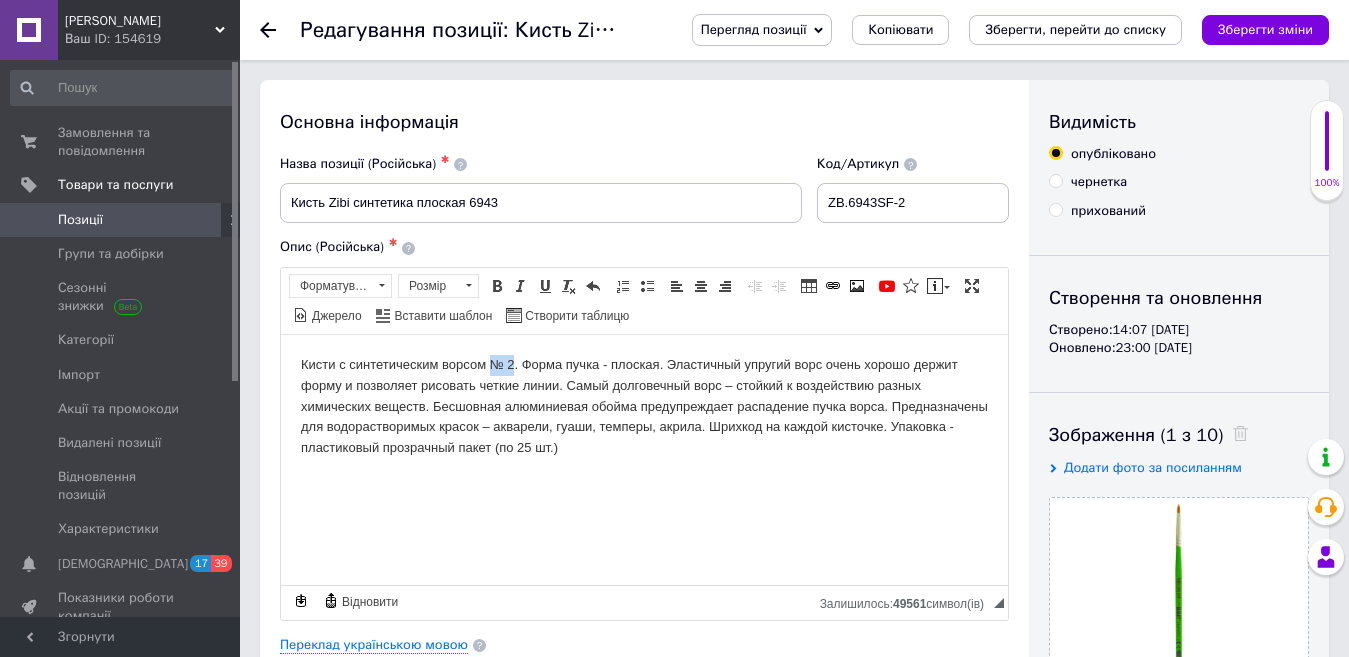 type 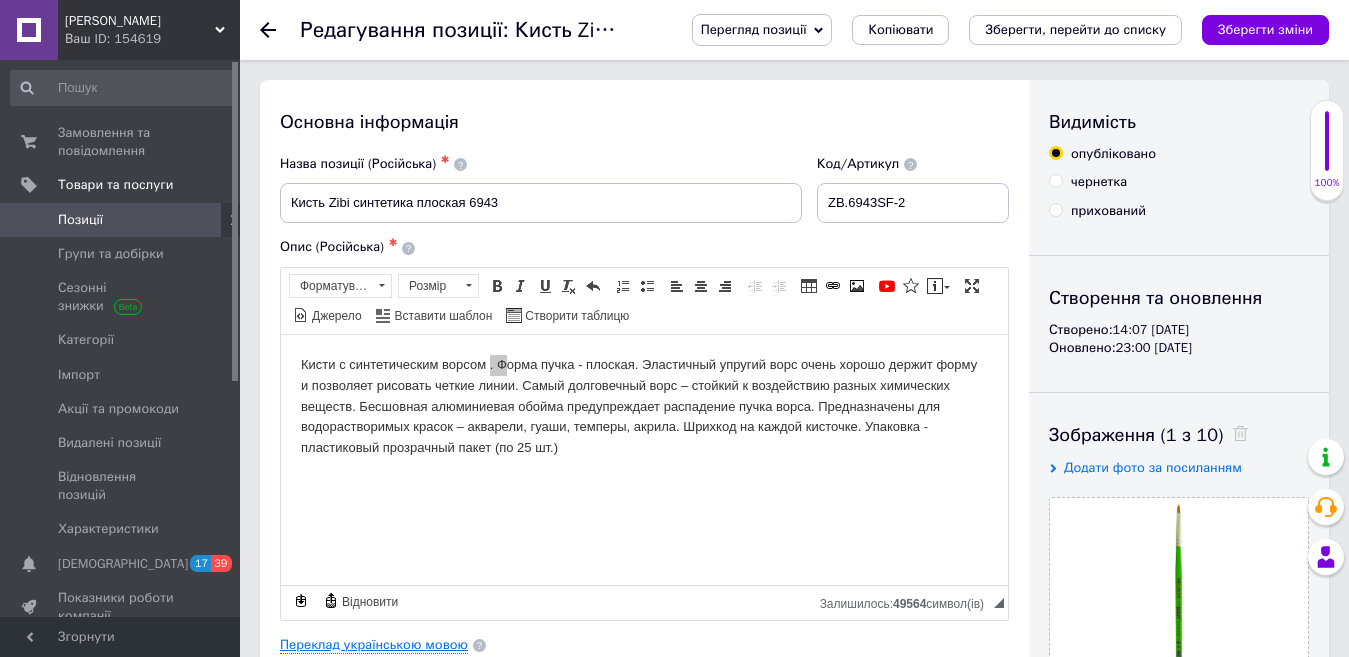click on "Переклад українською мовою" at bounding box center [374, 645] 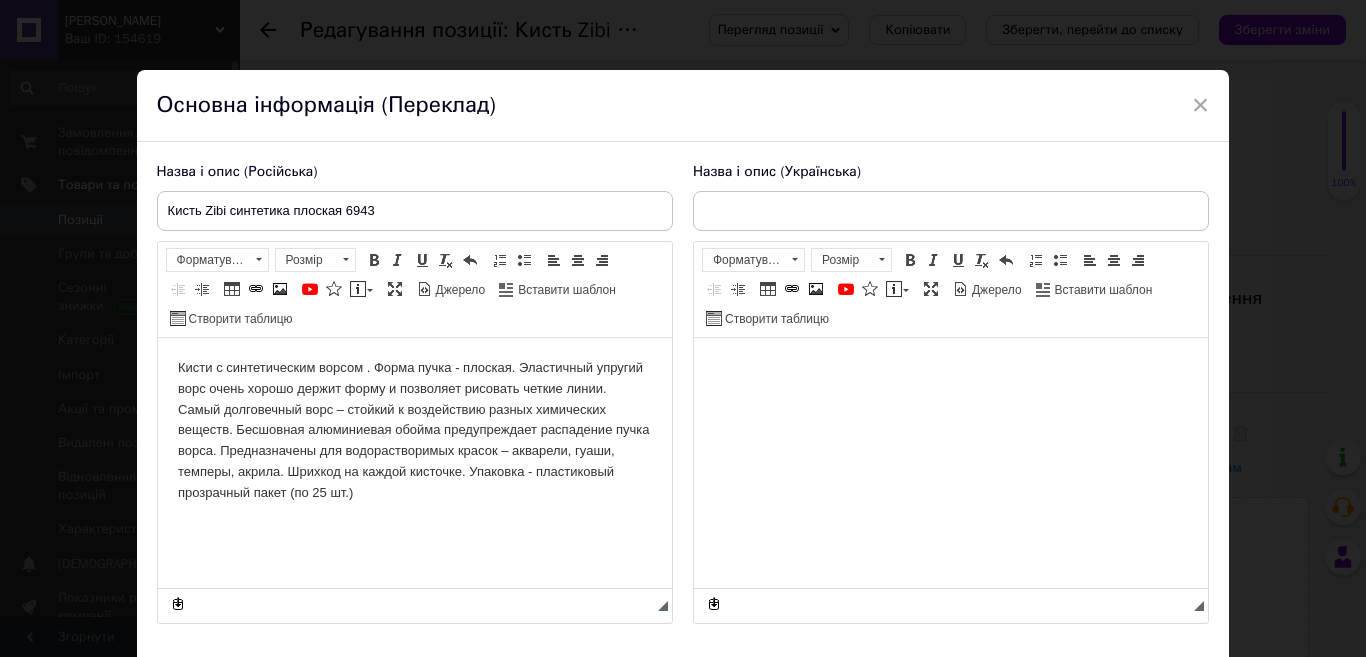 scroll, scrollTop: 0, scrollLeft: 0, axis: both 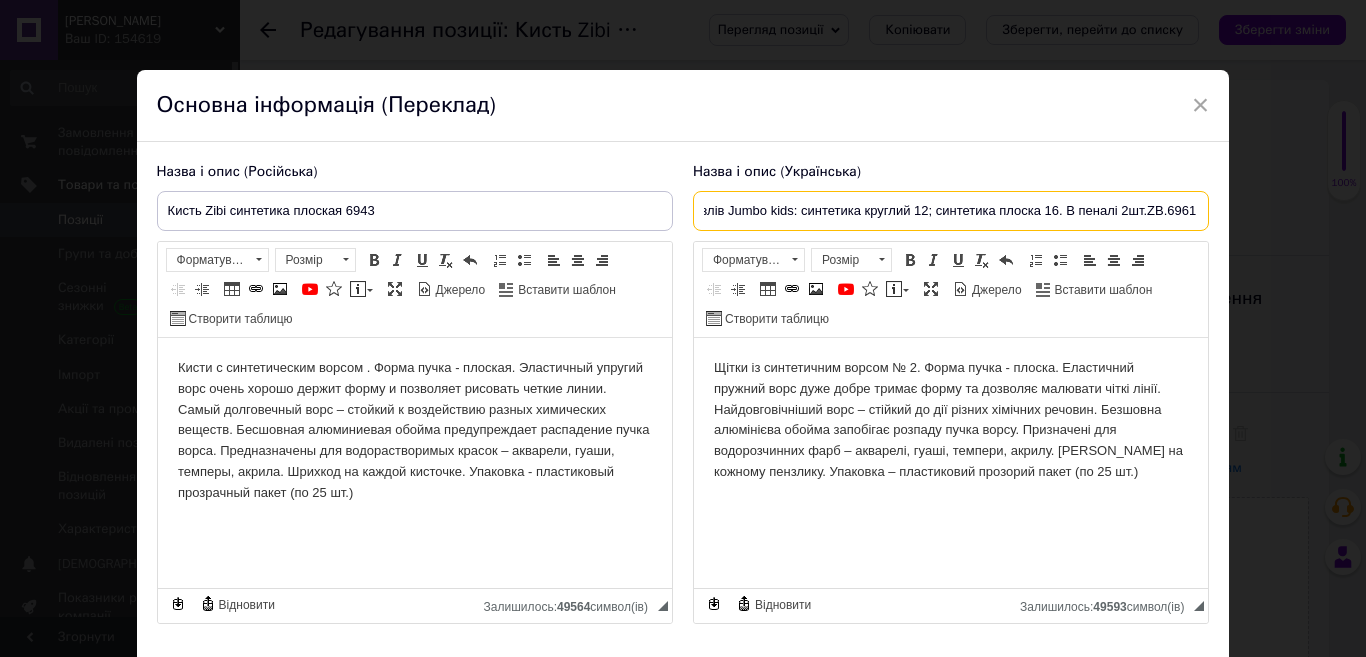drag, startPoint x: 696, startPoint y: 209, endPoint x: 1365, endPoint y: 332, distance: 680.2132 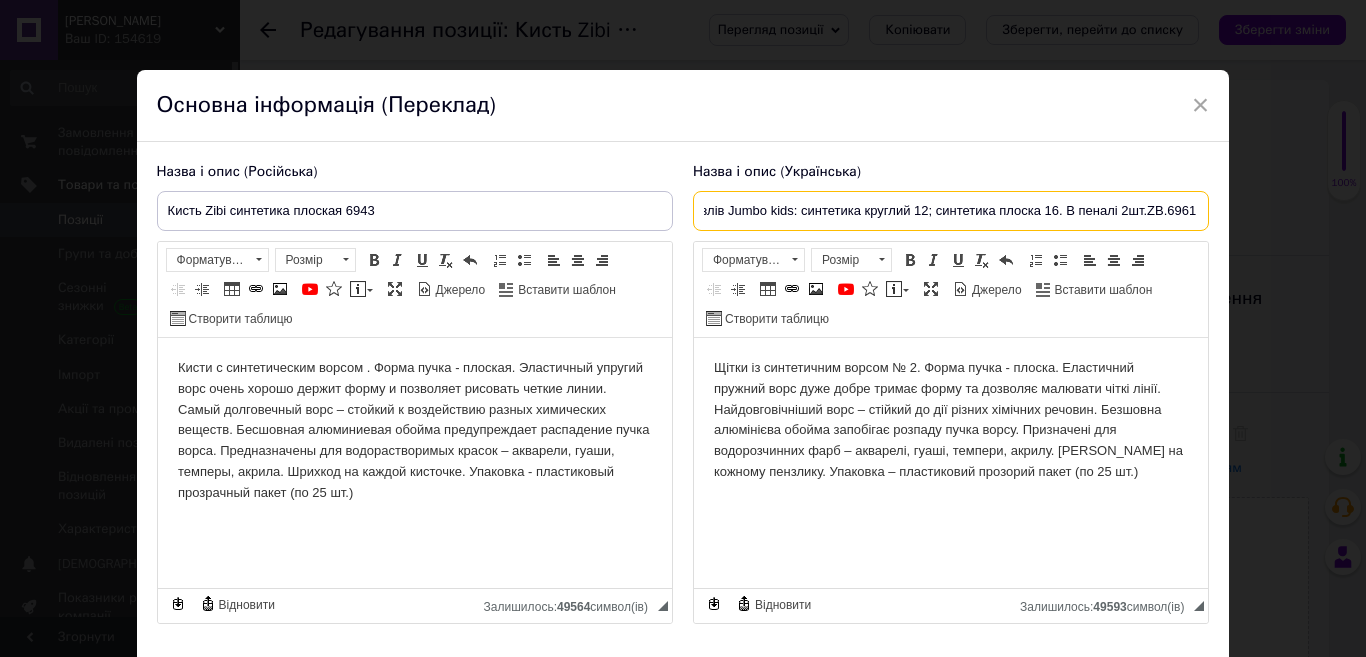 paste on "ензлик синтетика плаский 2, SMART Line" 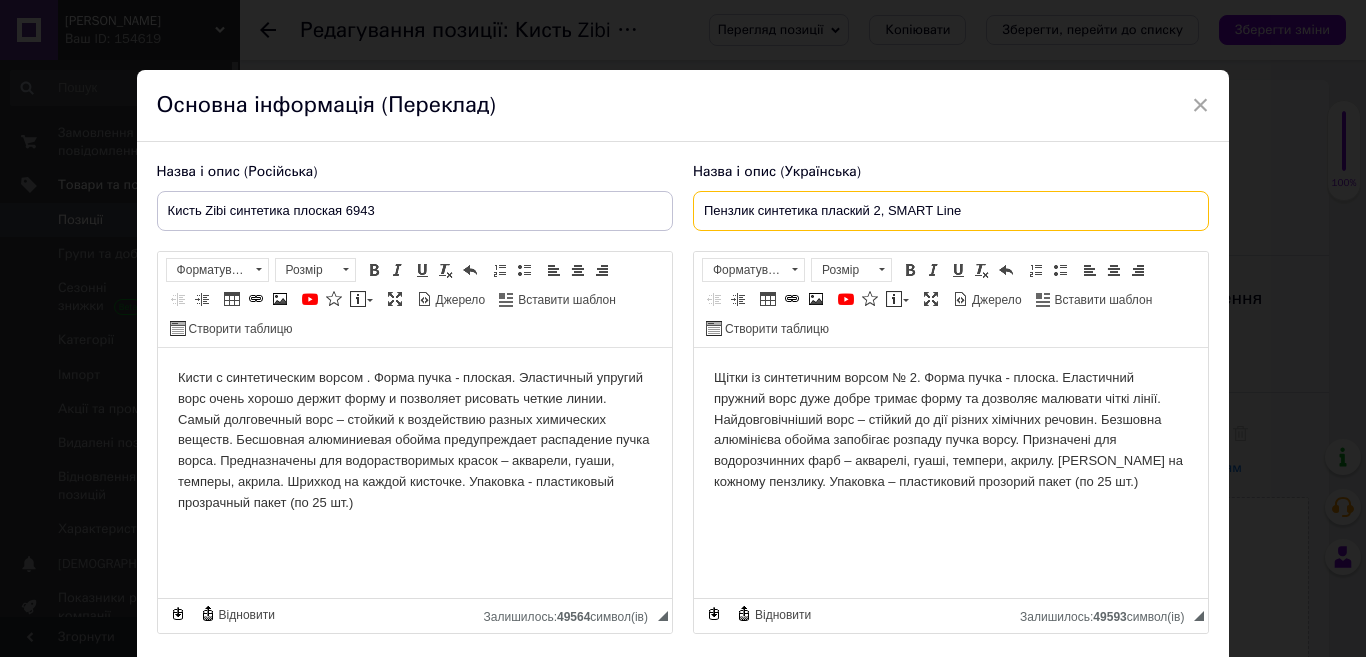 scroll, scrollTop: 0, scrollLeft: 0, axis: both 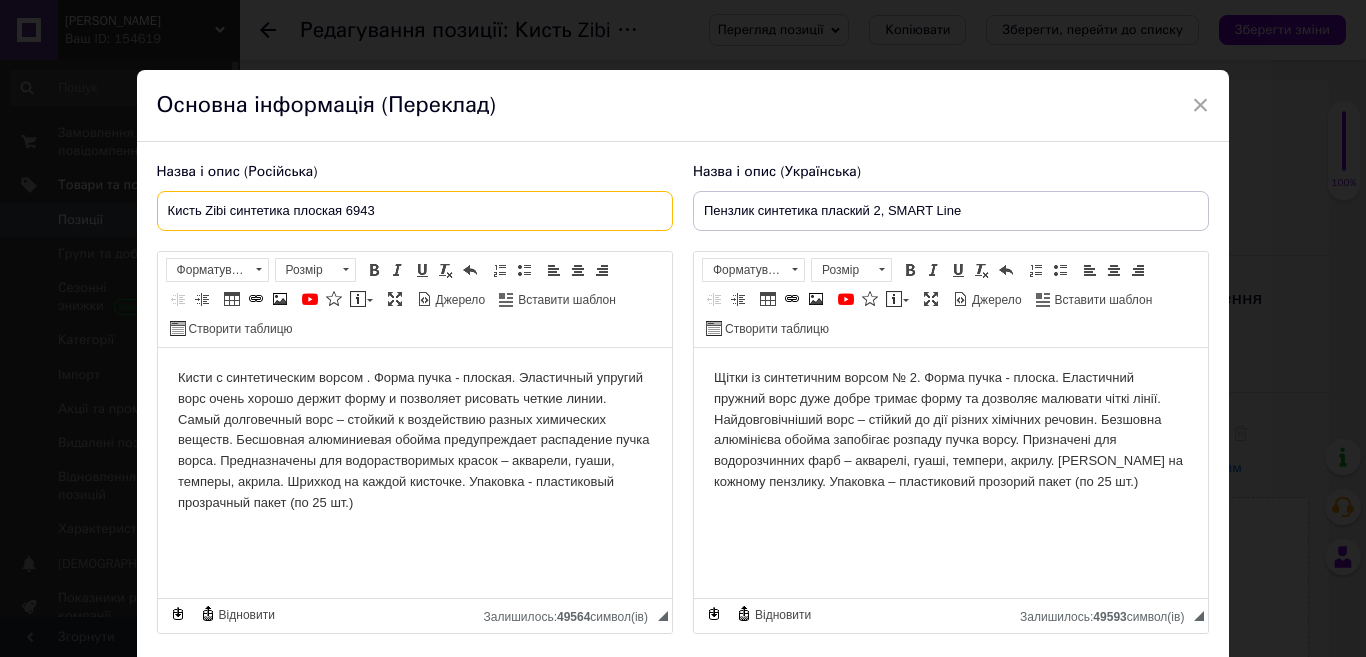 drag, startPoint x: 228, startPoint y: 208, endPoint x: 200, endPoint y: 201, distance: 28.86174 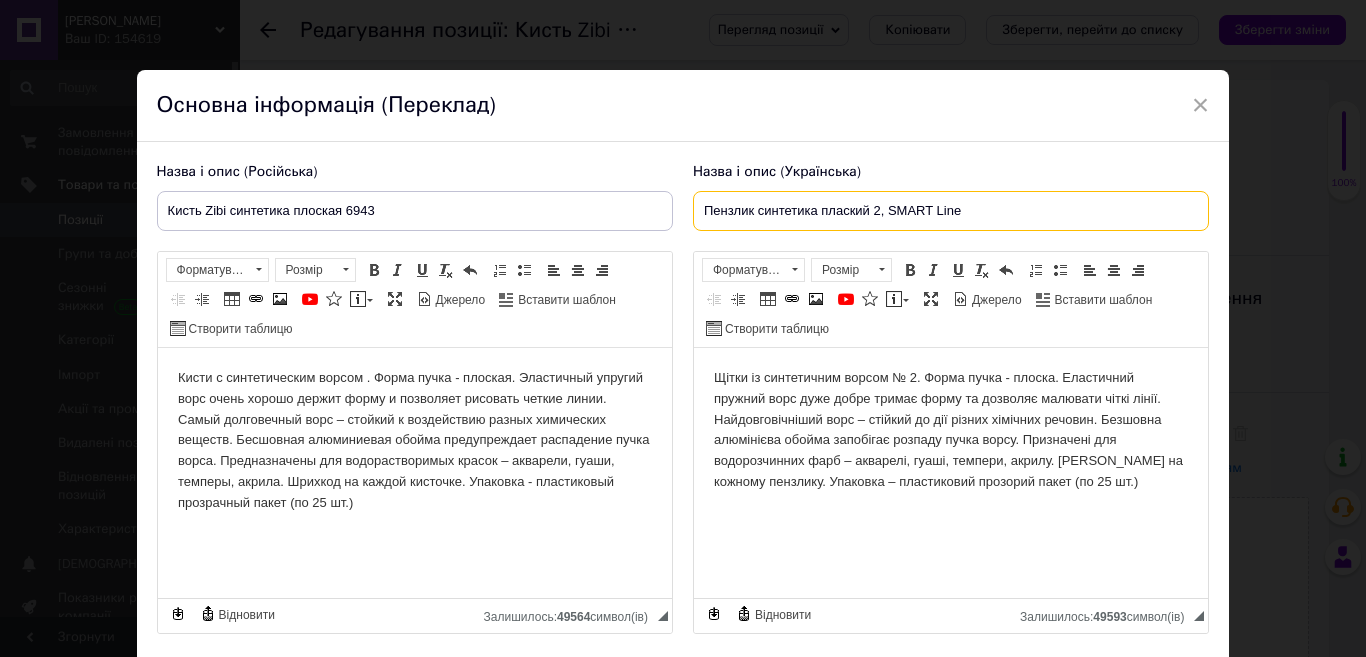 click on "Пензлик синтетика плаский 2, SMART Line" at bounding box center (951, 211) 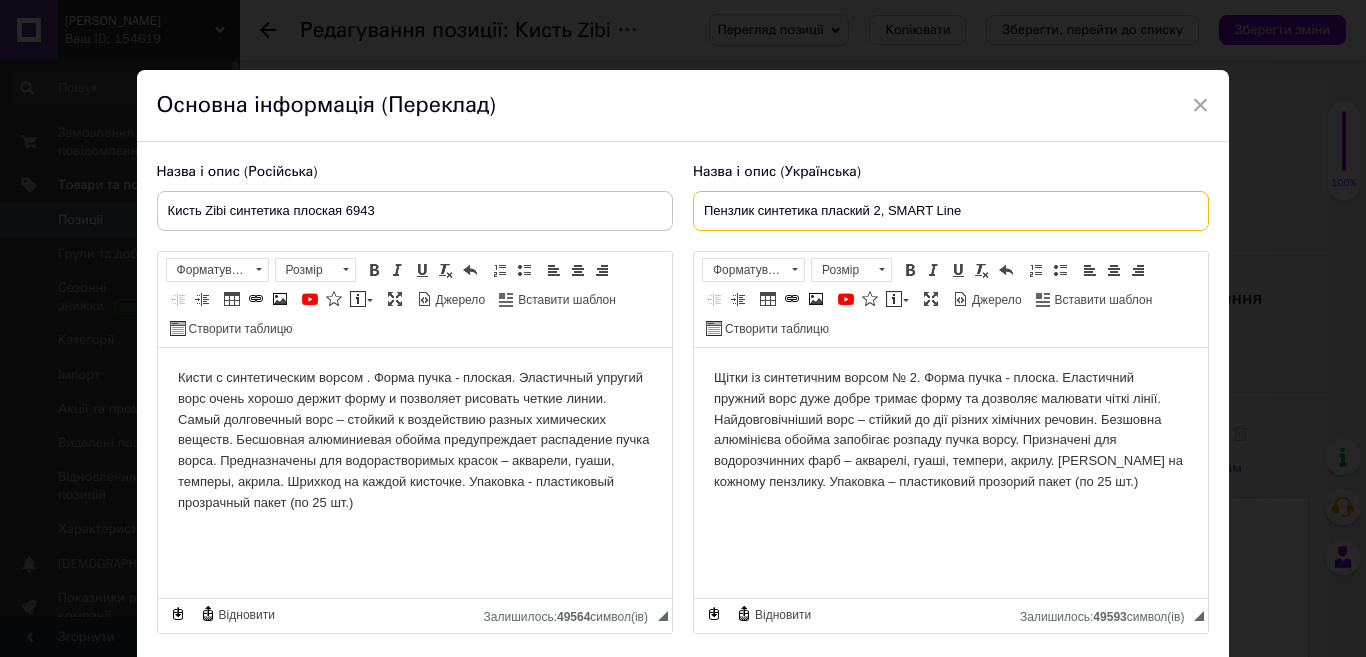 paste on "Zibi" 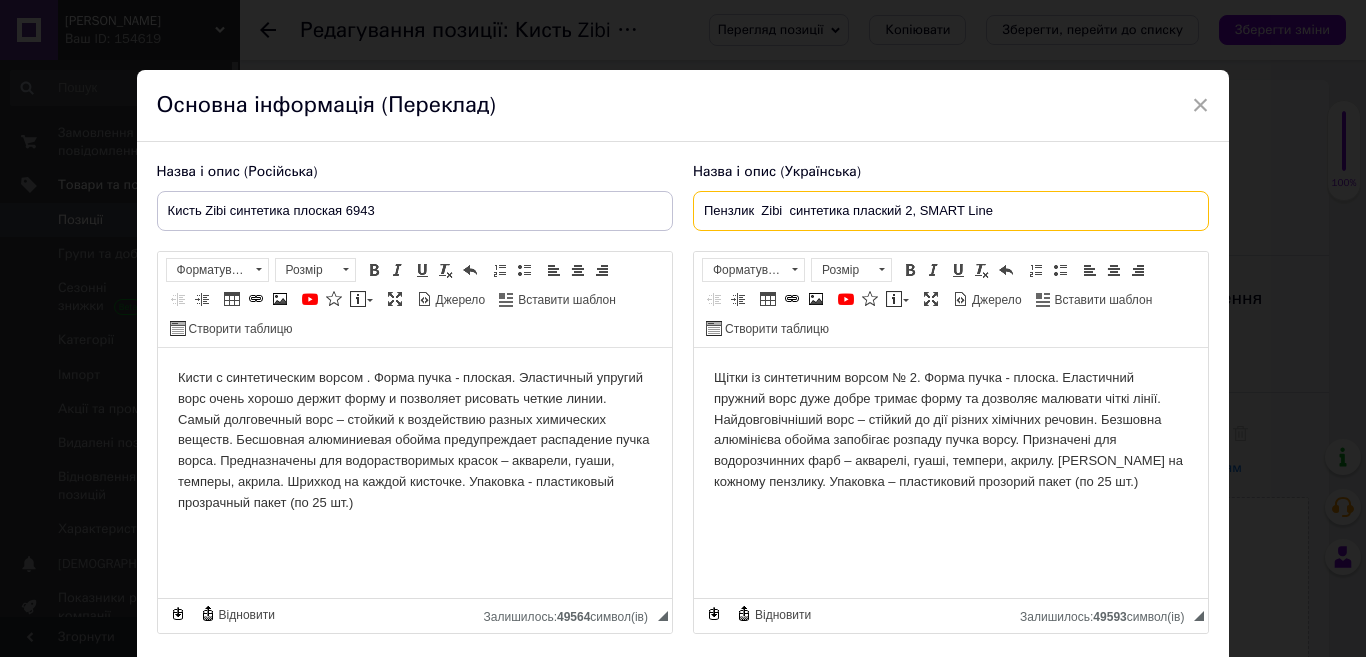 drag, startPoint x: 901, startPoint y: 204, endPoint x: 1070, endPoint y: 239, distance: 172.58621 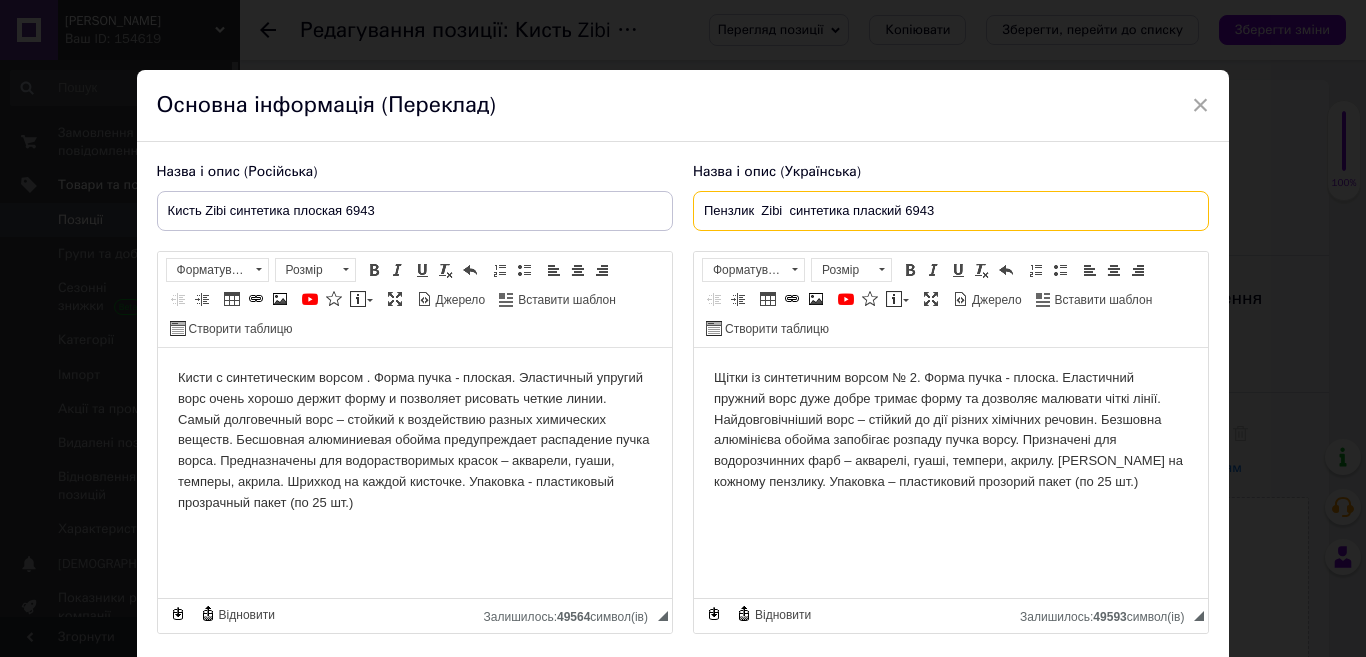 type on "Пензлик  Zibi  синтетика плаский 6943" 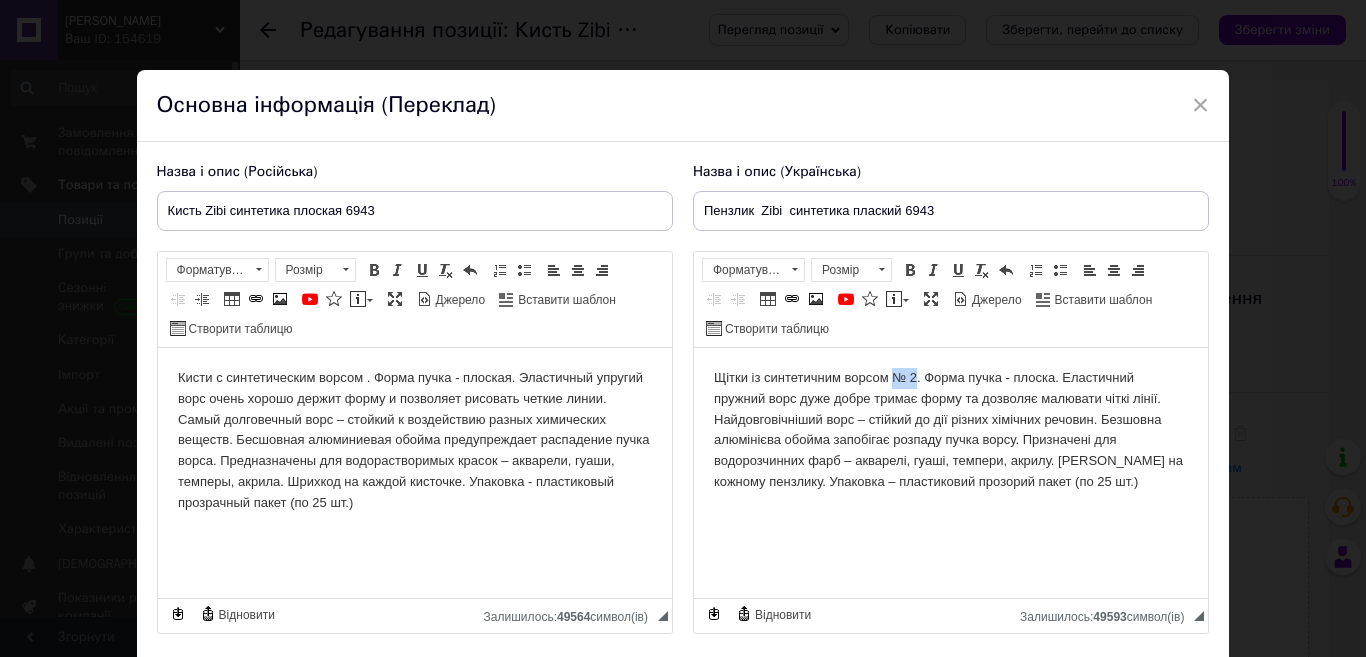 drag, startPoint x: 917, startPoint y: 378, endPoint x: 895, endPoint y: 370, distance: 23.409399 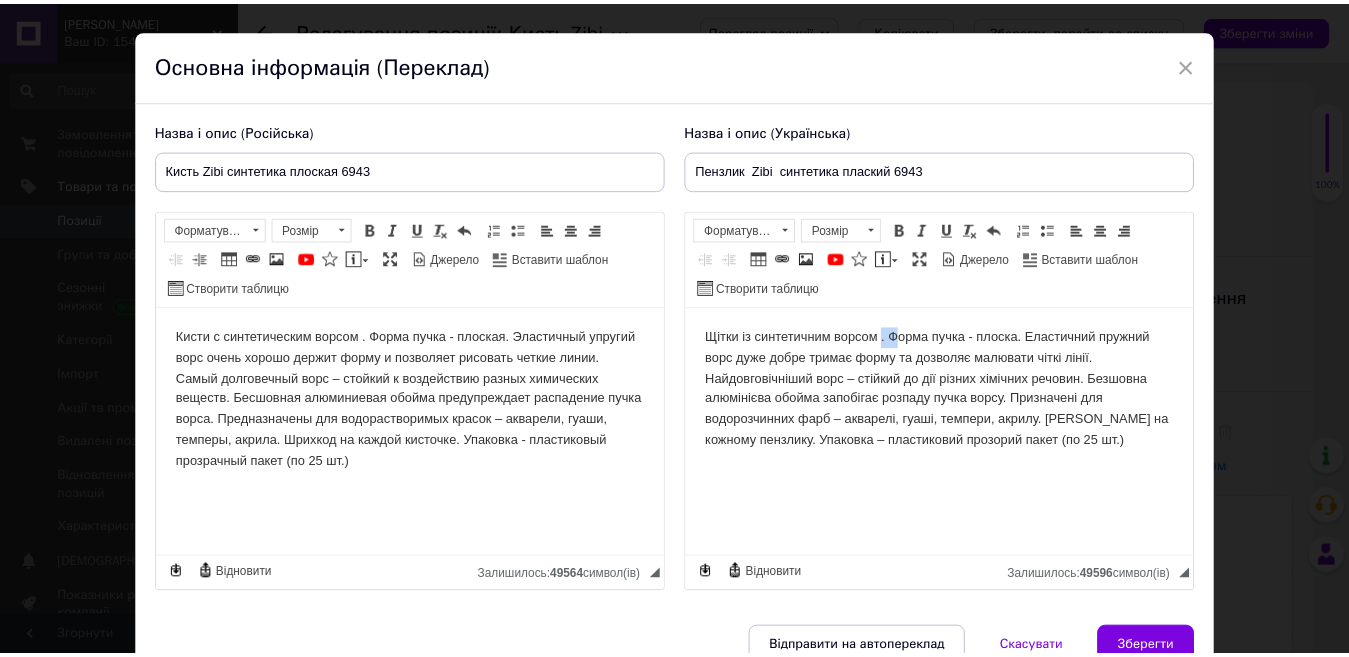scroll, scrollTop: 142, scrollLeft: 0, axis: vertical 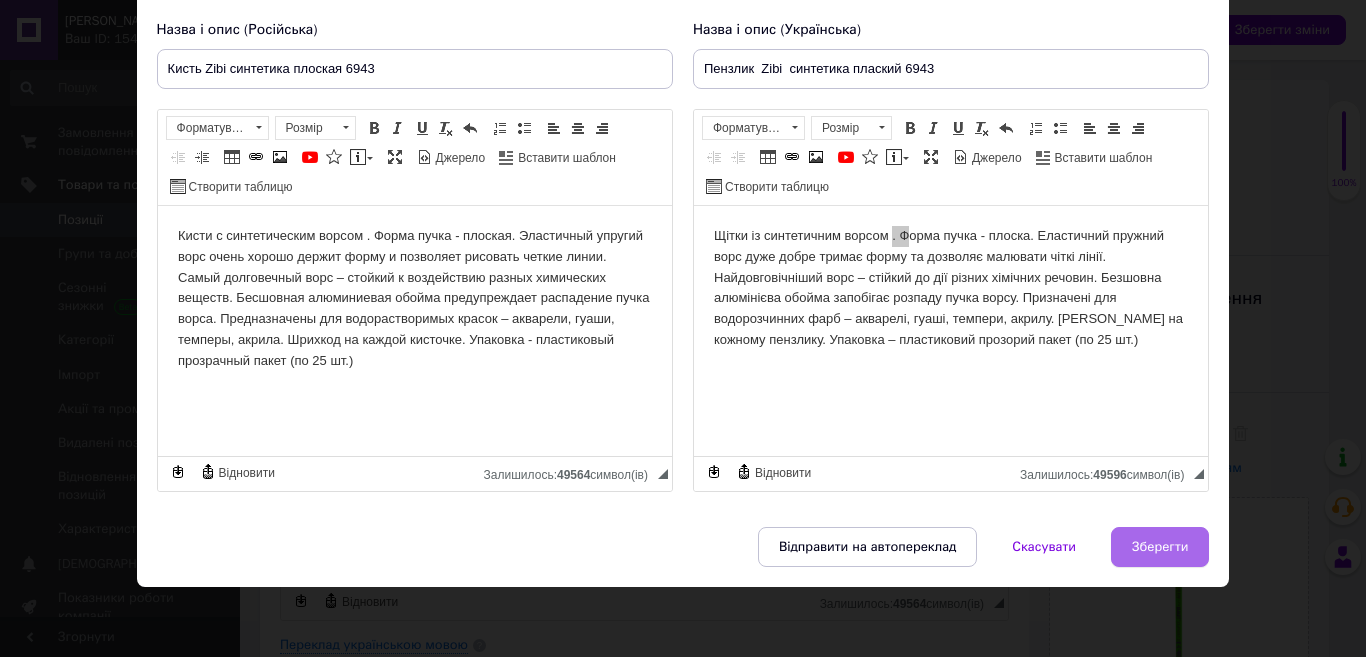 click on "Зберегти" at bounding box center [1160, 547] 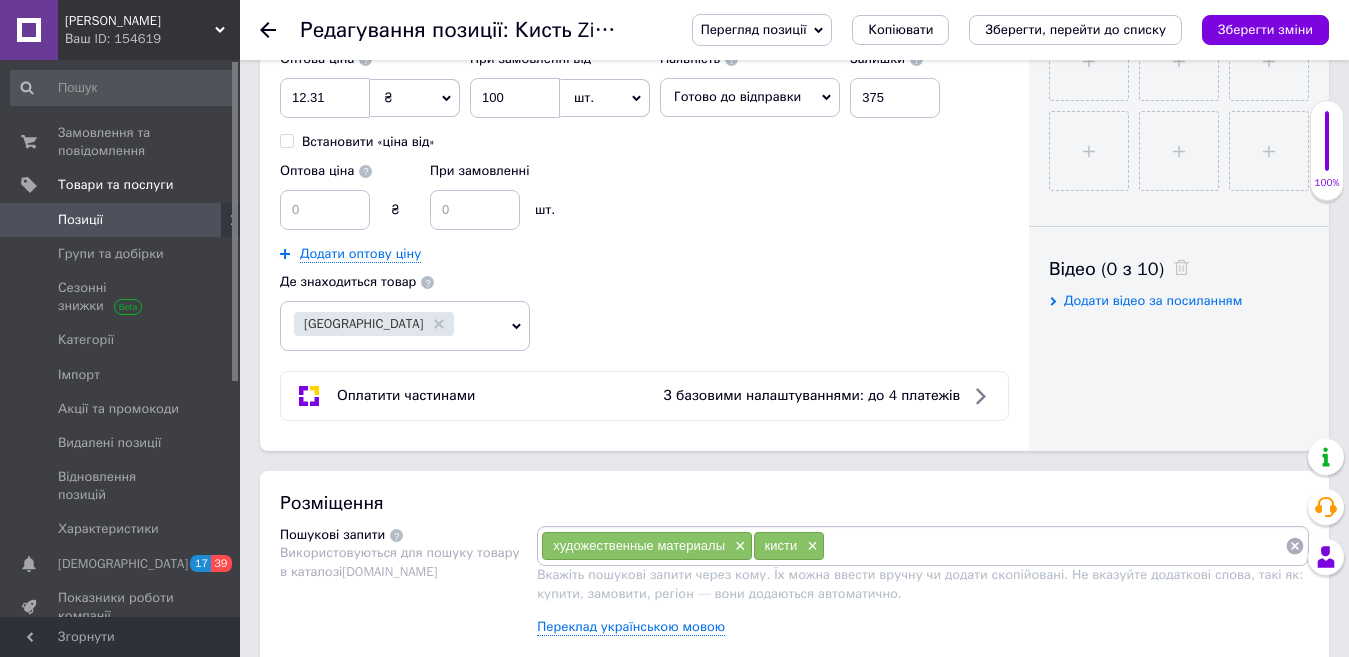 scroll, scrollTop: 1100, scrollLeft: 0, axis: vertical 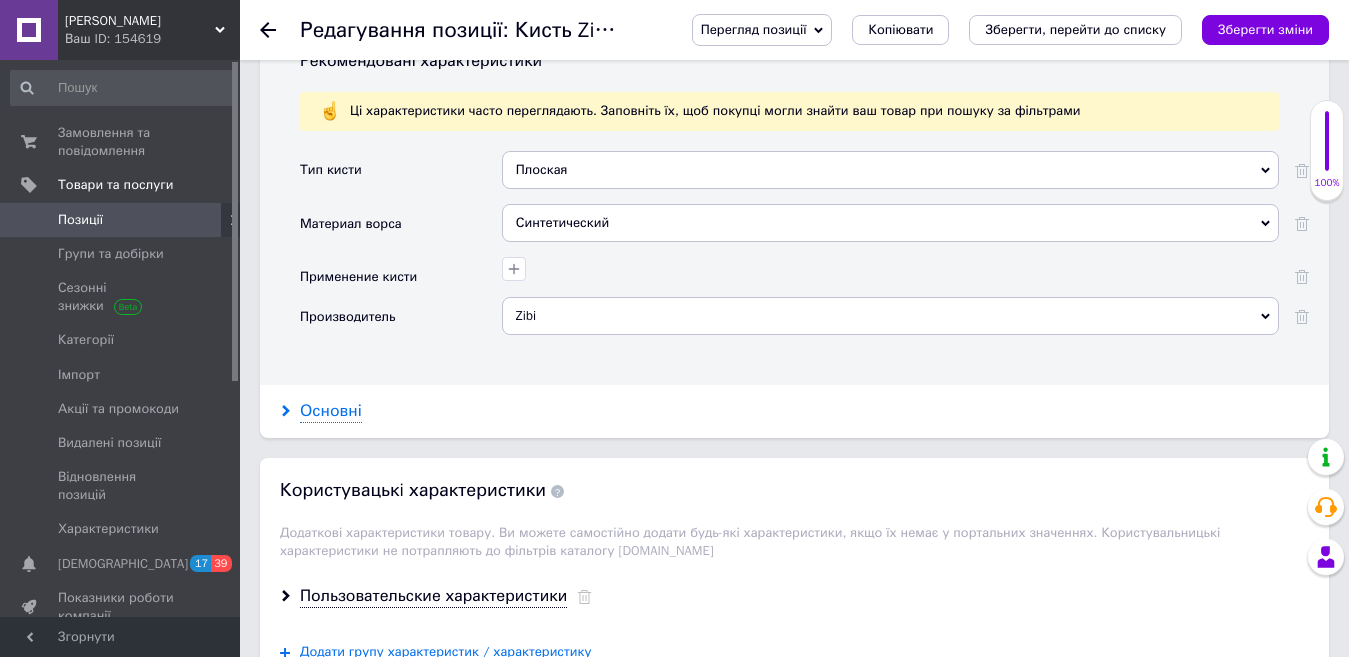 click on "Основні" at bounding box center [331, 411] 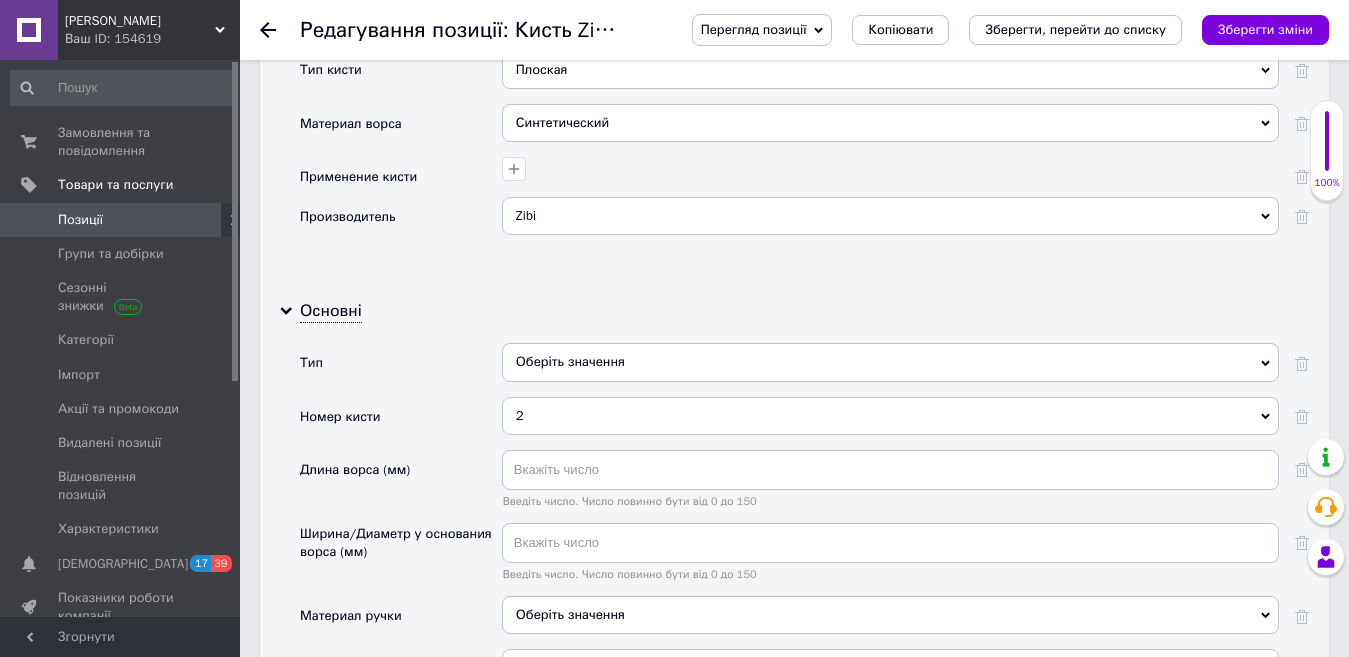 scroll, scrollTop: 1960, scrollLeft: 0, axis: vertical 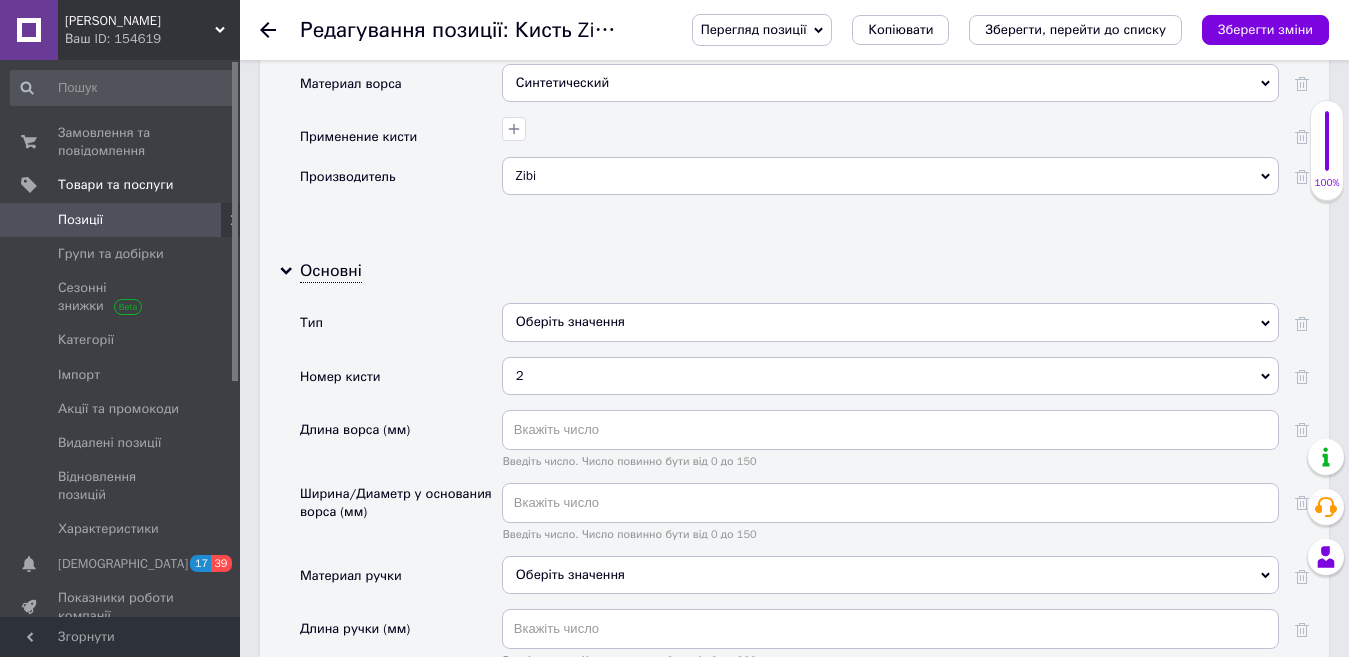 click on "Оберіть значення" at bounding box center [890, 322] 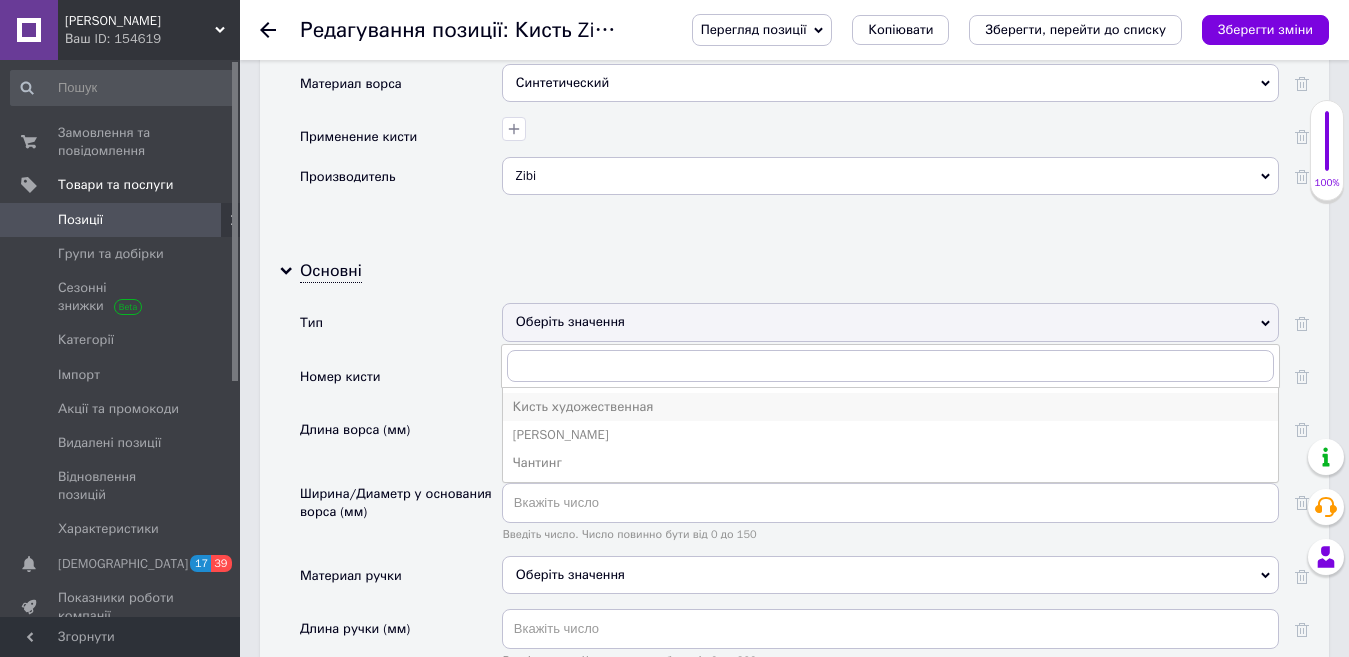 click on "Кисть художественная" at bounding box center (890, 407) 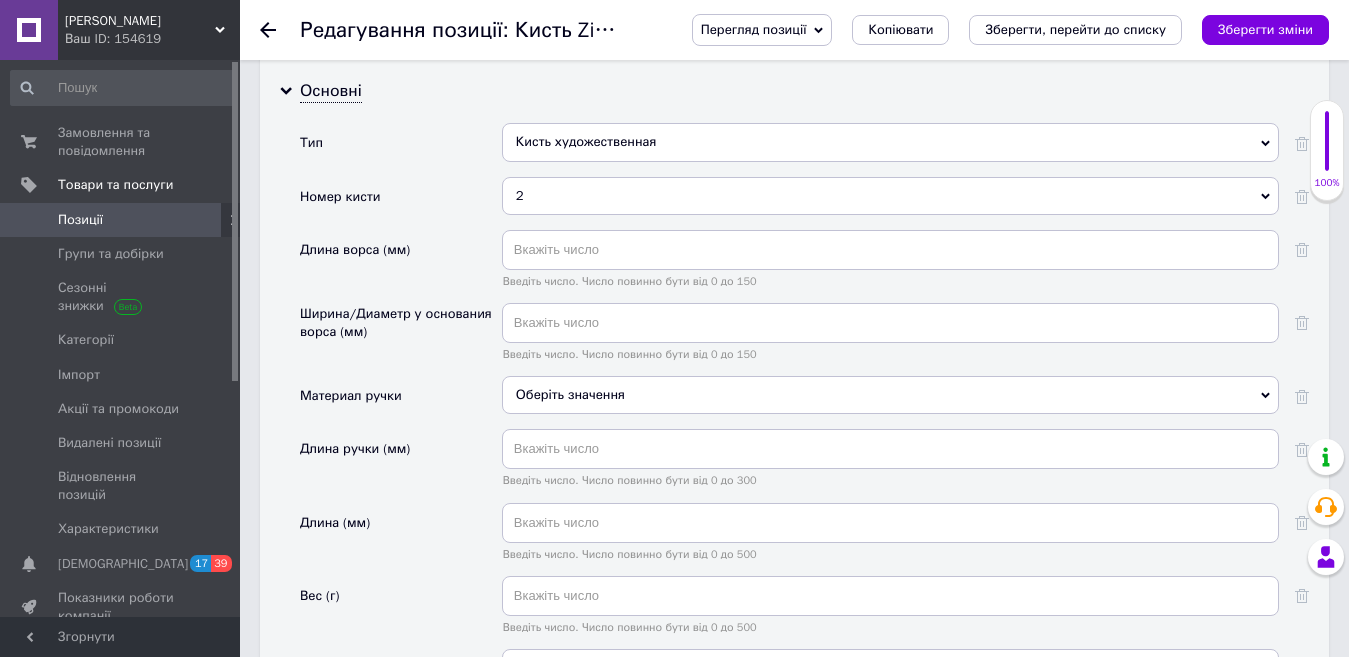 scroll, scrollTop: 2200, scrollLeft: 0, axis: vertical 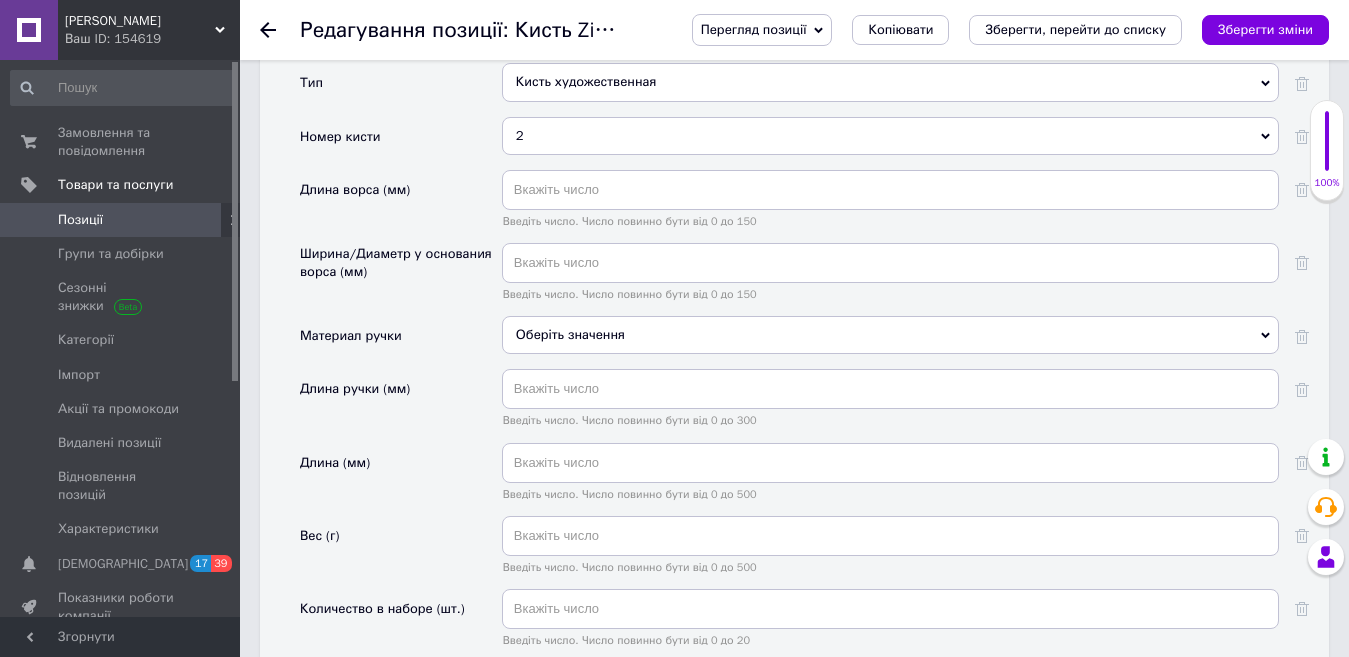 click on "Оберіть значення" at bounding box center [890, 335] 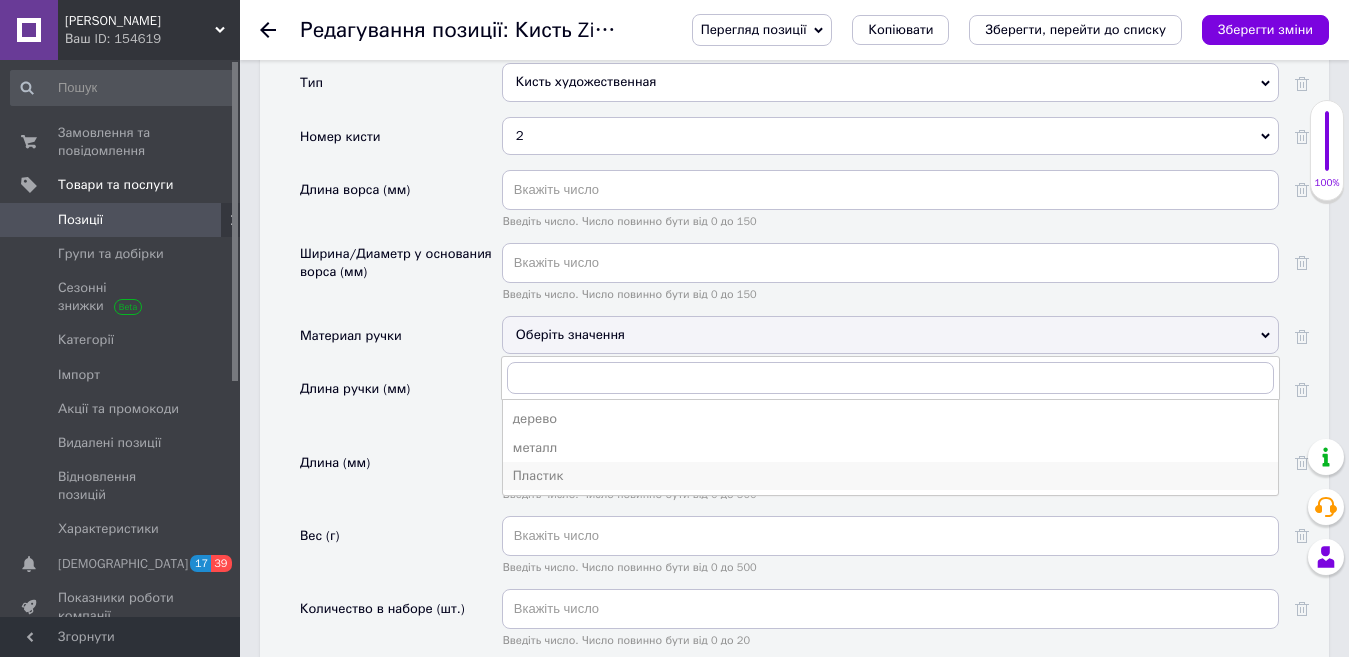 click on "Пластик" at bounding box center (890, 476) 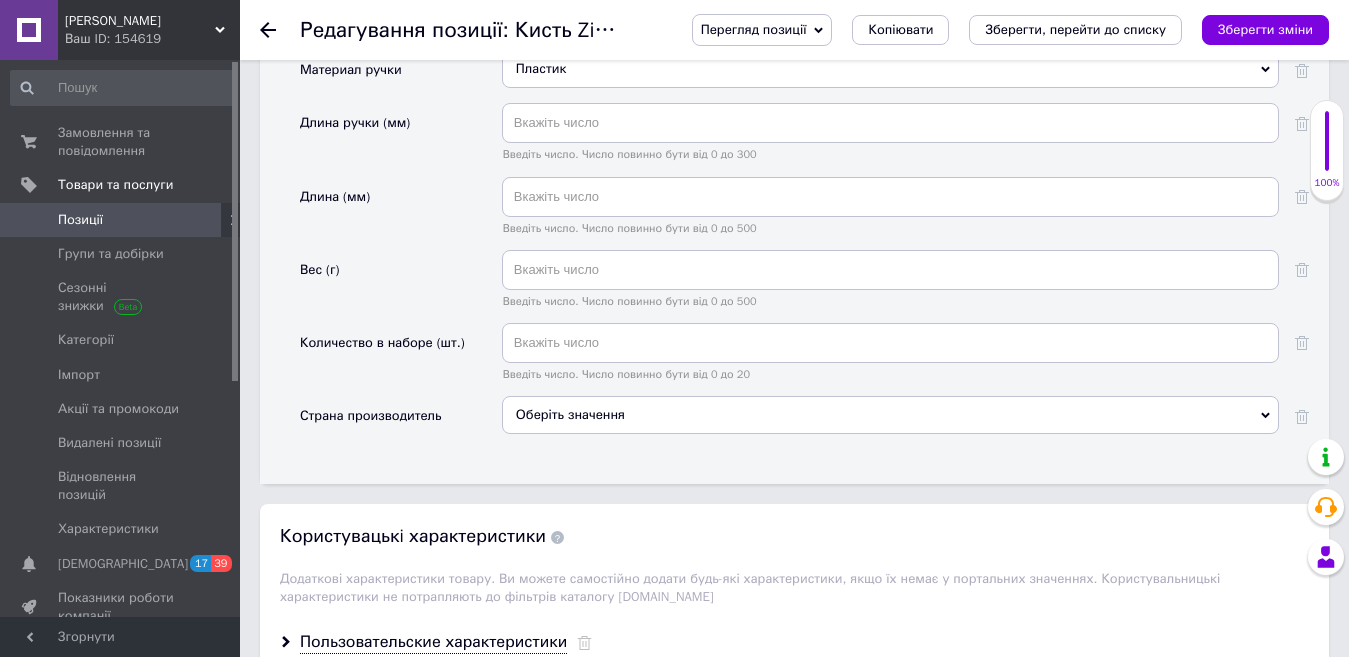 scroll, scrollTop: 2566, scrollLeft: 0, axis: vertical 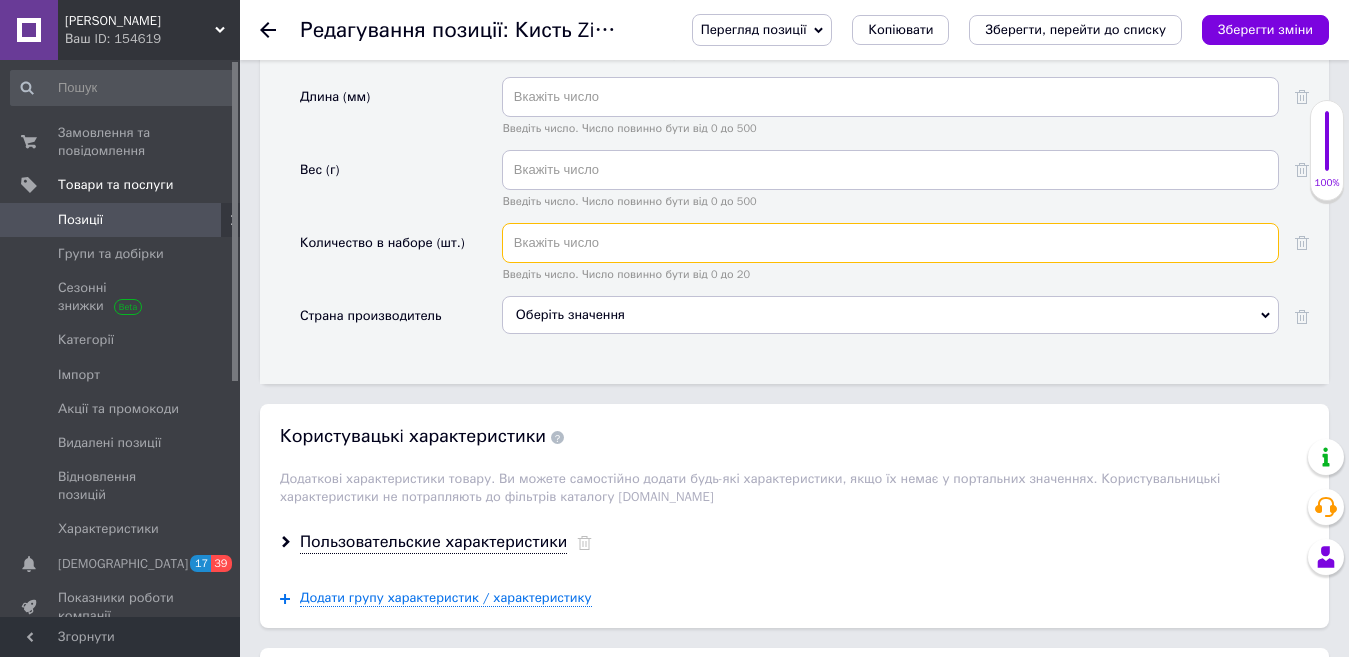 click at bounding box center (890, 243) 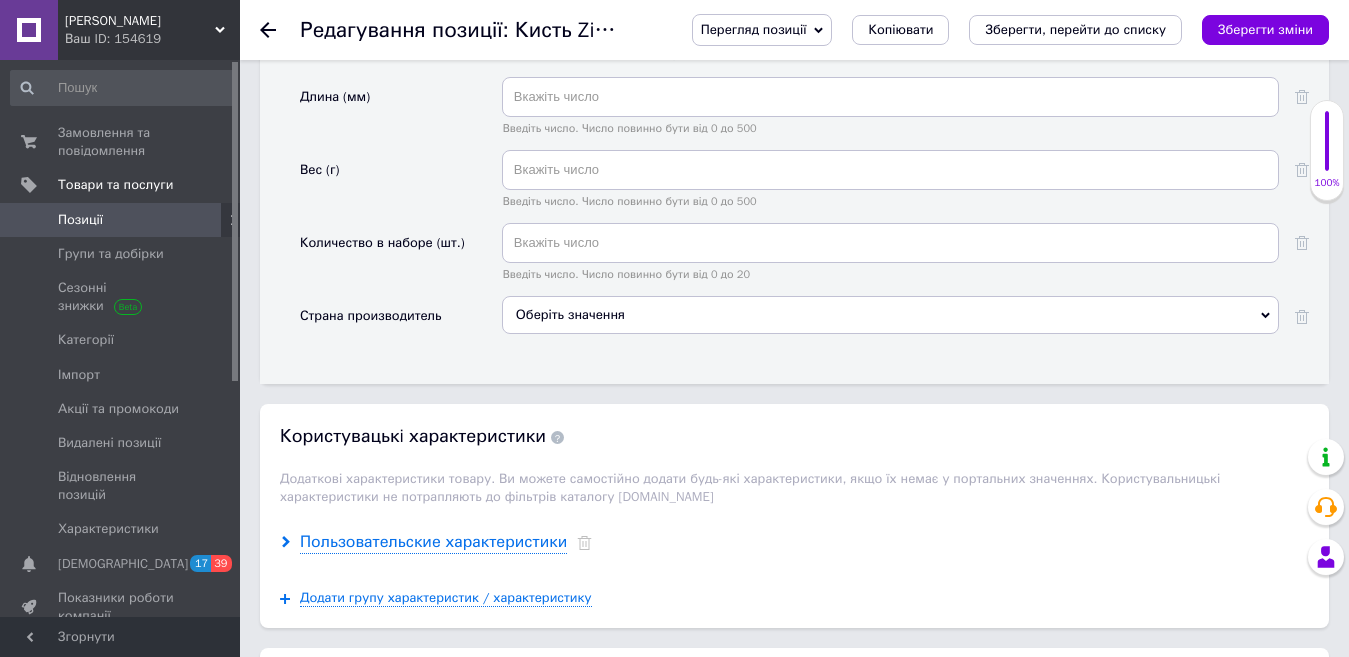 click on "Пользовательские характеристики" at bounding box center [433, 542] 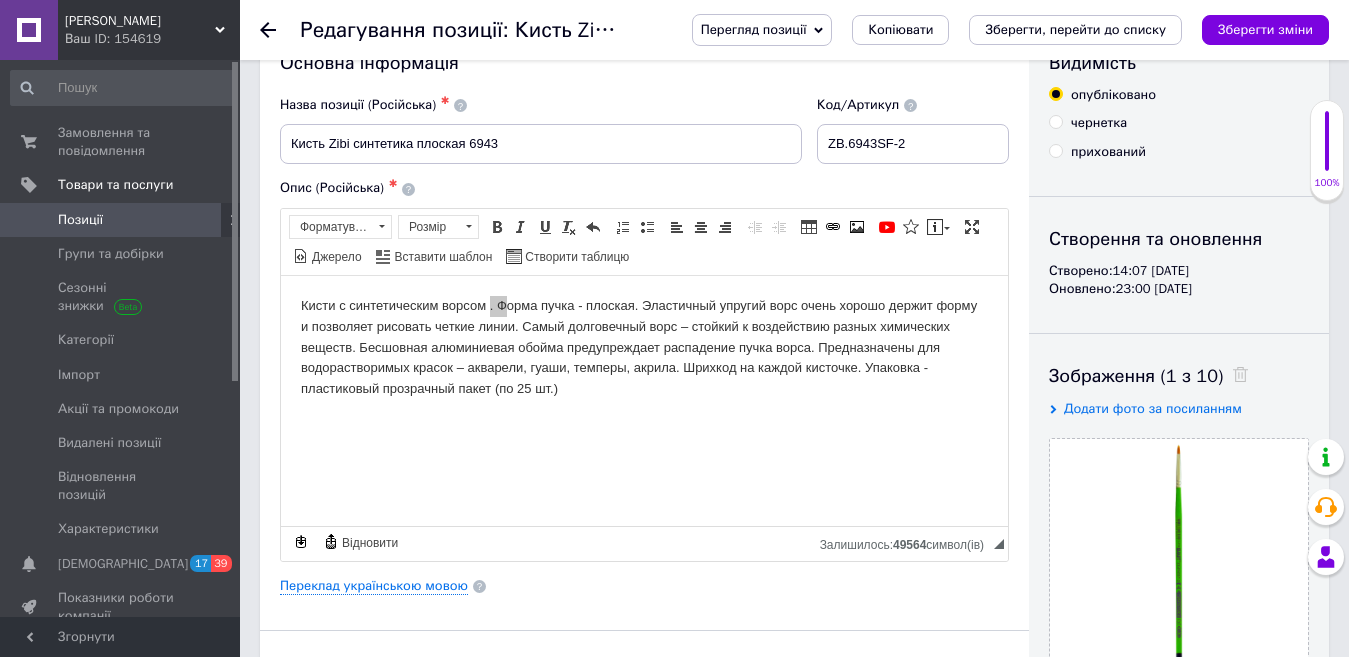 scroll, scrollTop: 52, scrollLeft: 0, axis: vertical 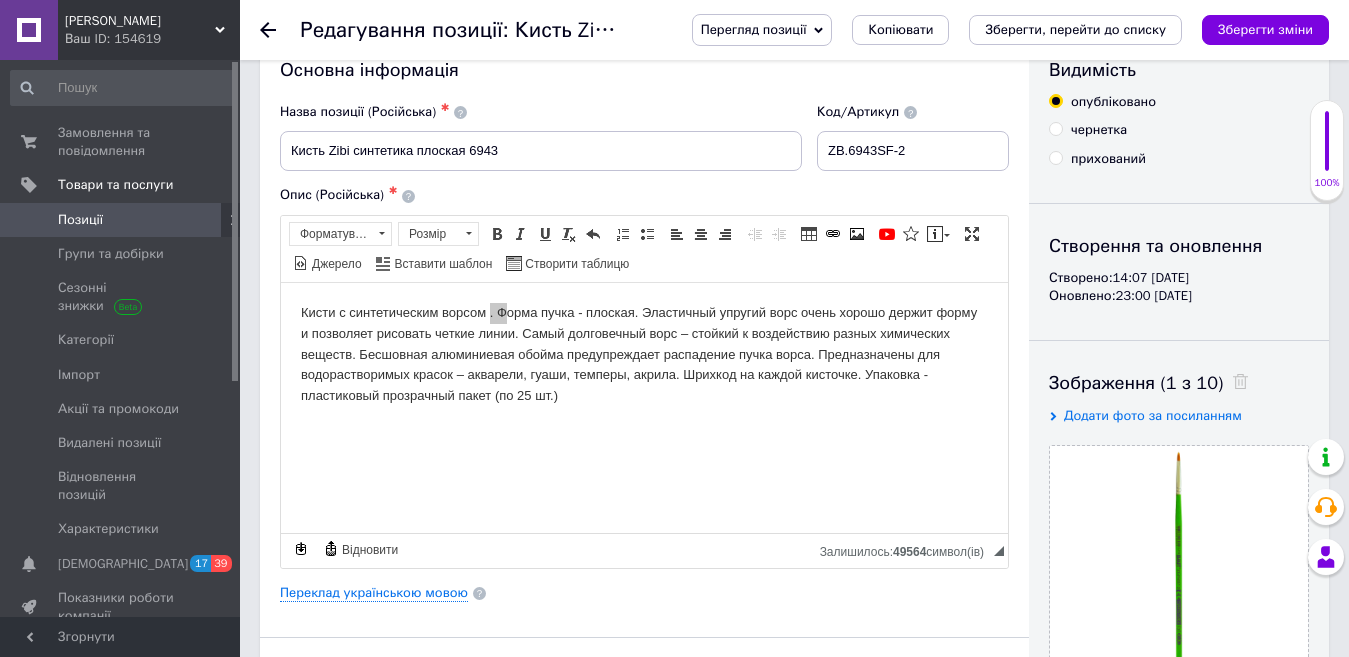 click on "Зберегти зміни" at bounding box center (1265, 29) 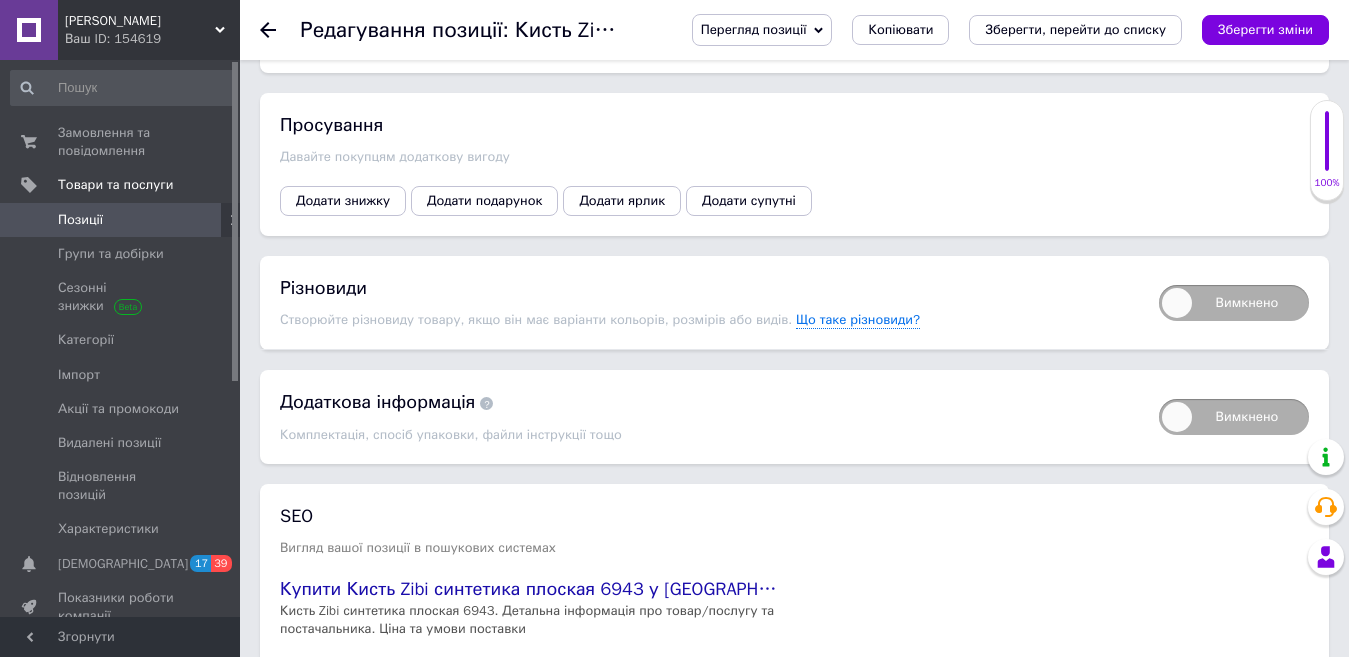 scroll, scrollTop: 3465, scrollLeft: 0, axis: vertical 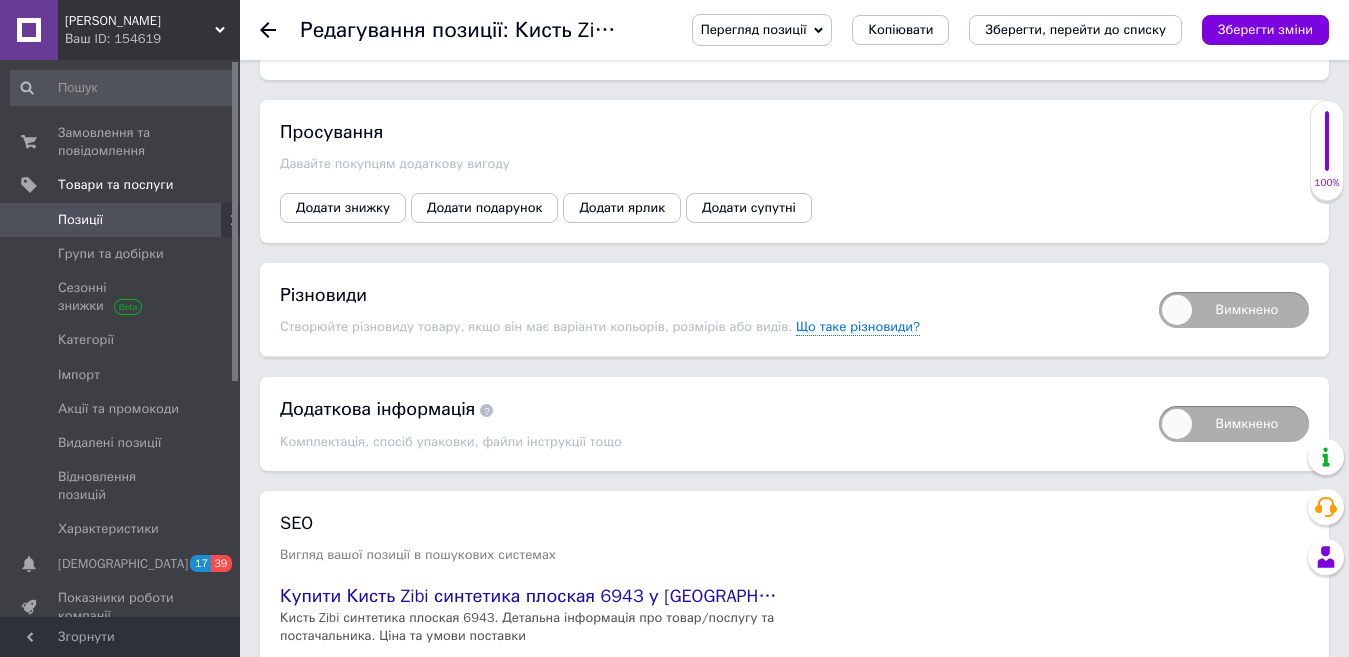 click on "Вимкнено" at bounding box center [1234, 310] 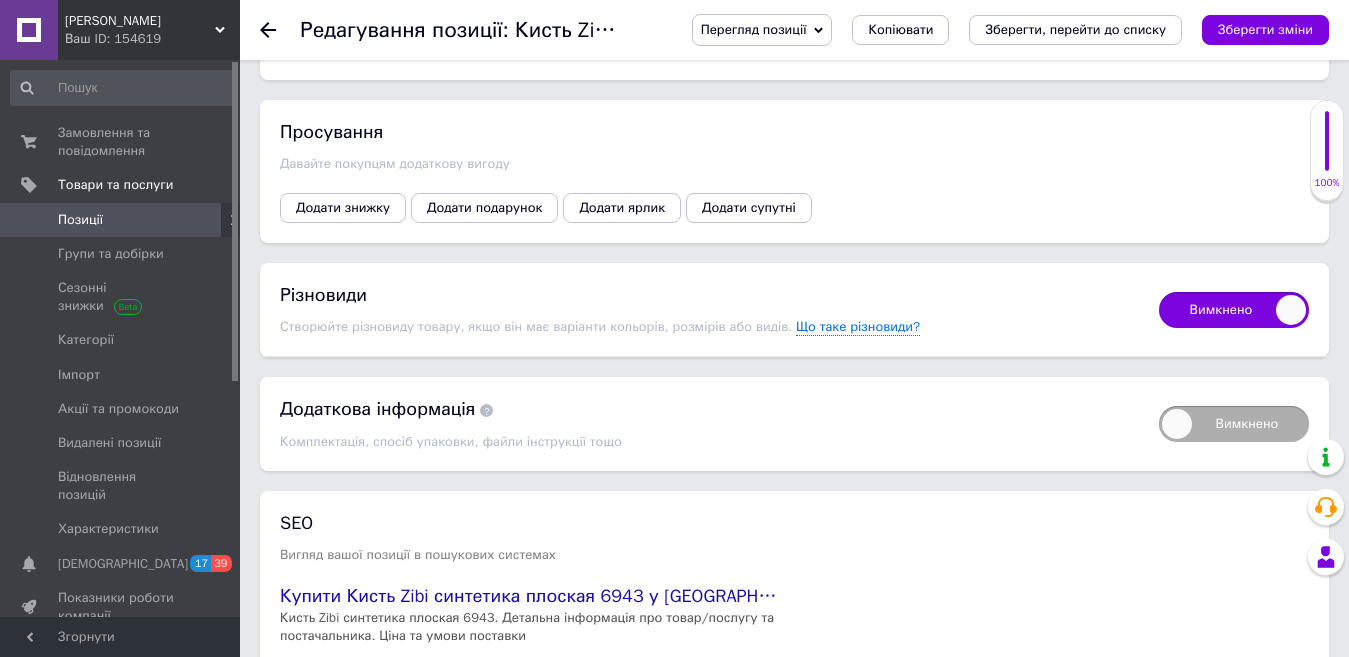 checkbox on "true" 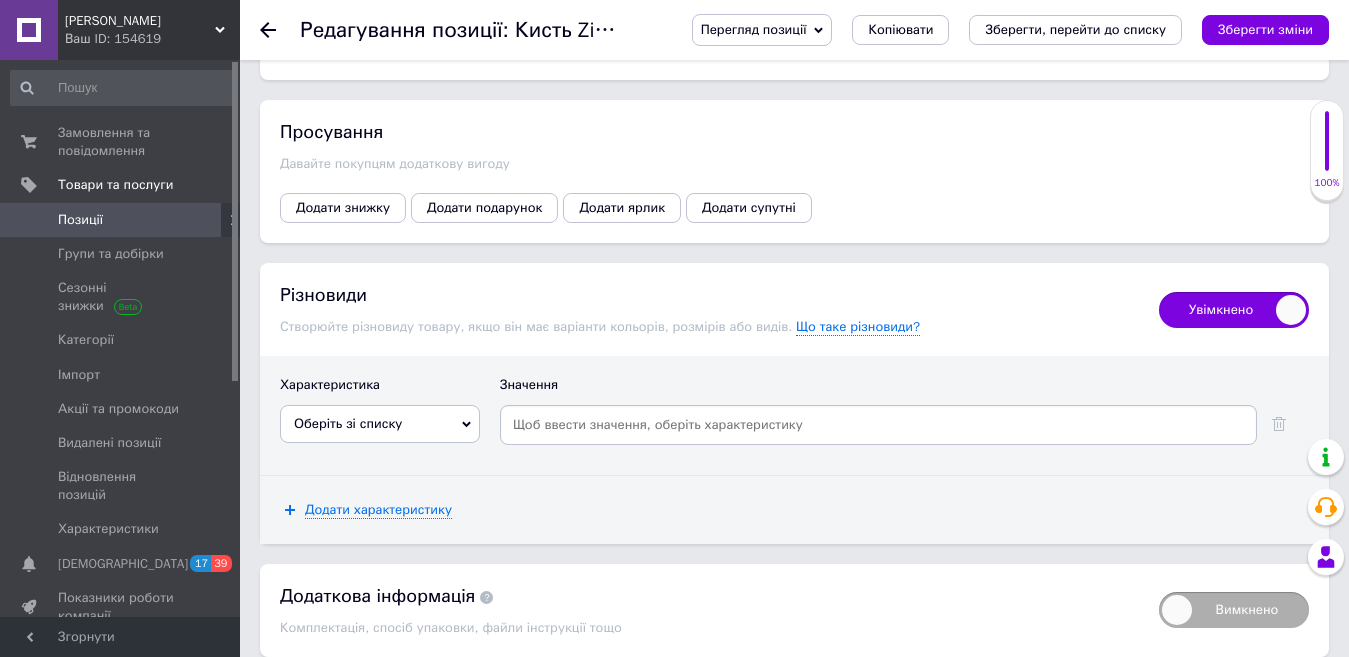 click on "Оберіть зі списку" at bounding box center [380, 424] 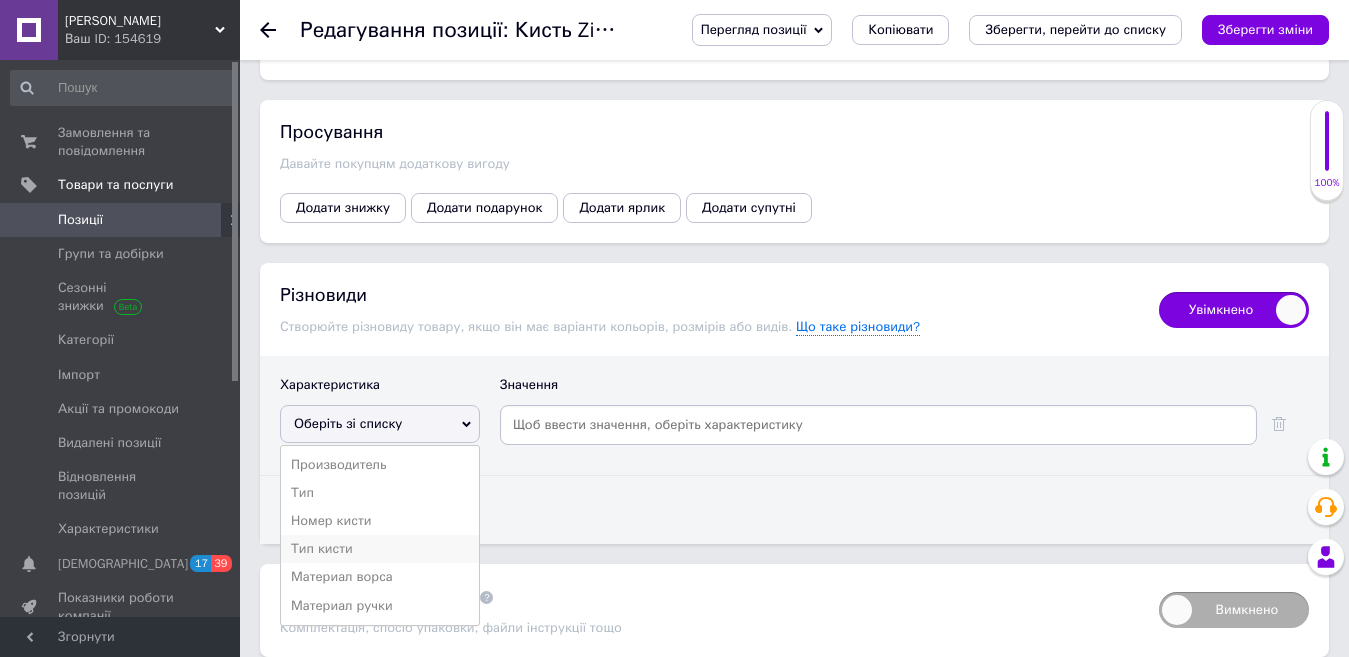 click on "Тип кисти" at bounding box center [380, 549] 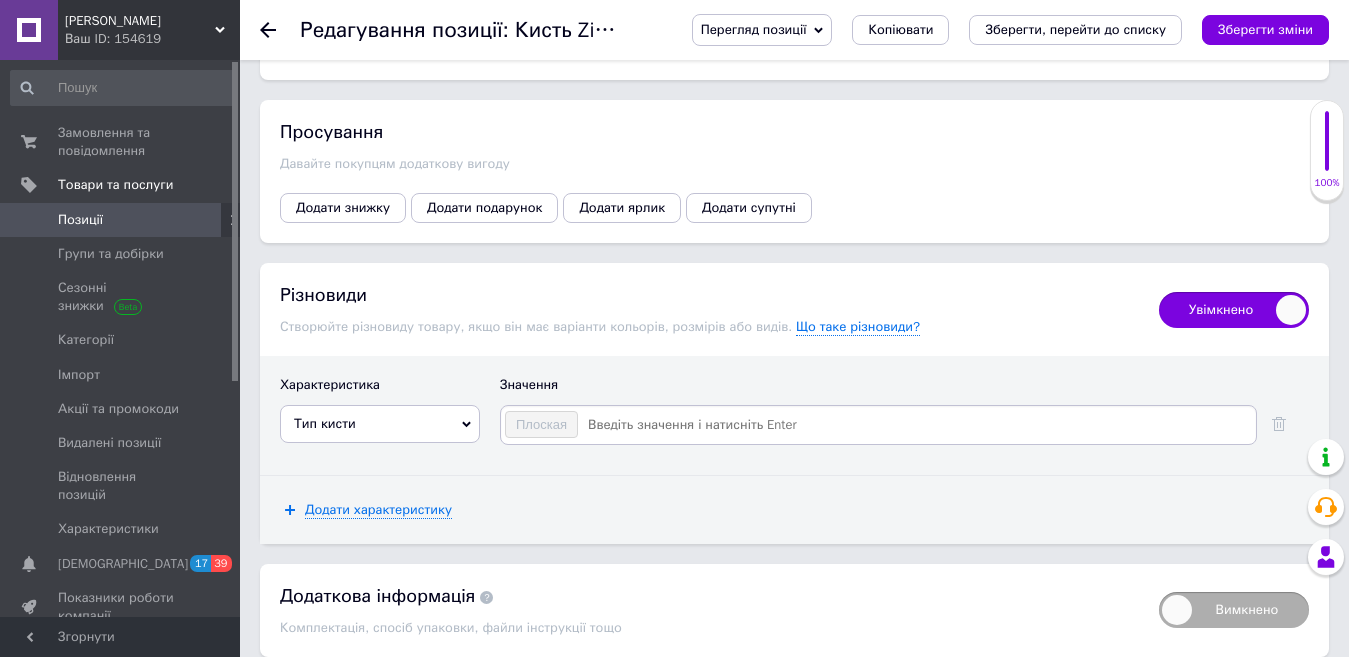 click on "Тип кисти" at bounding box center [380, 424] 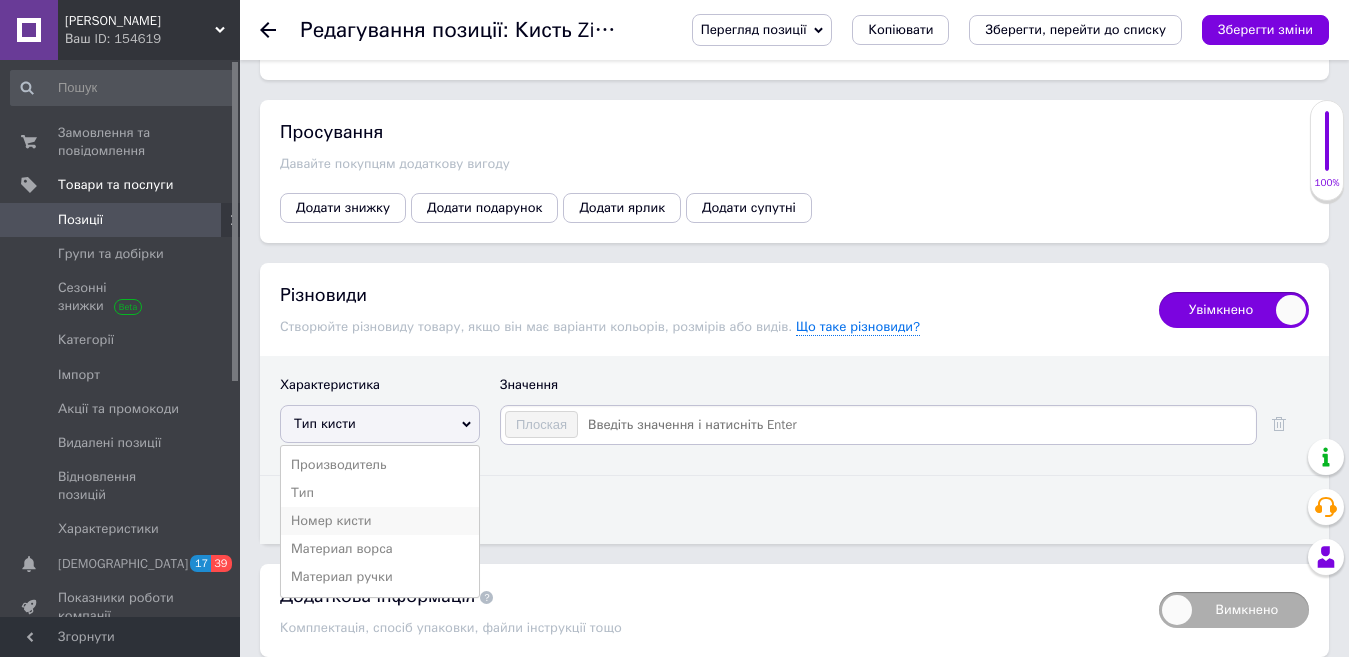 click on "Номер кисти" at bounding box center [380, 521] 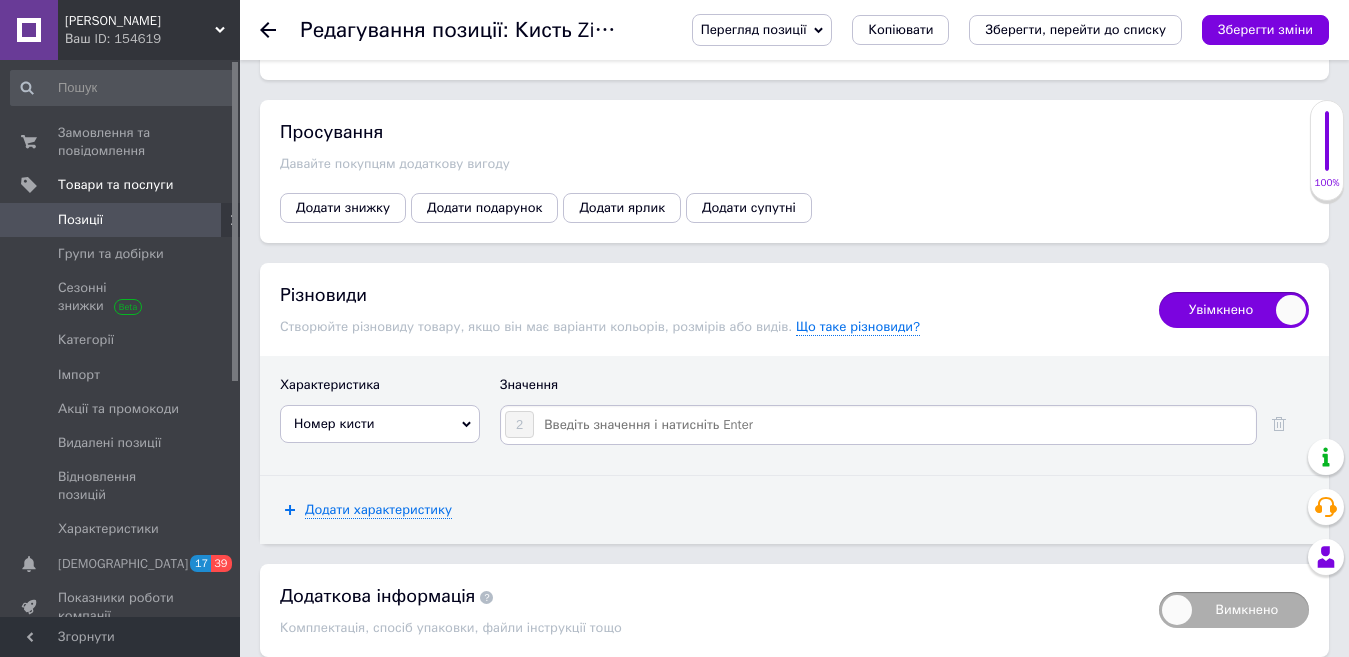 click at bounding box center (894, 425) 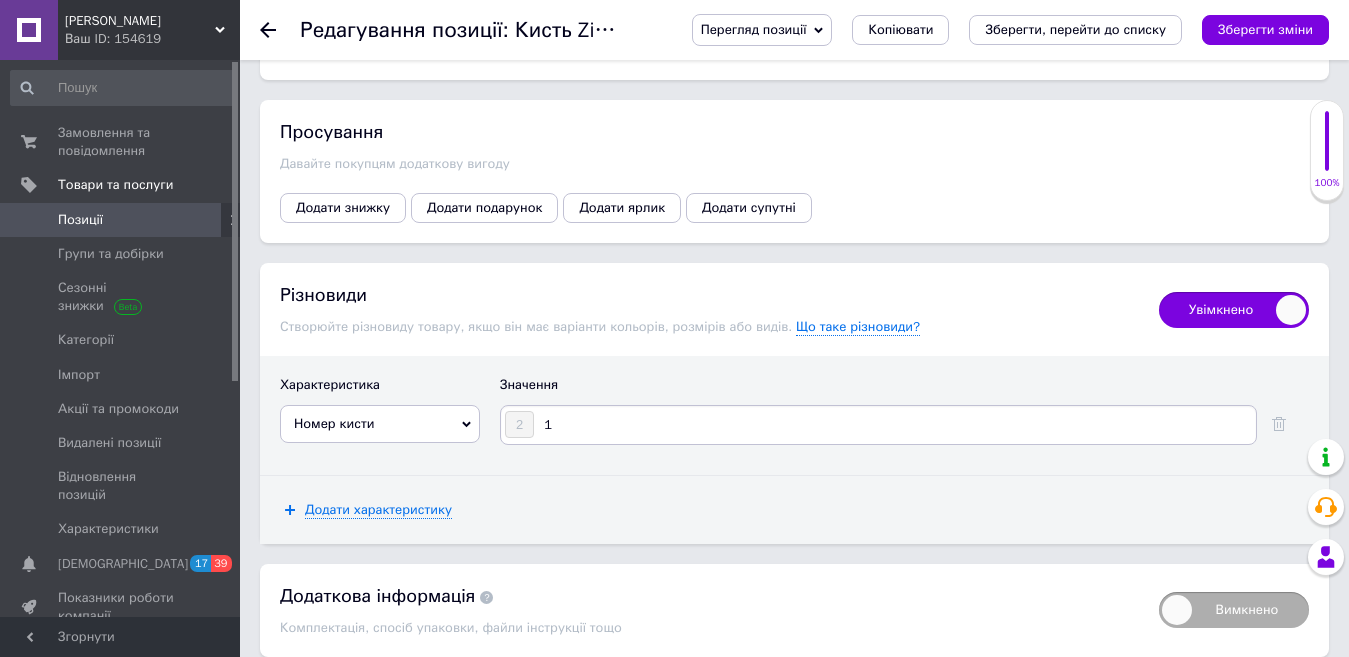type on "10" 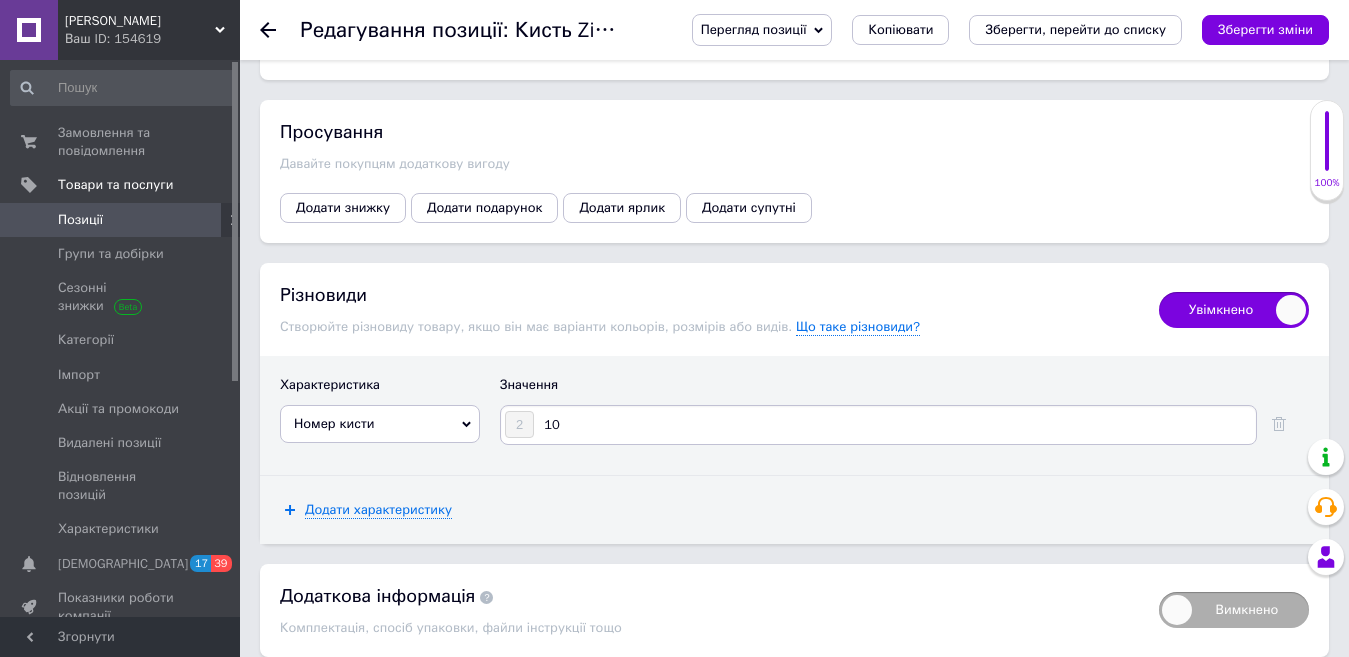 type 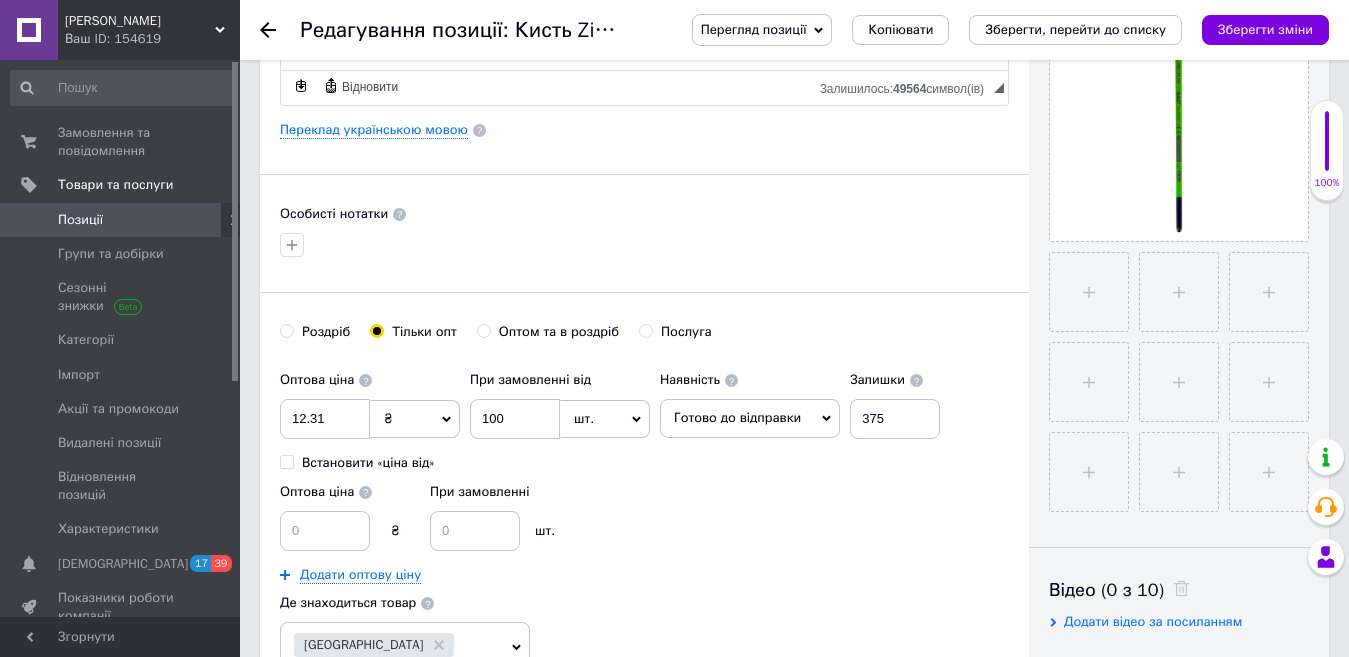 scroll, scrollTop: 530, scrollLeft: 0, axis: vertical 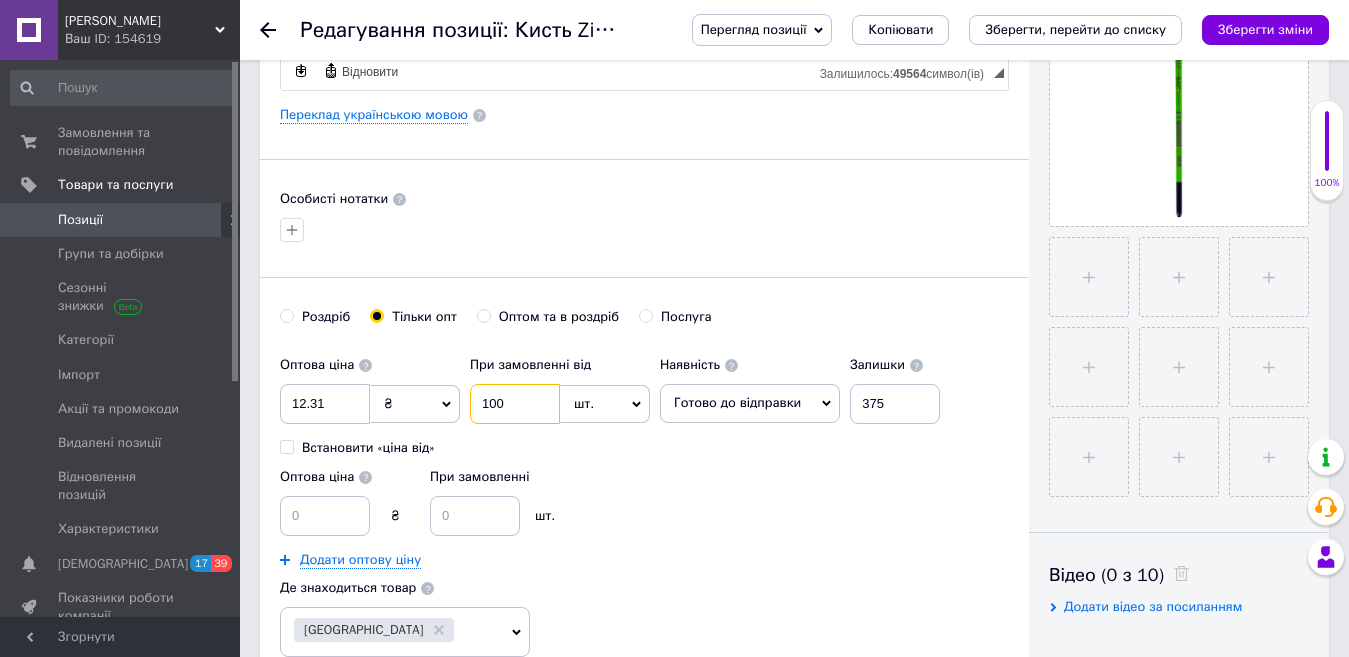 drag, startPoint x: 520, startPoint y: 407, endPoint x: 460, endPoint y: 379, distance: 66.211784 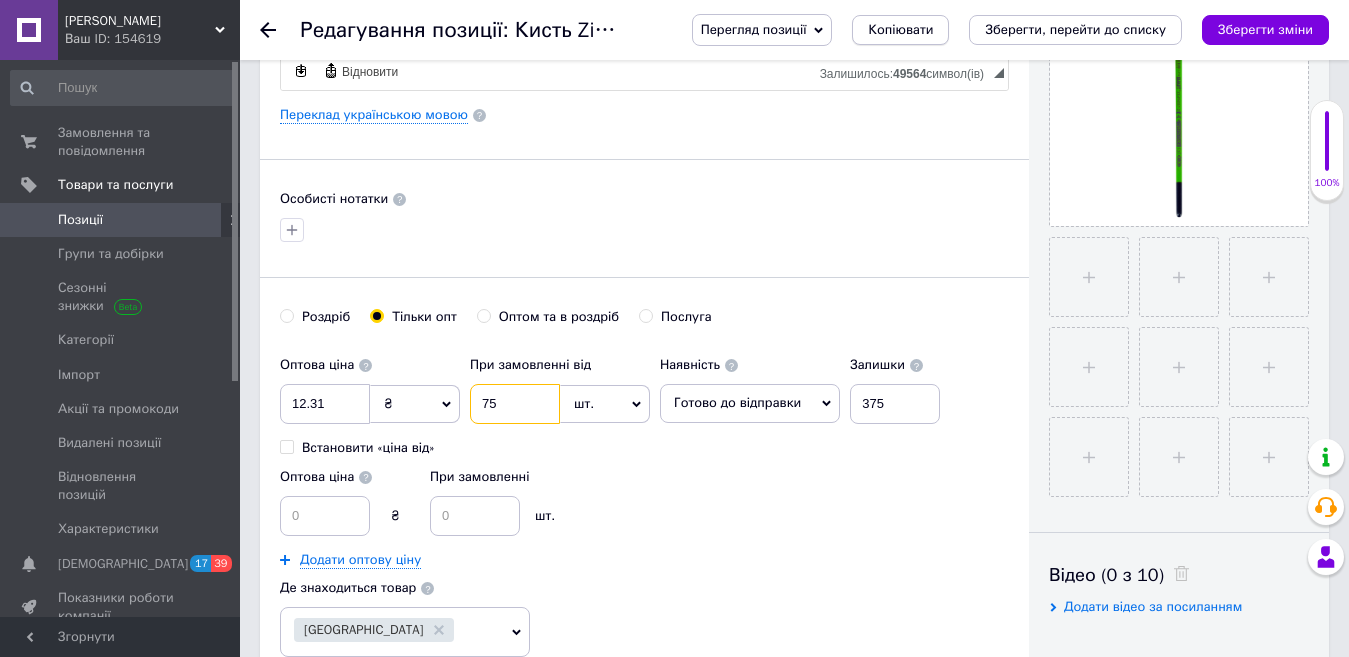type on "75" 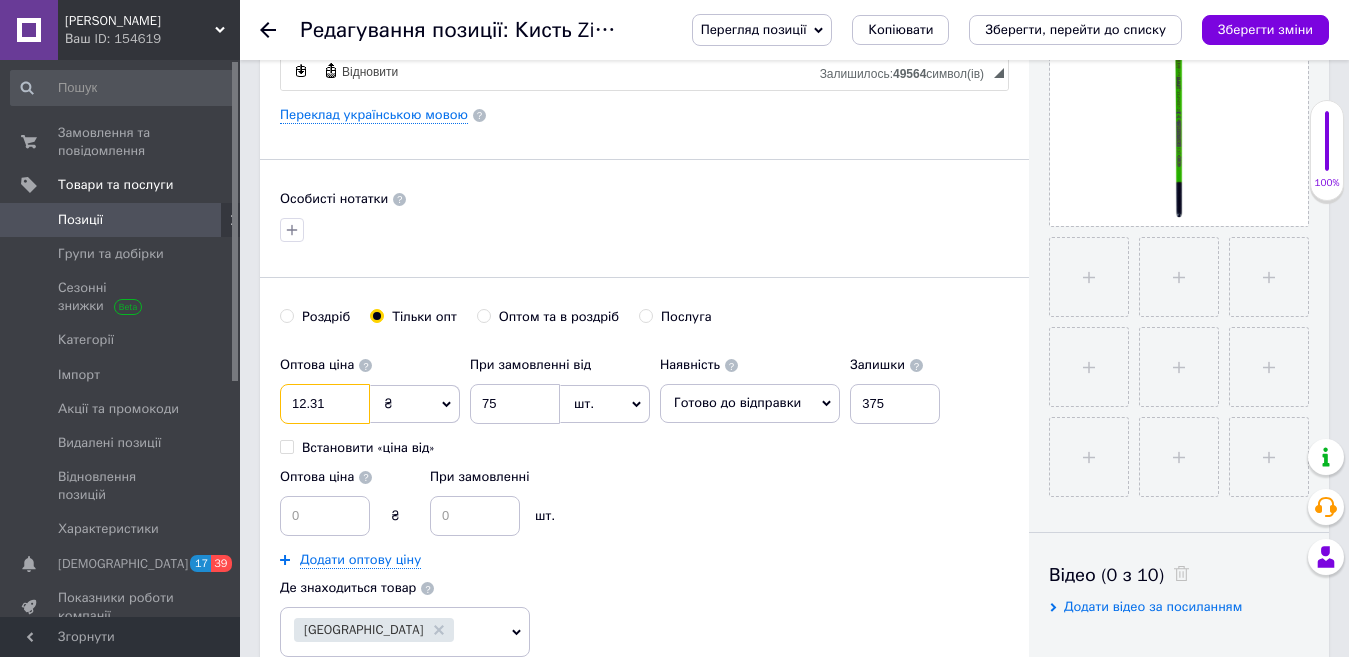 drag, startPoint x: 331, startPoint y: 399, endPoint x: 270, endPoint y: 399, distance: 61 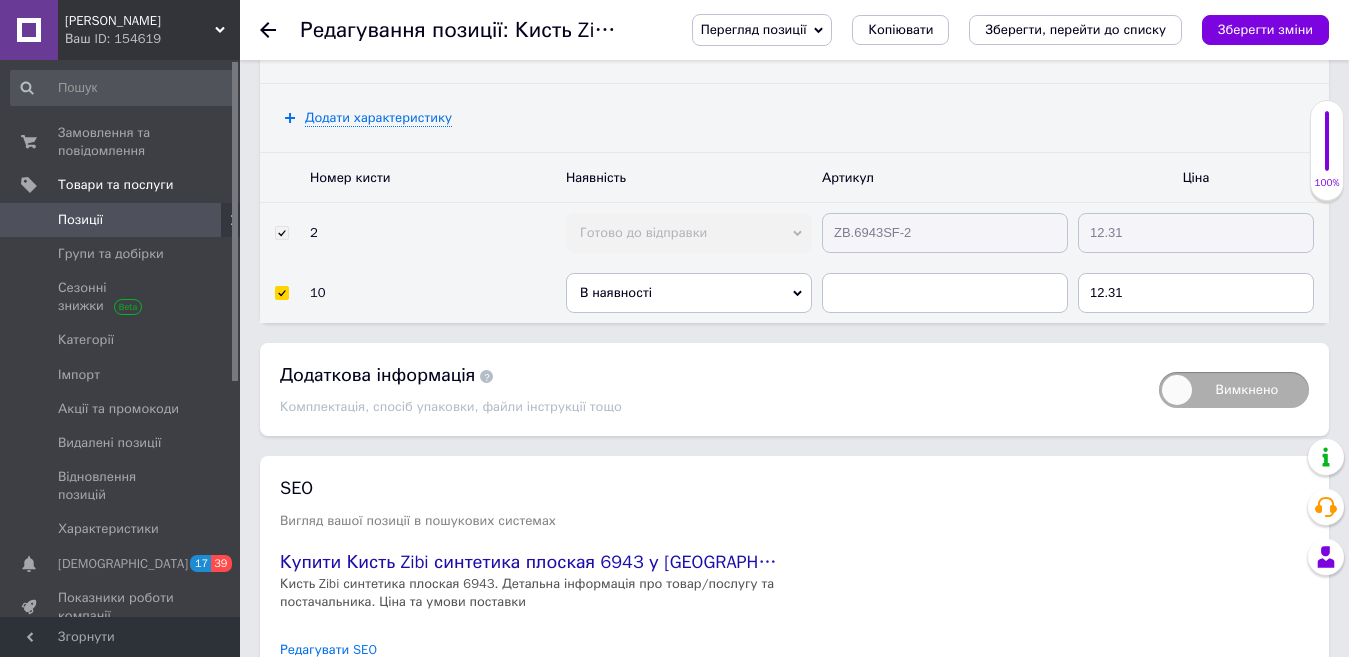 scroll, scrollTop: 3931, scrollLeft: 0, axis: vertical 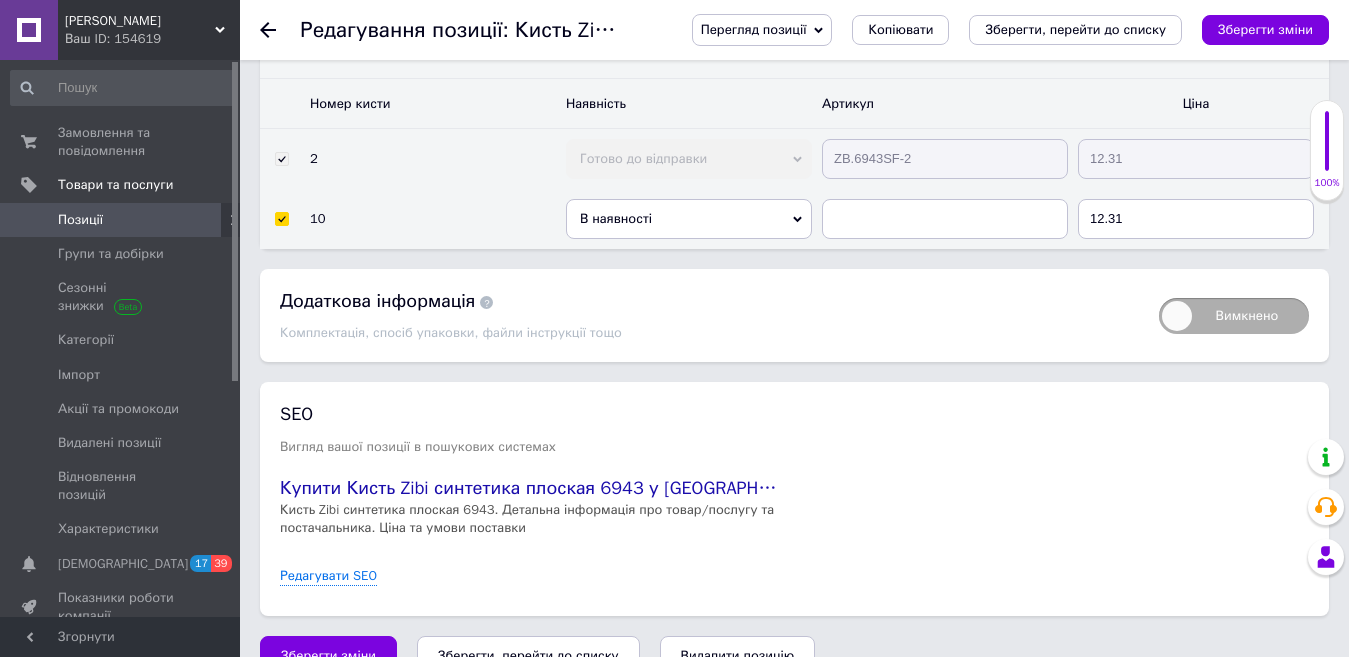 type on "13" 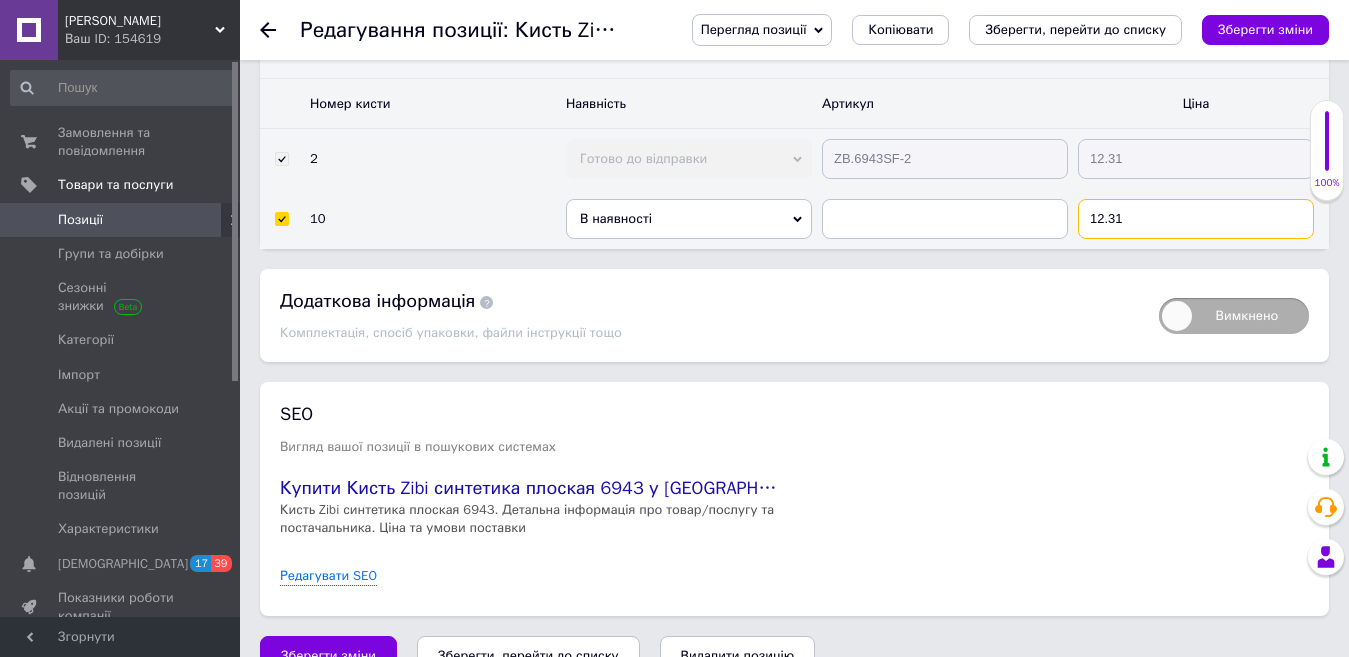 drag, startPoint x: 1119, startPoint y: 200, endPoint x: 1054, endPoint y: 203, distance: 65.06919 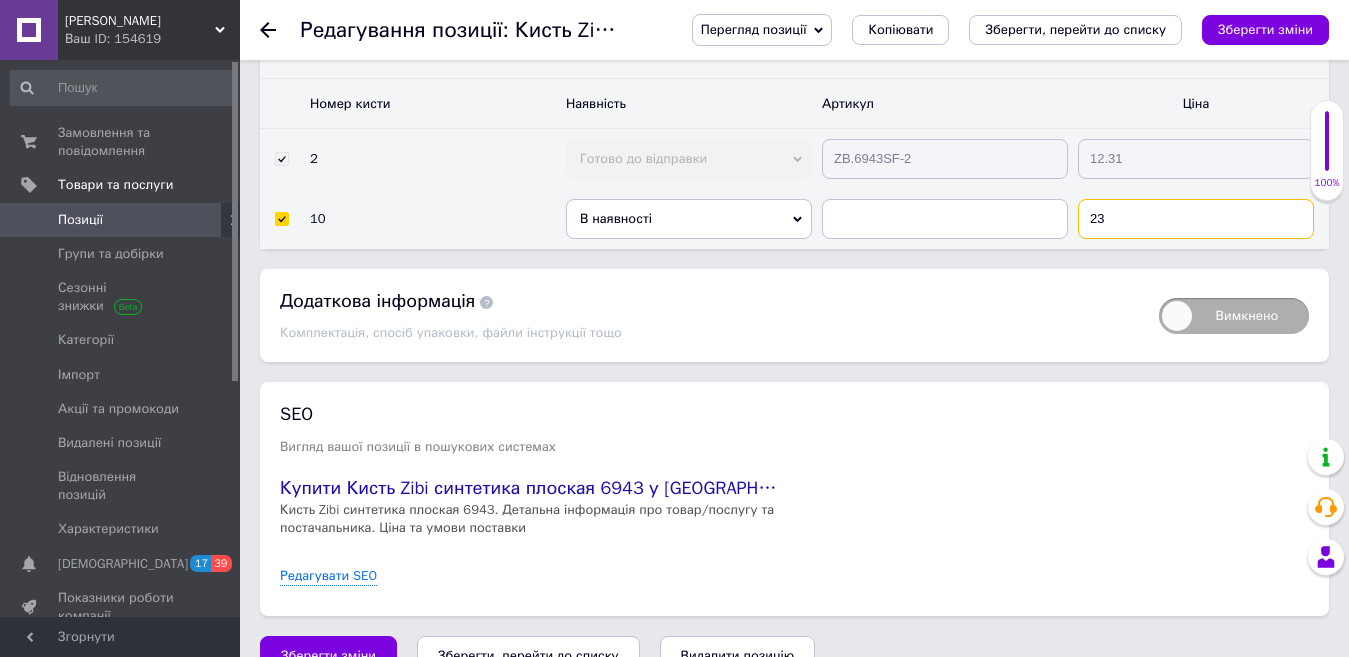 type on "23" 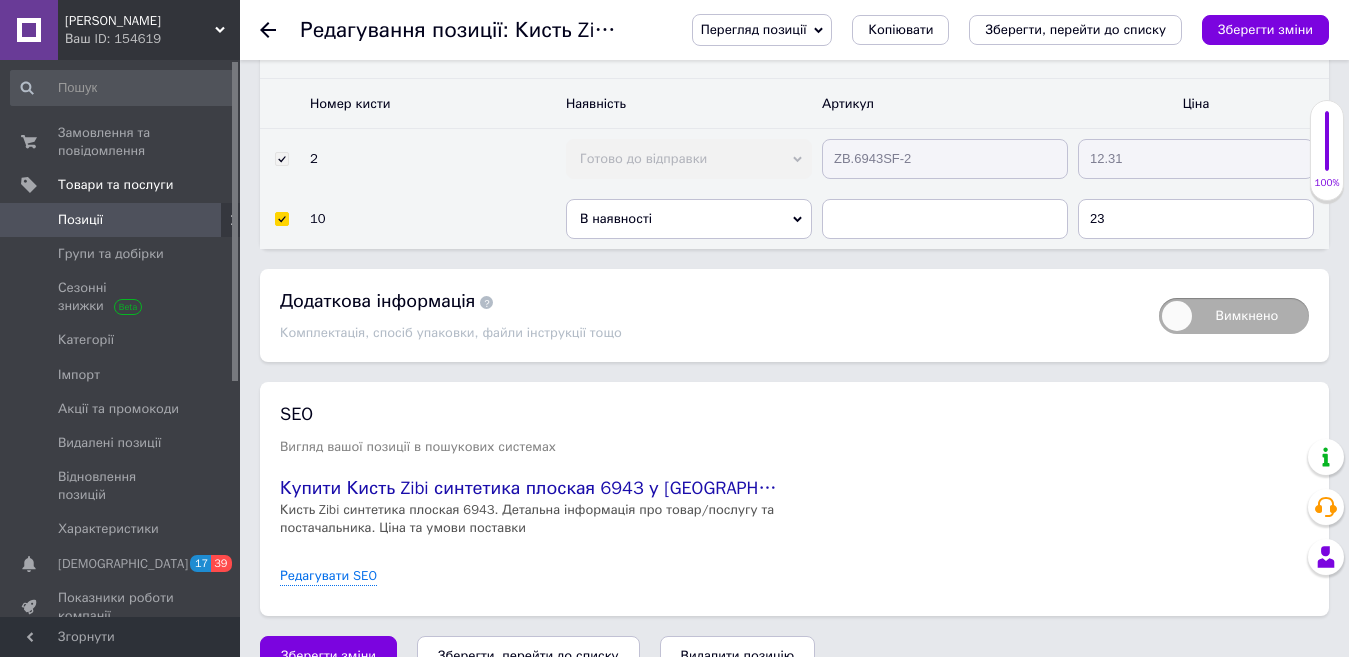 click on "В наявності" at bounding box center [689, 219] 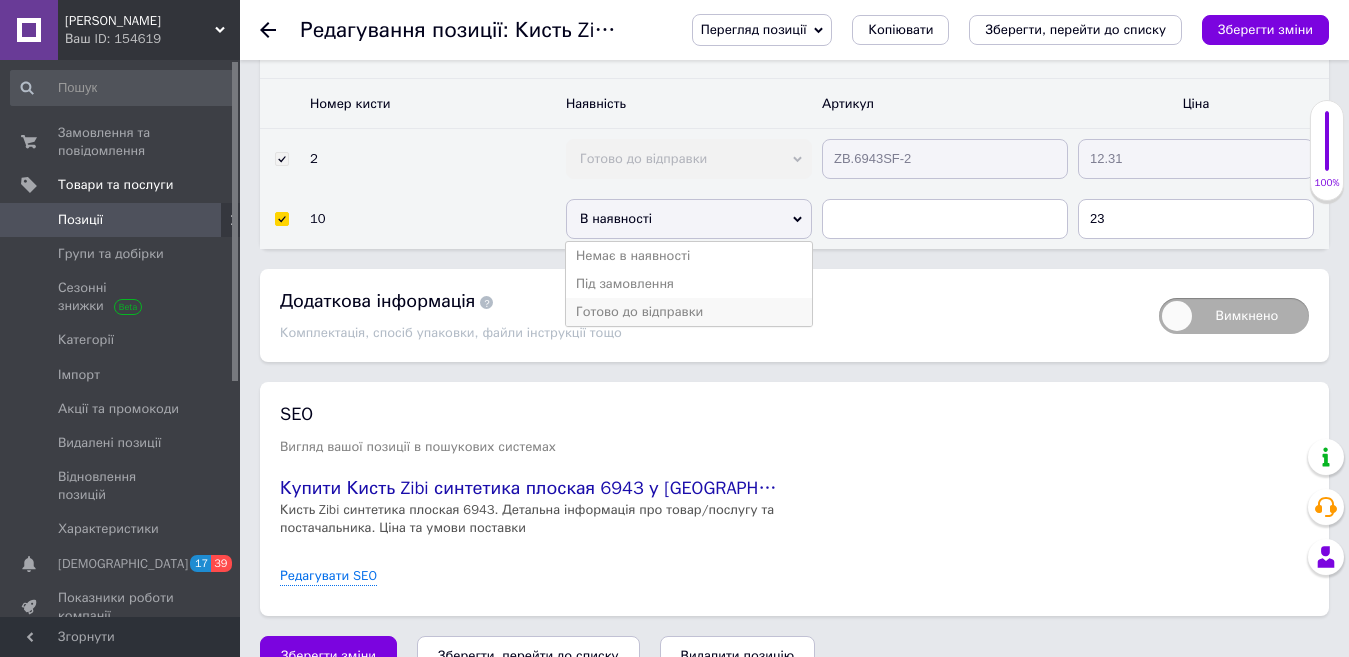 click on "Готово до відправки" at bounding box center (689, 312) 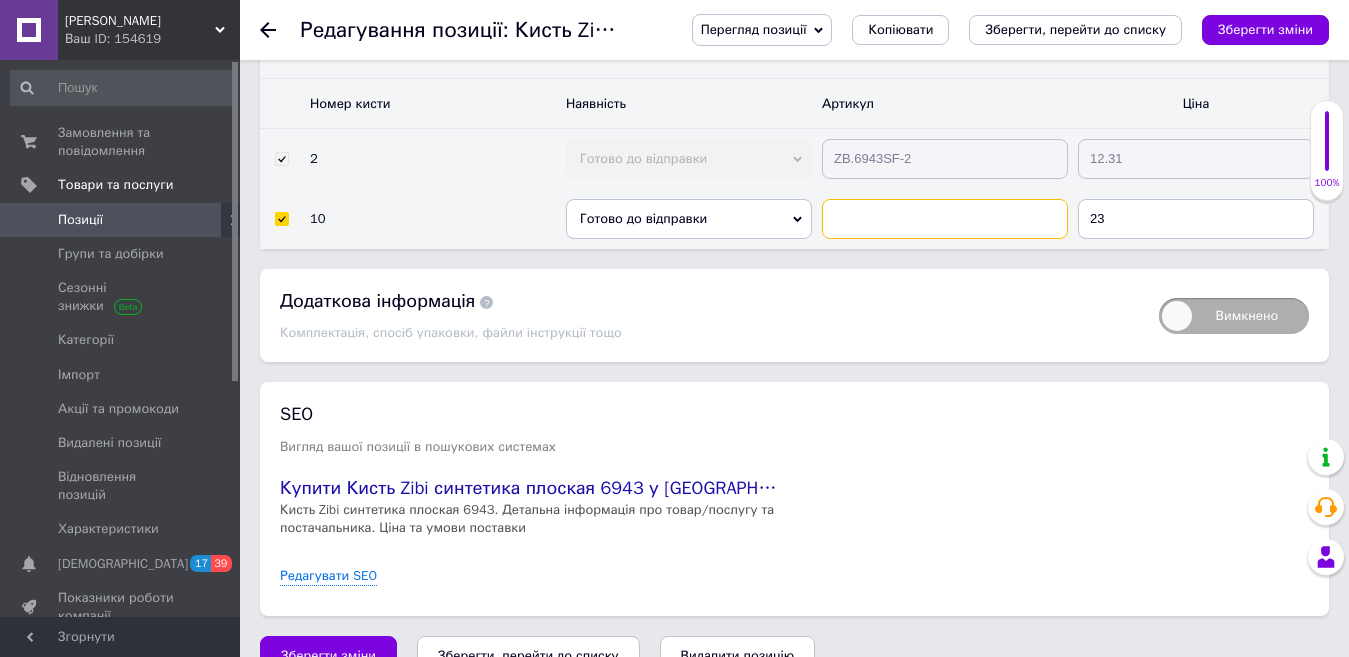 paste on "ZB.6943SF-10" 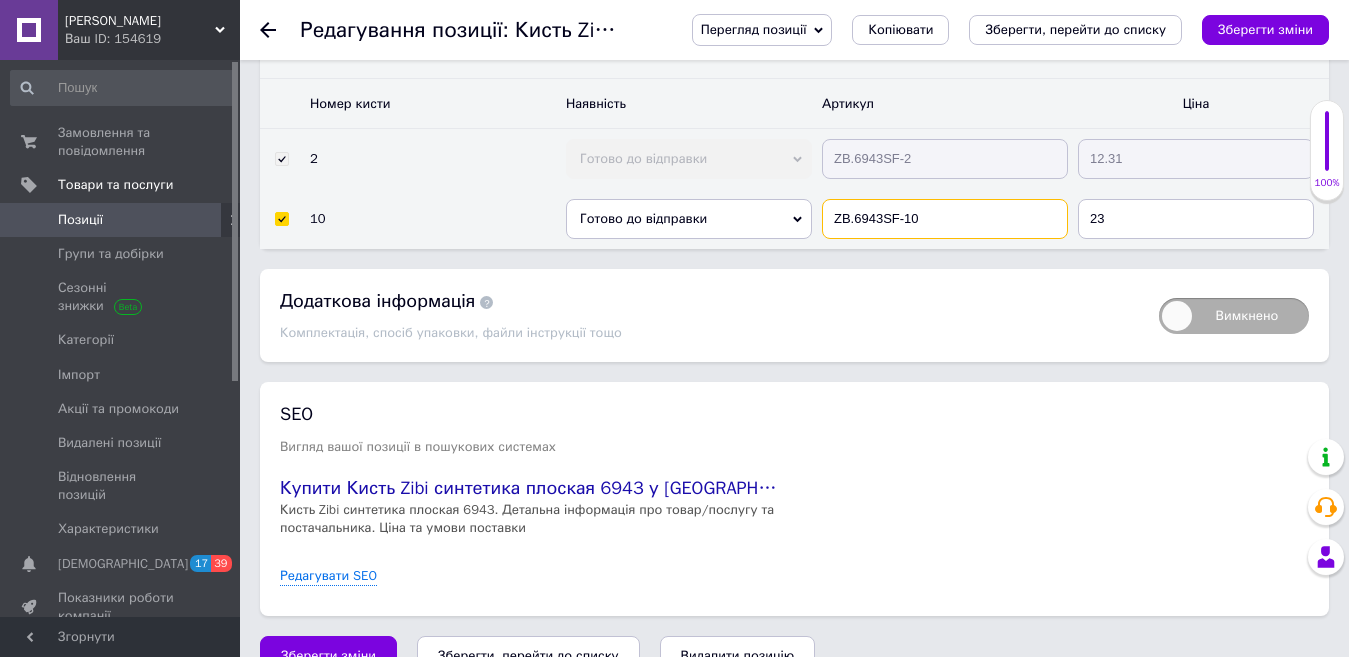 type on "ZB.6943SF-10" 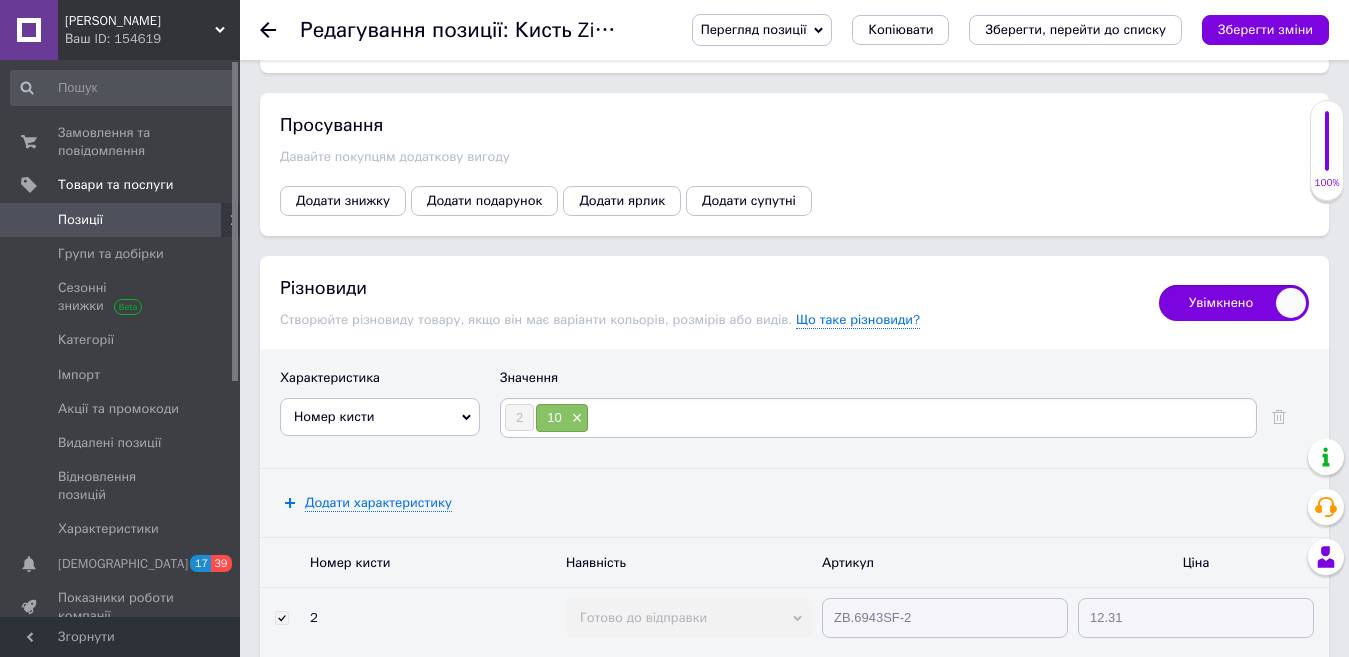 scroll, scrollTop: 3458, scrollLeft: 0, axis: vertical 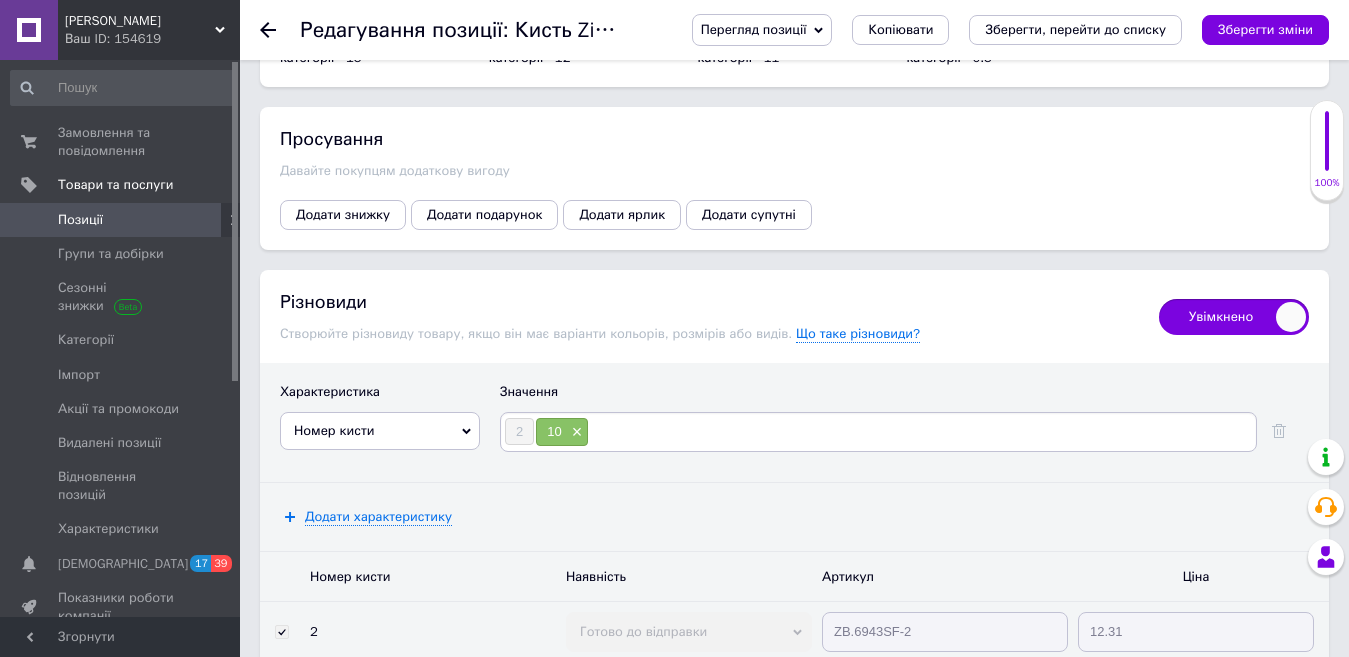 click at bounding box center [921, 432] 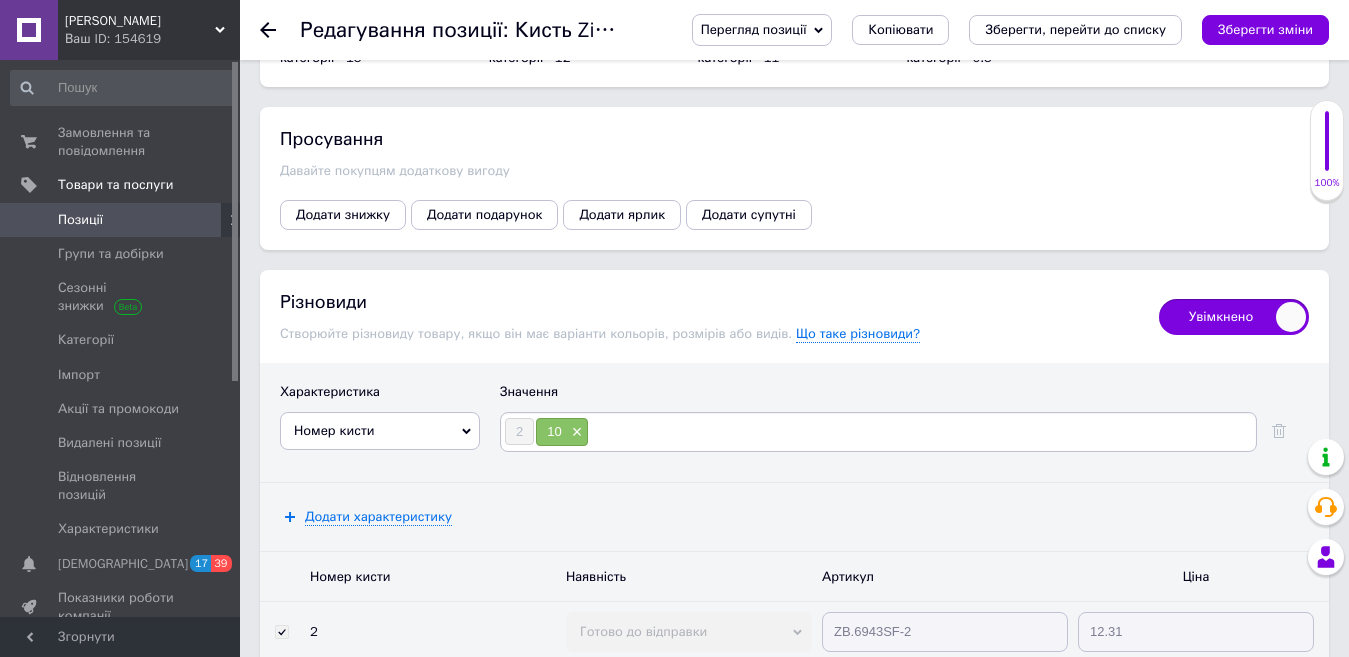 type on "6" 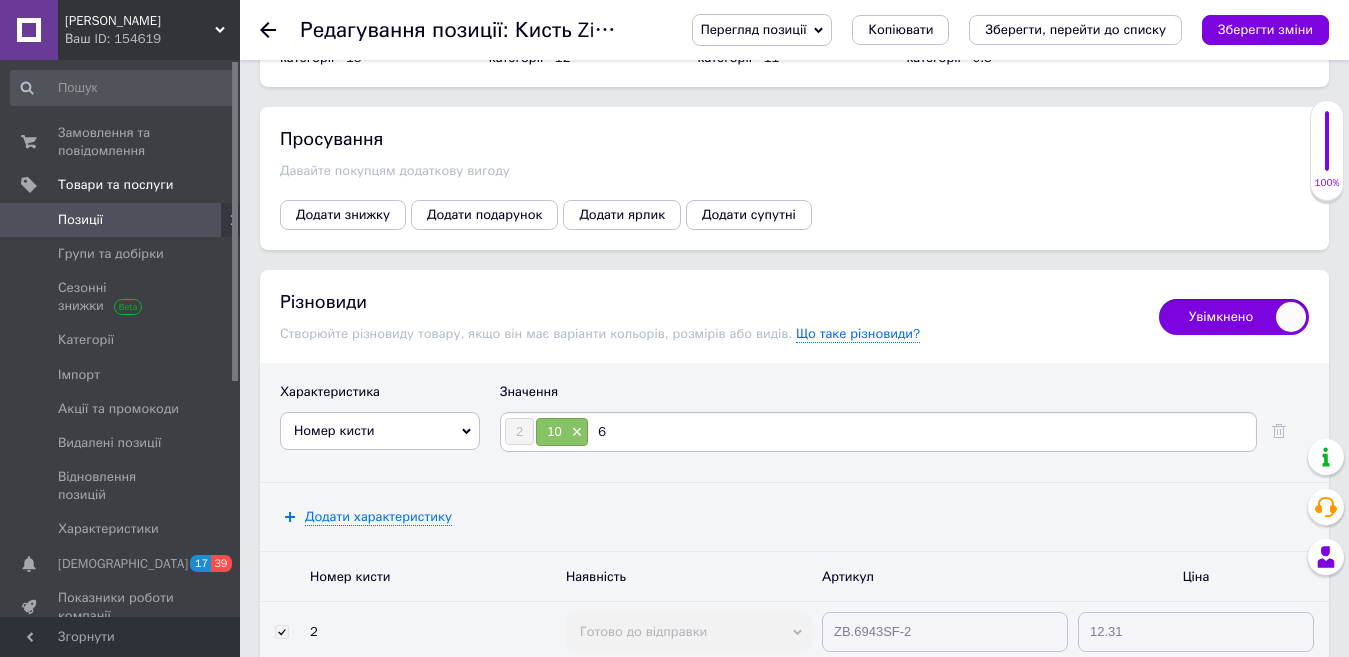 type 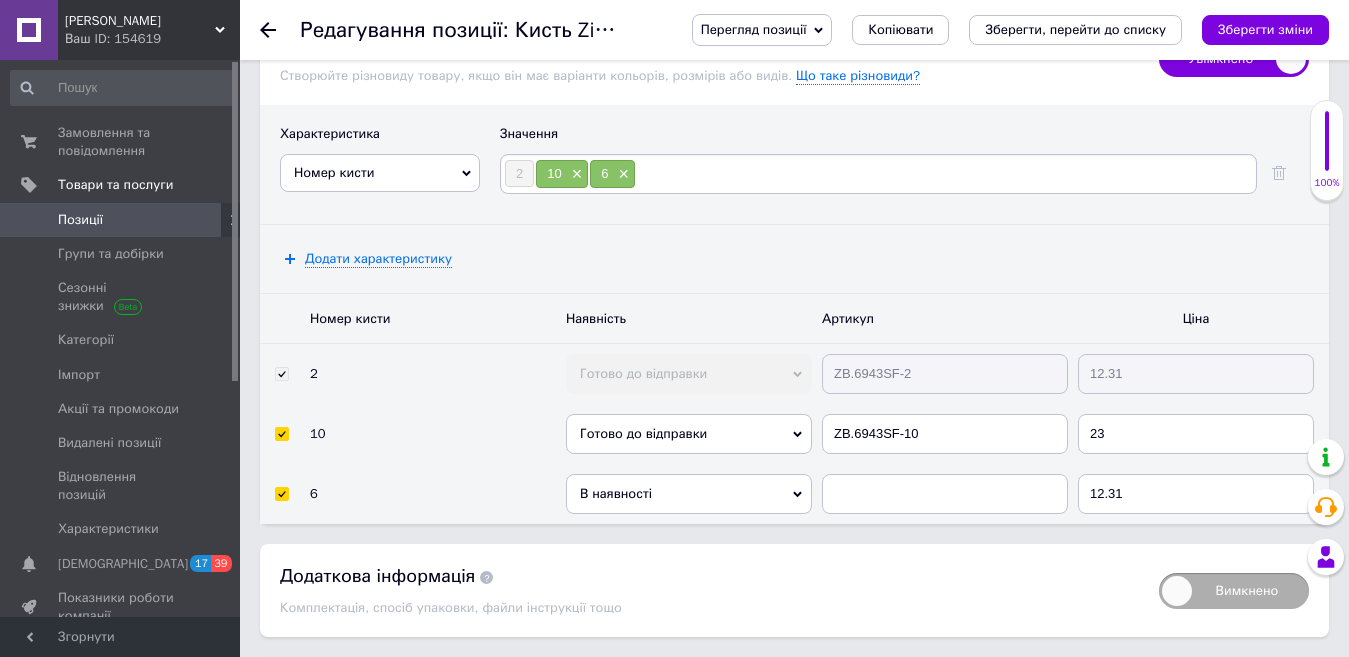 scroll, scrollTop: 3758, scrollLeft: 0, axis: vertical 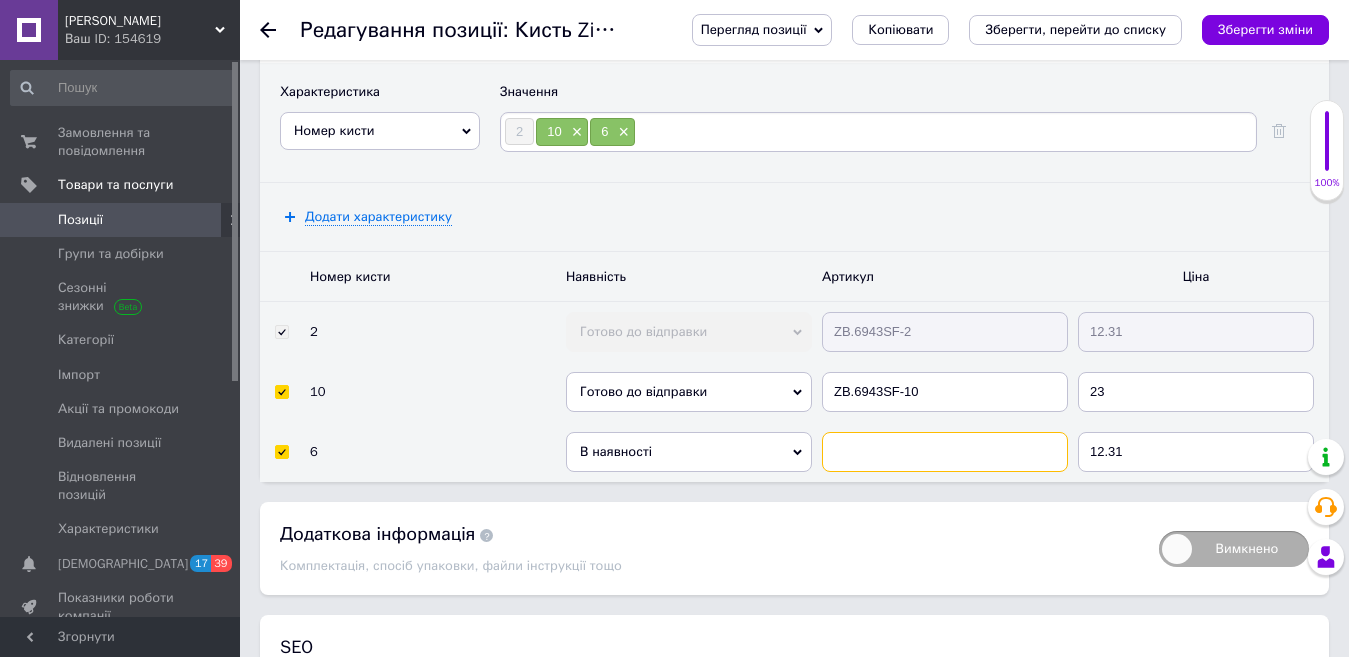 paste on "ZB.6943SF-6" 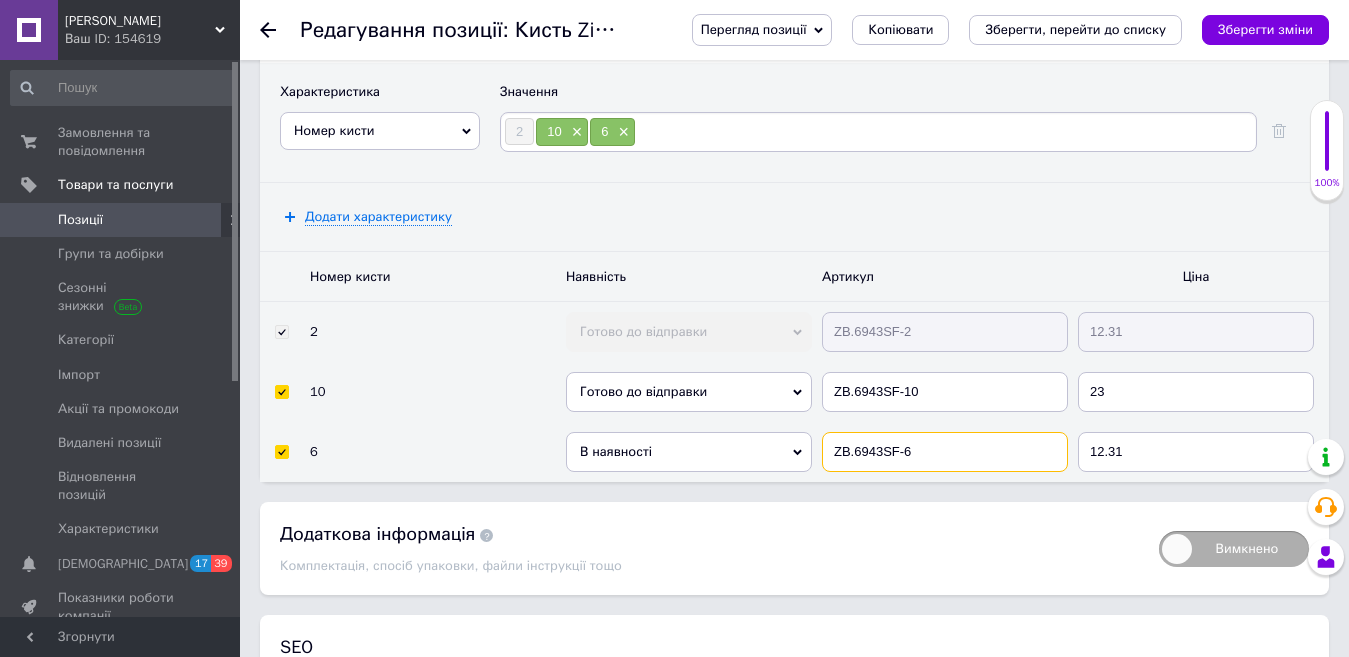type on "ZB.6943SF-6" 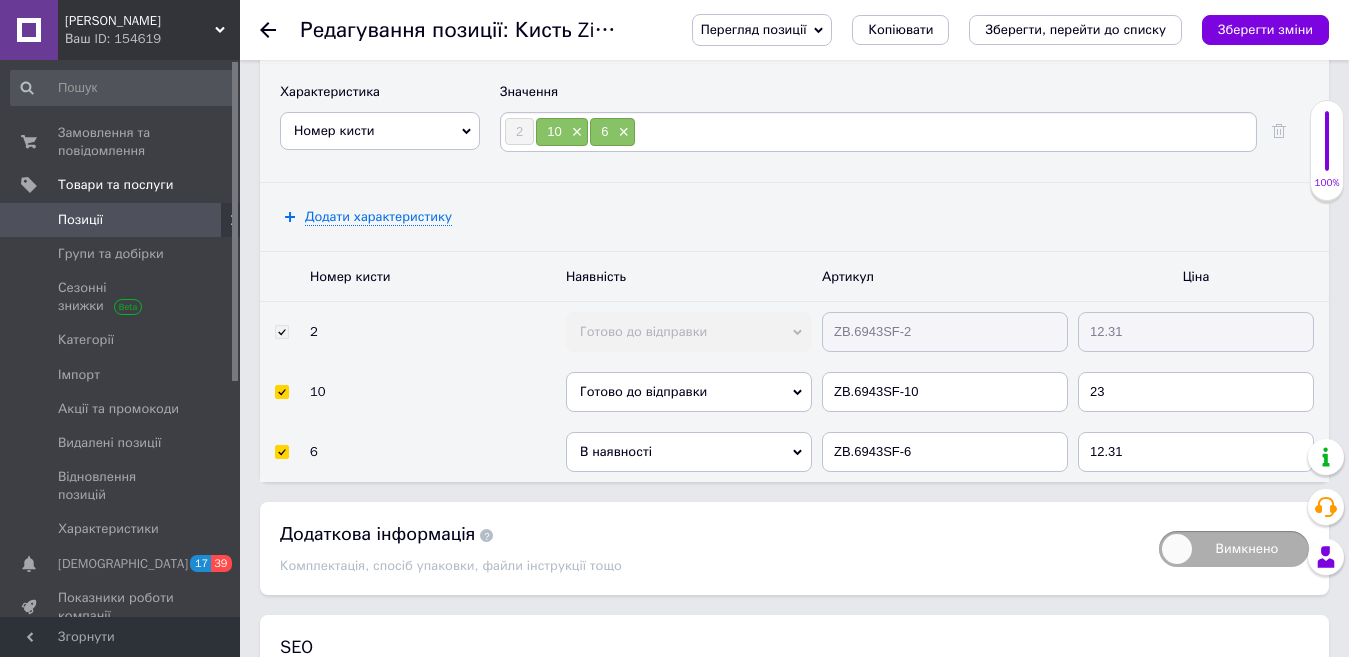 click on "В наявності" at bounding box center (689, 452) 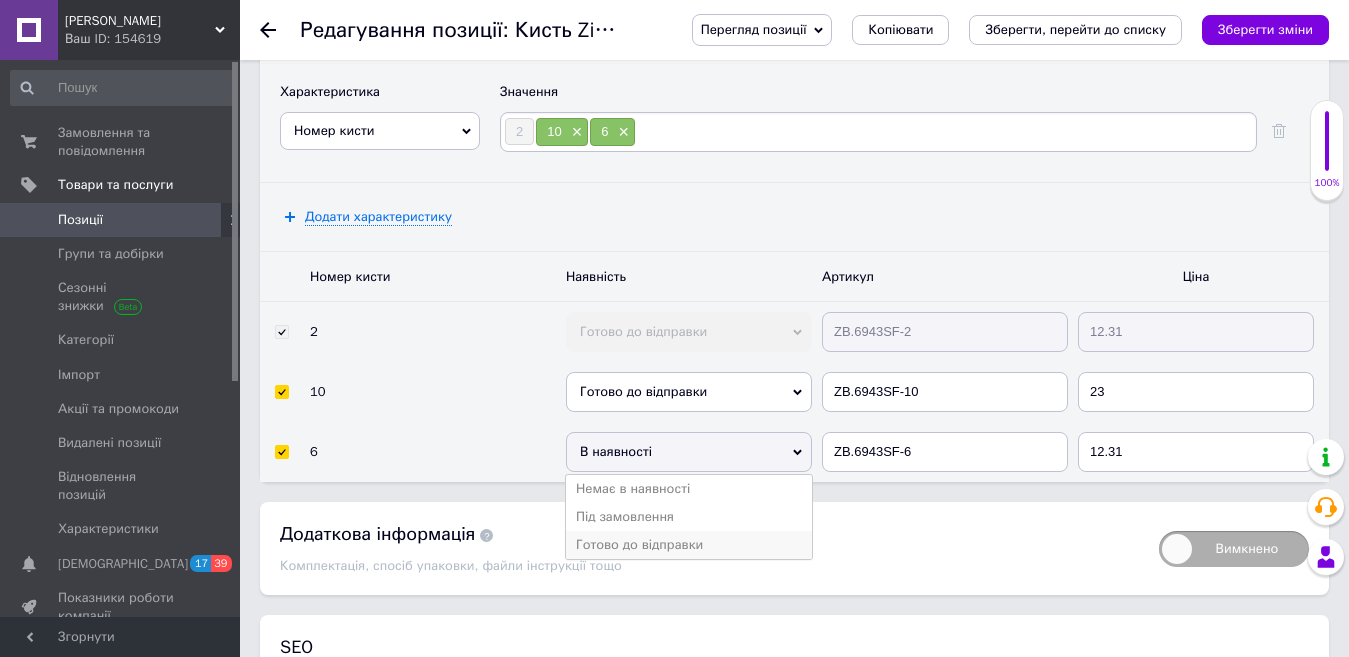 click on "Готово до відправки" at bounding box center [689, 545] 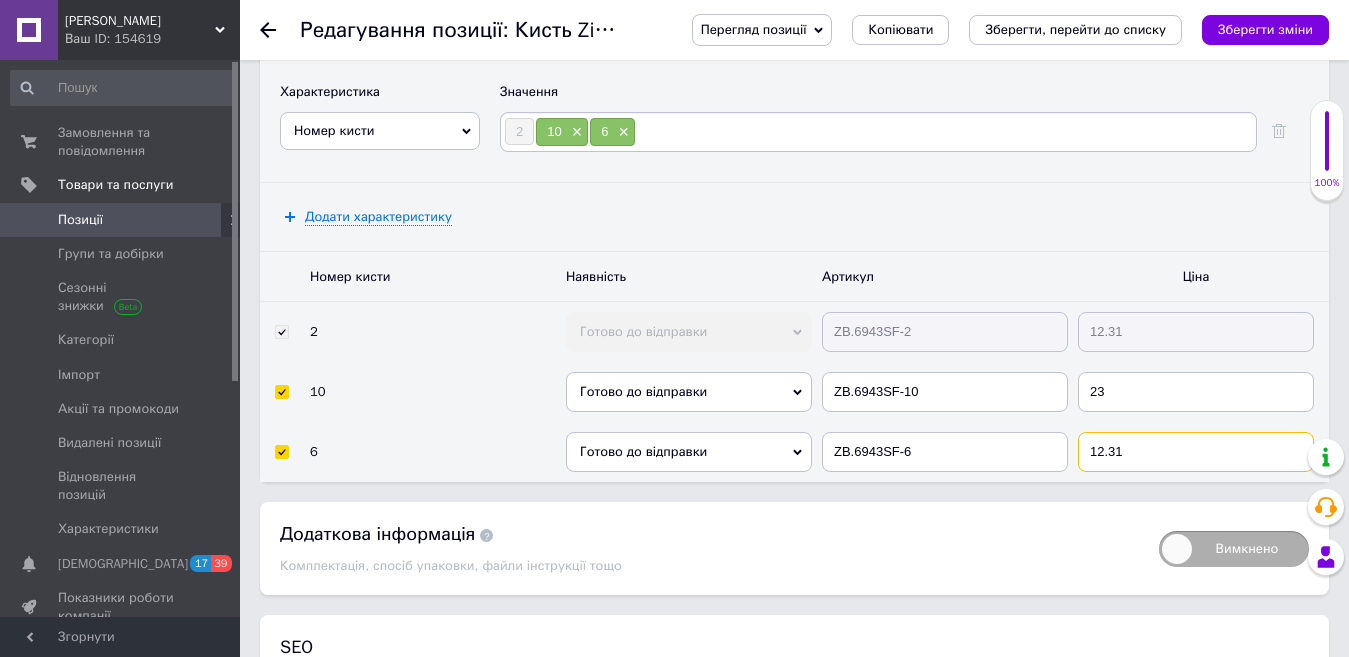 drag, startPoint x: 1098, startPoint y: 423, endPoint x: 1065, endPoint y: 421, distance: 33.06055 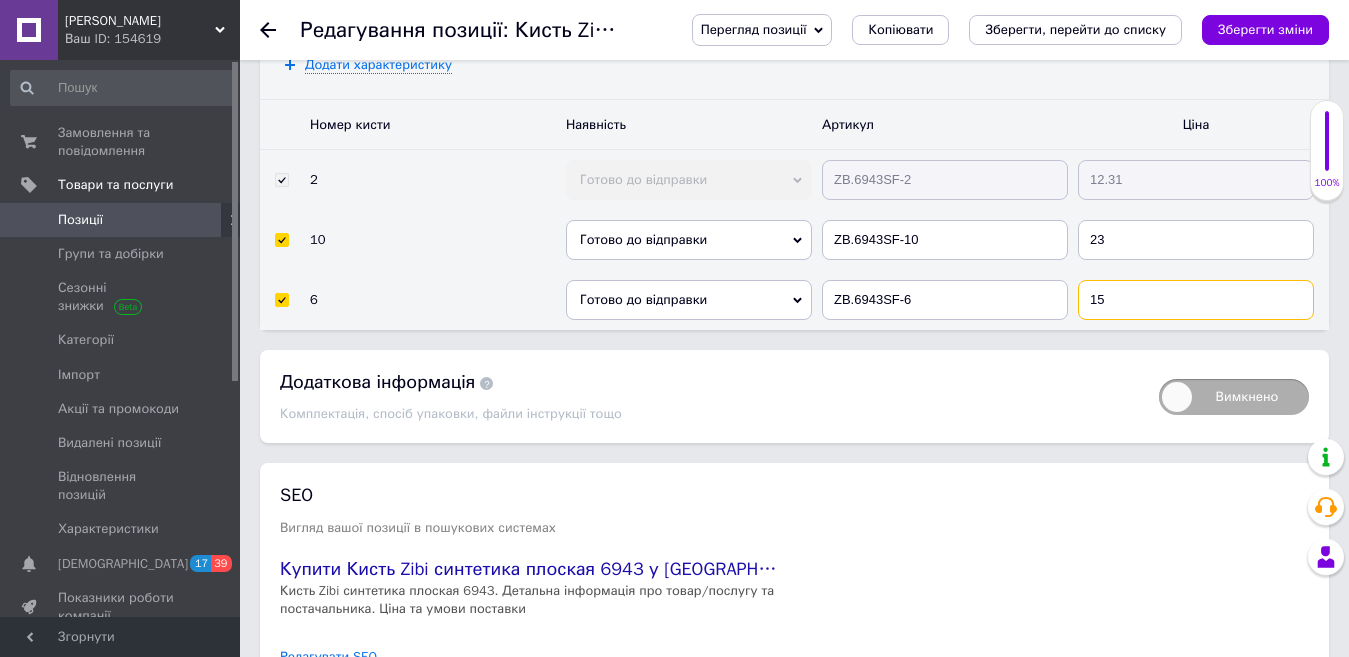 scroll, scrollTop: 3908, scrollLeft: 0, axis: vertical 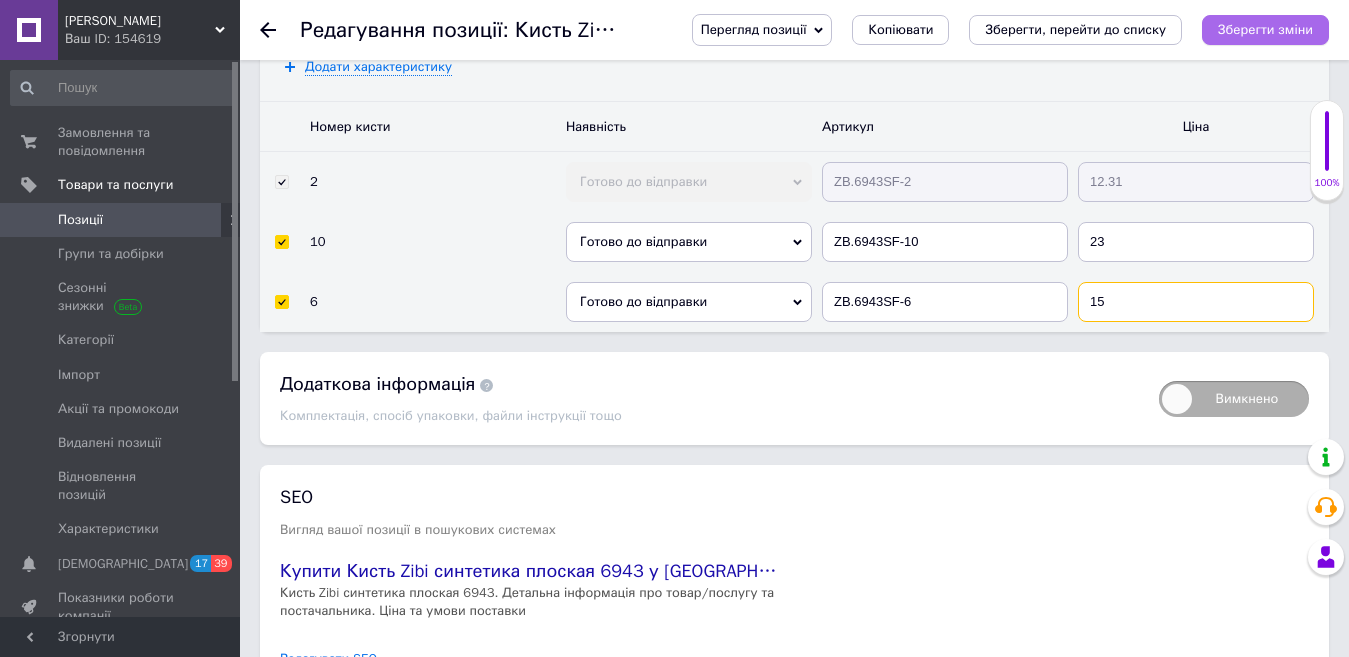 type on "15" 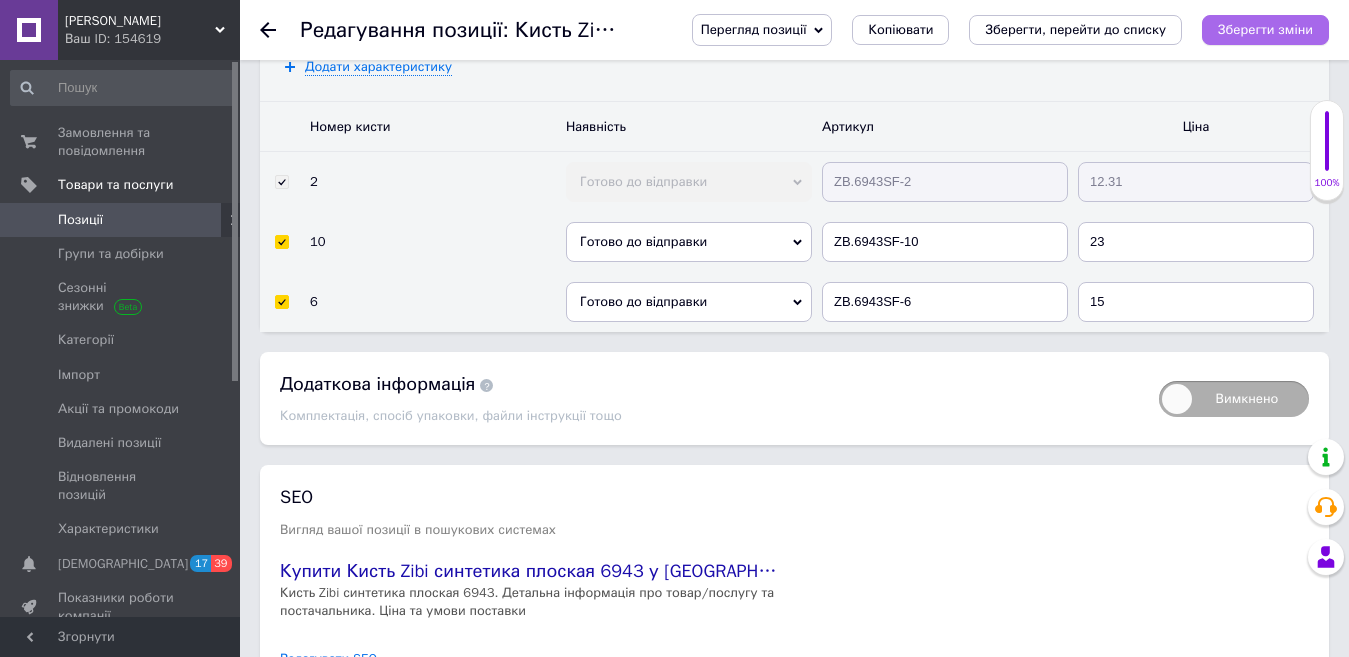 click on "Зберегти зміни" at bounding box center (1265, 29) 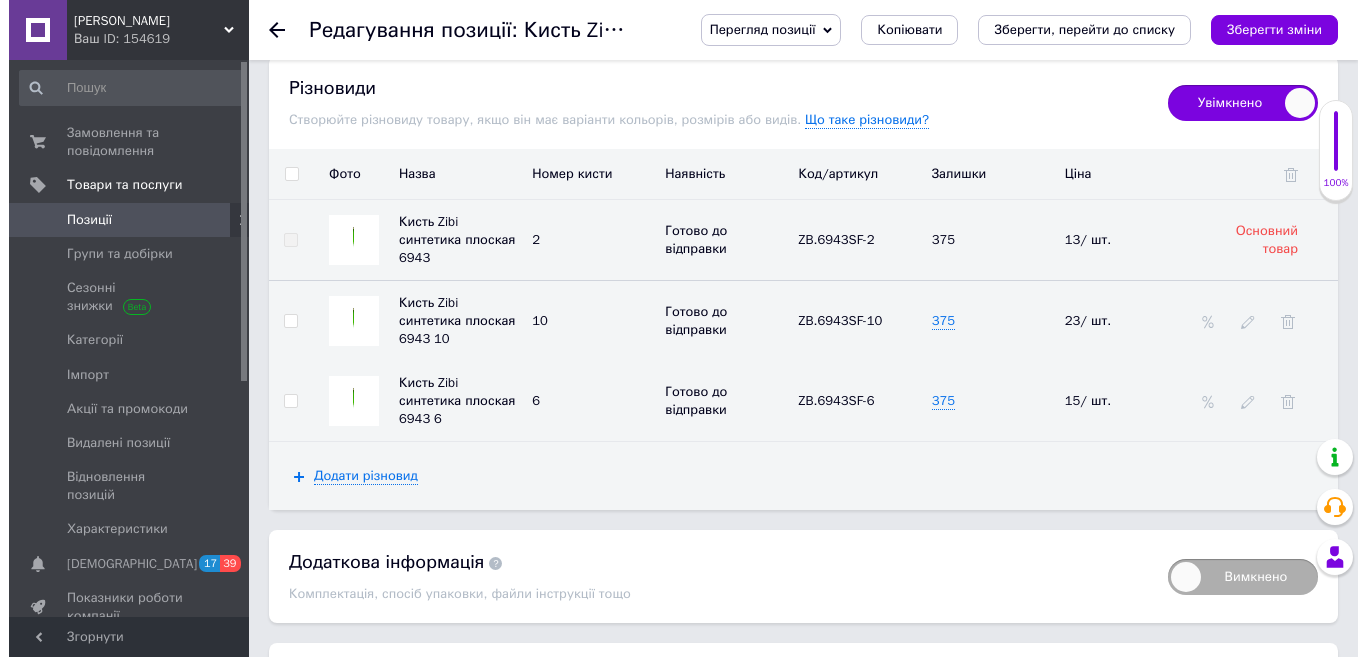 scroll, scrollTop: 3608, scrollLeft: 0, axis: vertical 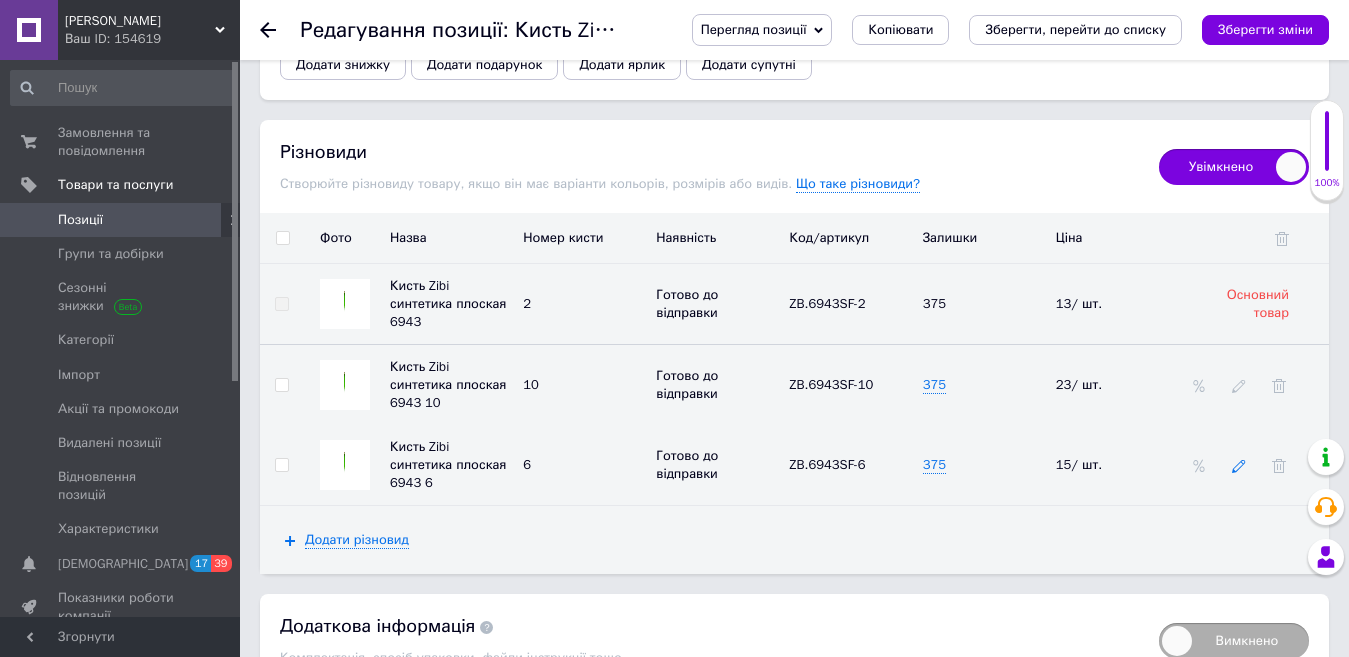 click 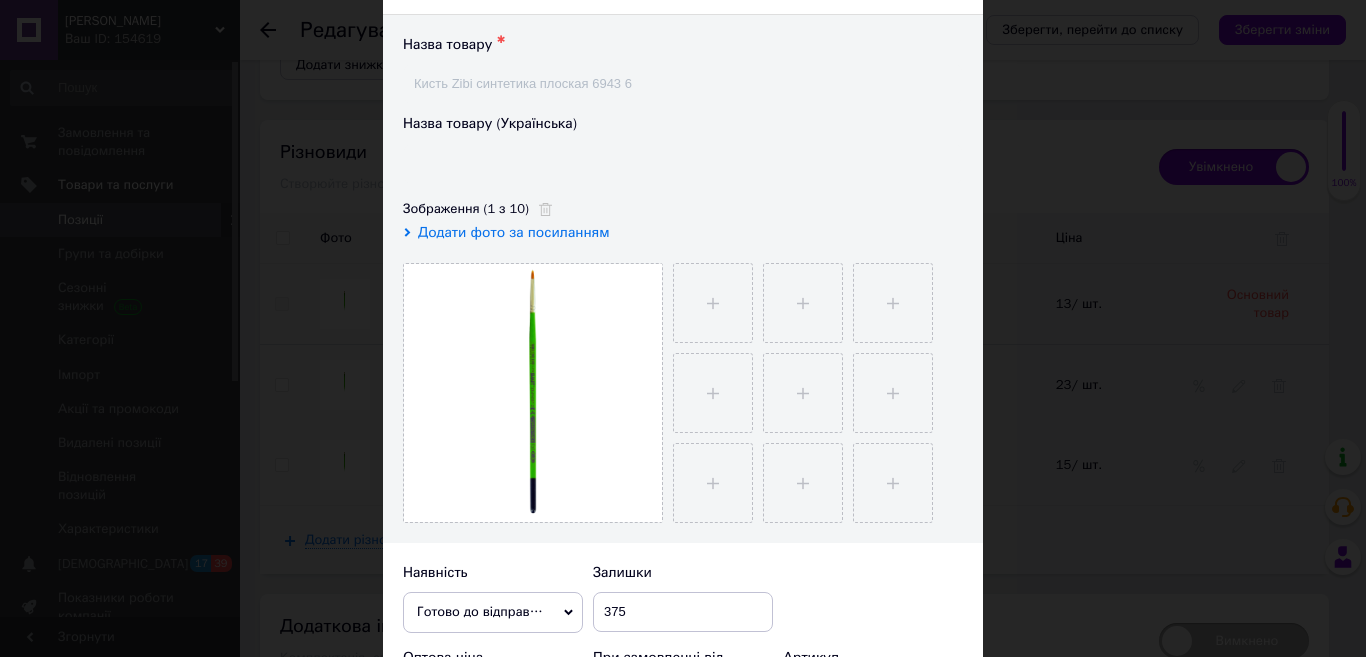 scroll, scrollTop: 300, scrollLeft: 0, axis: vertical 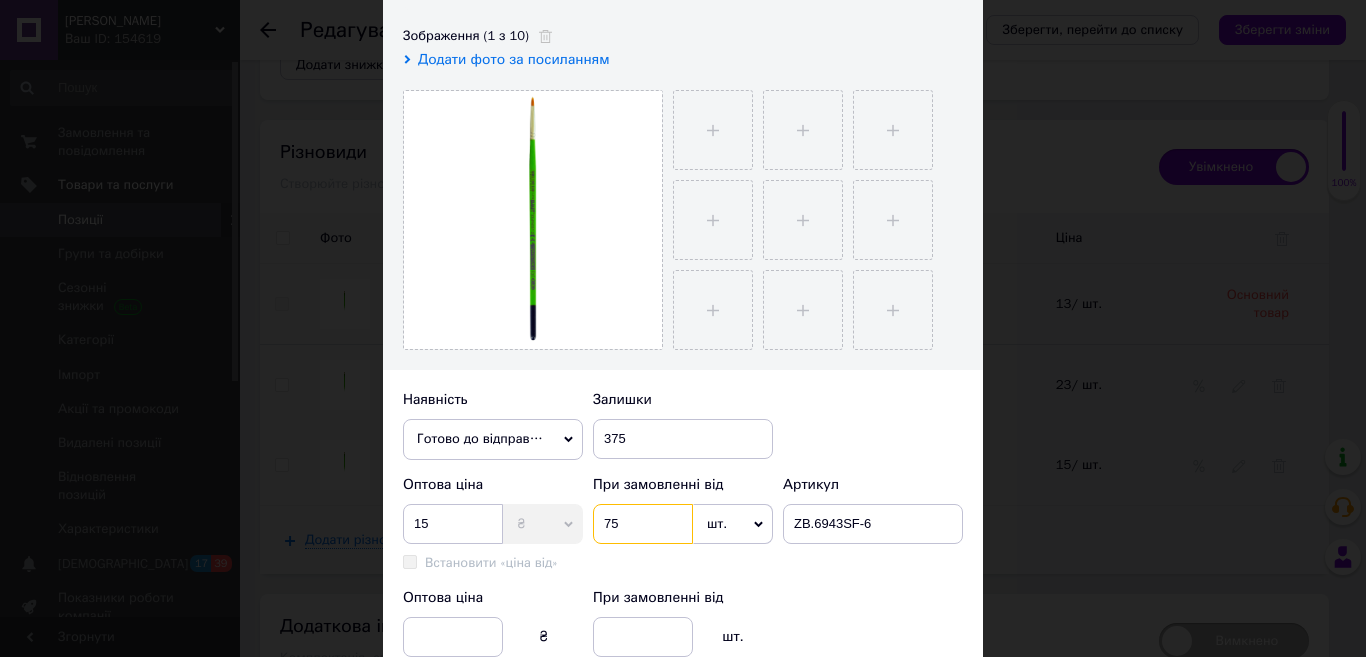 click on "Оптова ціна 15 ₴ $ EUR CHF GBP ¥ PLN ₸ MDL HUF KGS CNY TRY KRW Lei Встановити «ціна від» «Ціна від» успадкована з основного товару При замовленні від 75 шт. 100 шт. 10 шт. тис. шт. т.у.шт. т кг г куб.м л кв.м кв.см кв.фут кв.дм м км дав мішок пара чол. упаковка тисяча сотка га пог.м ящик відро банка бут каністра пач мм мл гр/кв.м кг/кв.м 100 г комплект набір моток рулон послуга см секція бухта об'єкт сторінка т/км доба ват лист карат хвилина кВт мВт бобіна палетомісце зміна куб.дм рейс колесо ярд балон бочка коробка 10 см автоцистерна єврокуб 100 мл од. година день тиждень місяць два місяці рік 5 г." at bounding box center (683, 581) 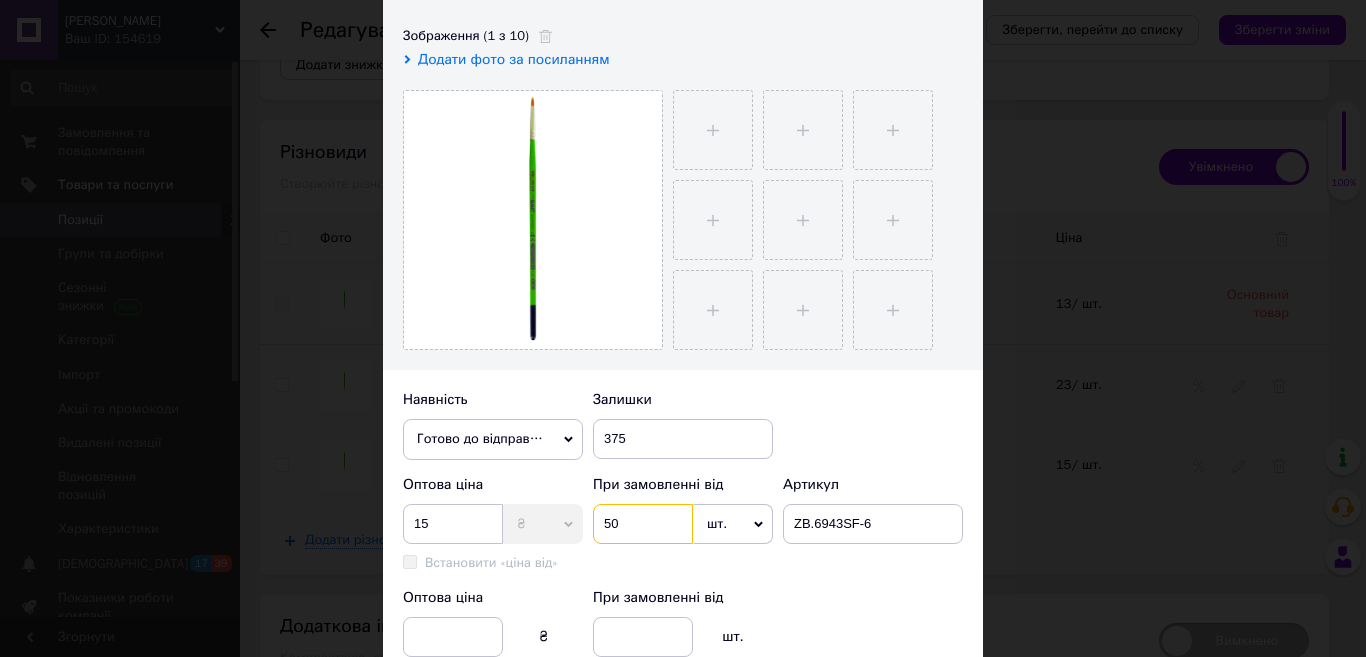 type on "50" 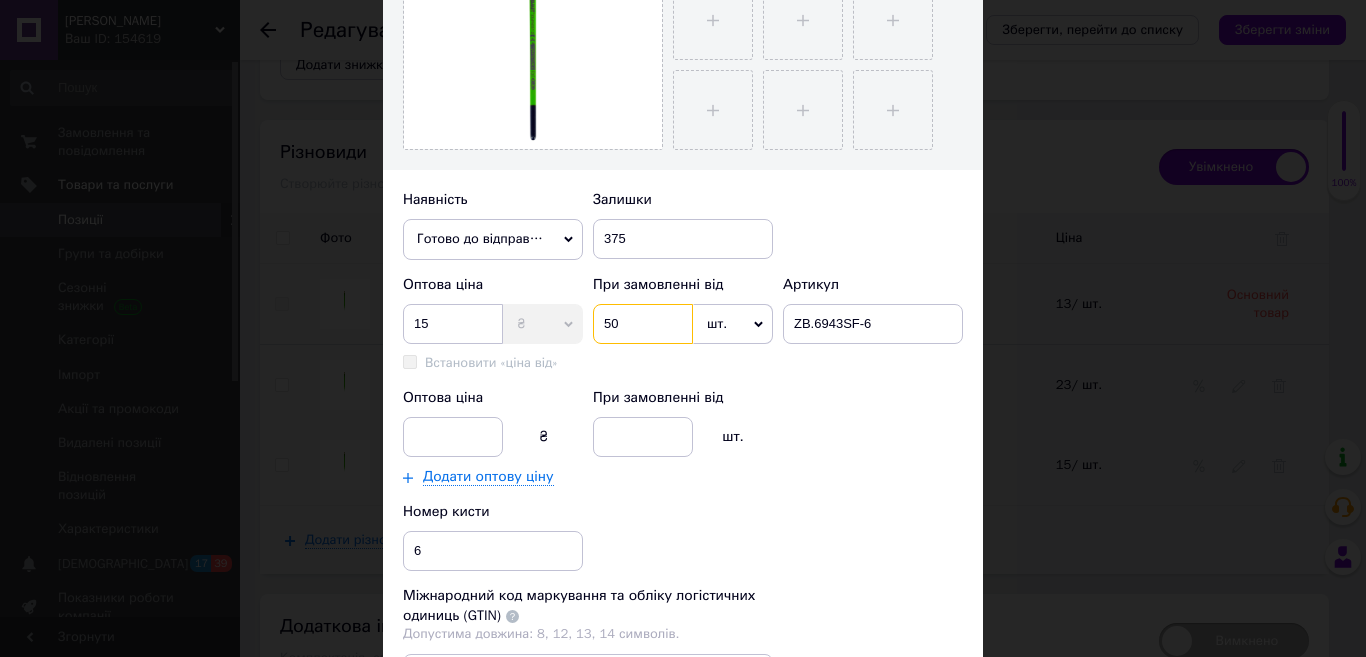 scroll, scrollTop: 770, scrollLeft: 0, axis: vertical 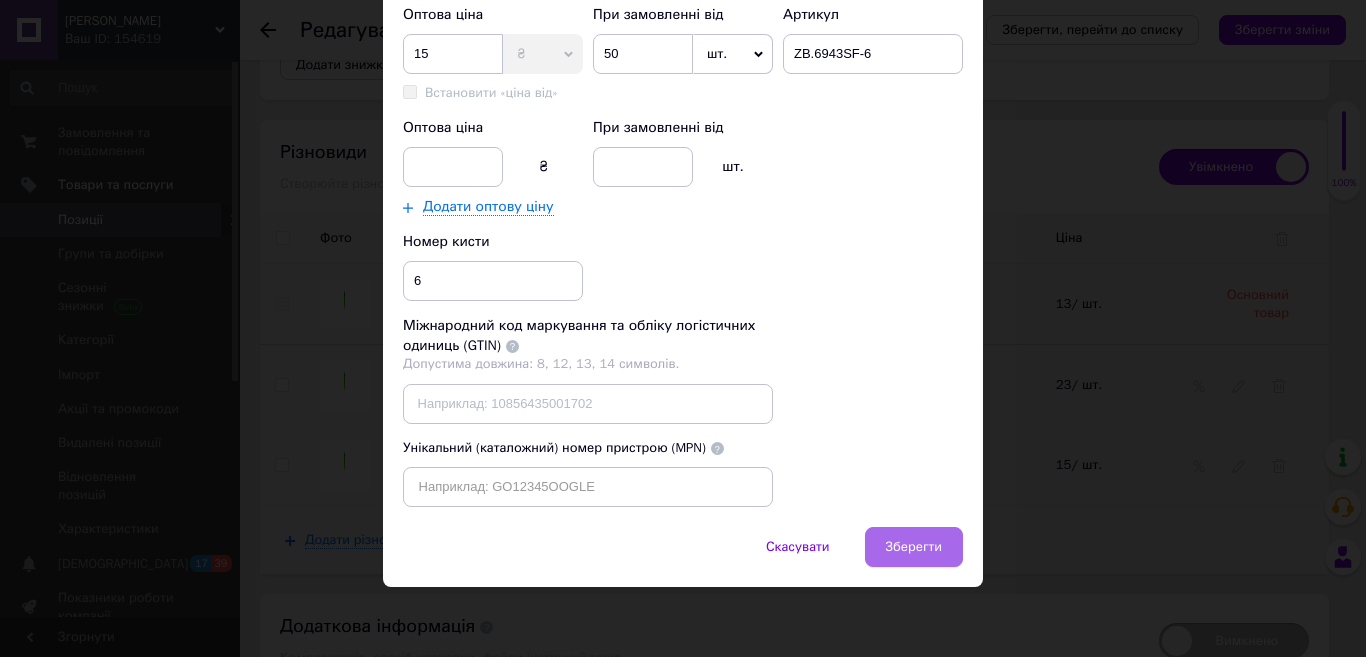 click on "Зберегти" at bounding box center (914, 547) 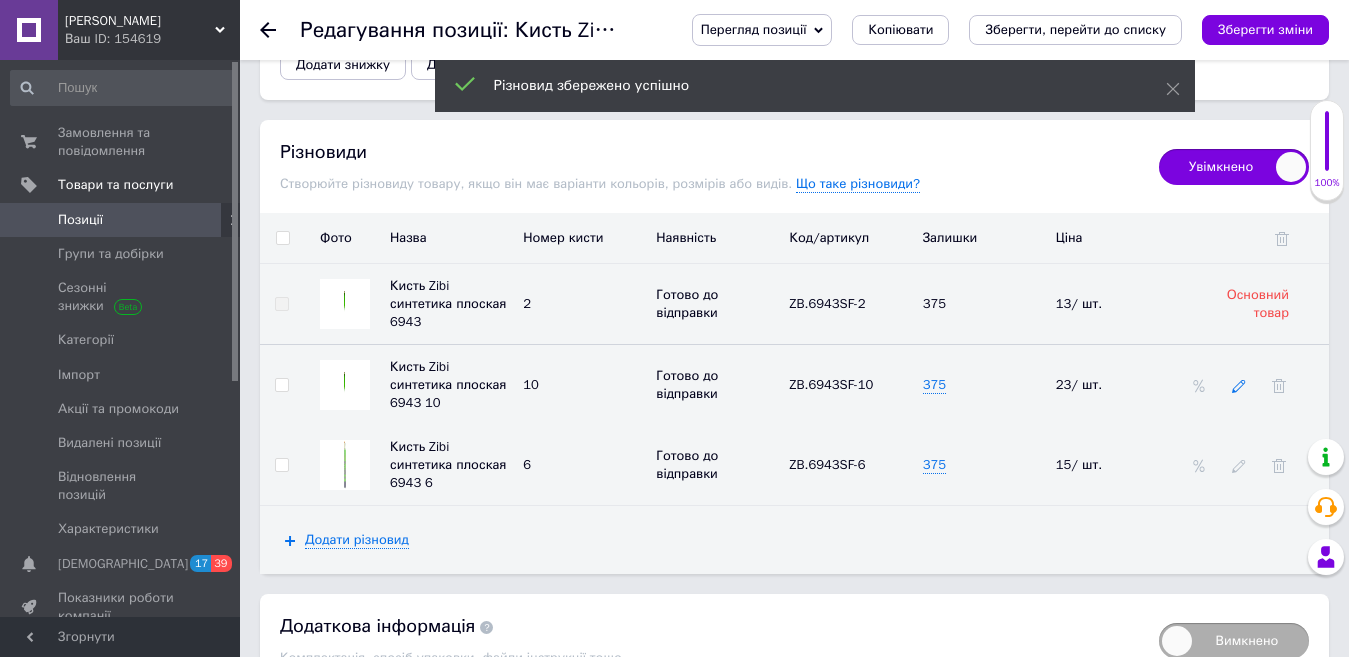click 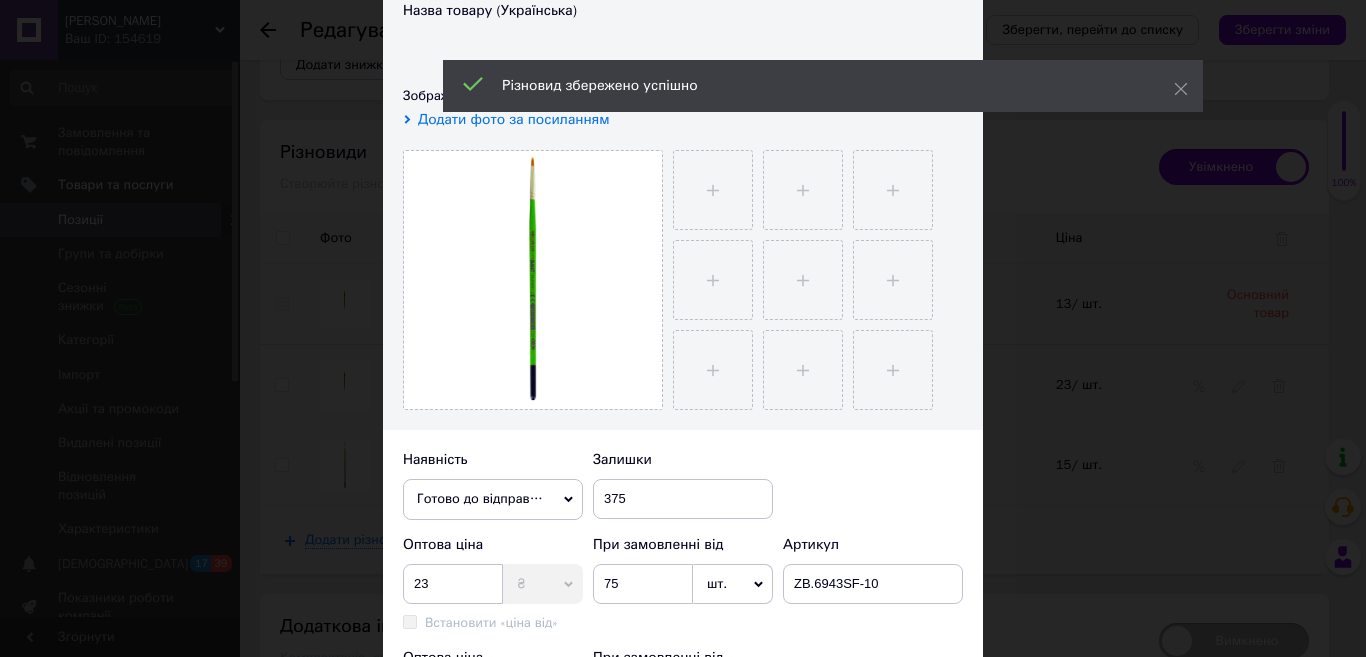 scroll, scrollTop: 300, scrollLeft: 0, axis: vertical 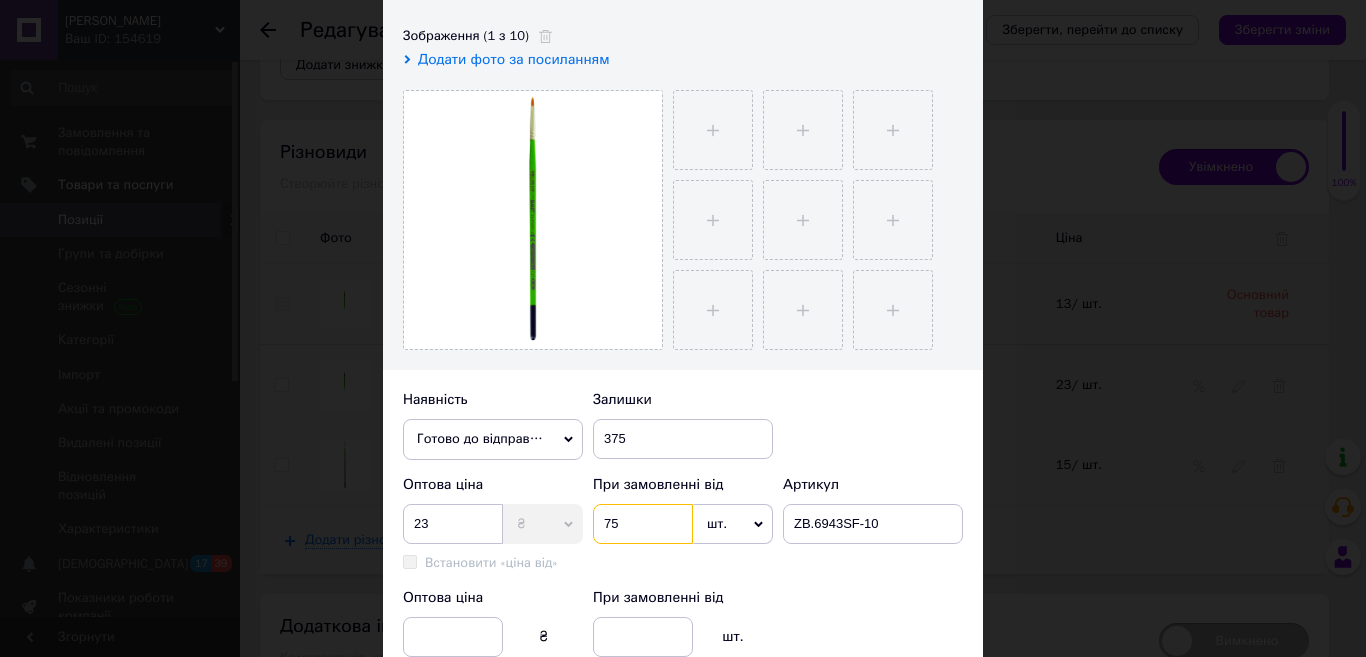 drag, startPoint x: 628, startPoint y: 530, endPoint x: 603, endPoint y: 525, distance: 25.495098 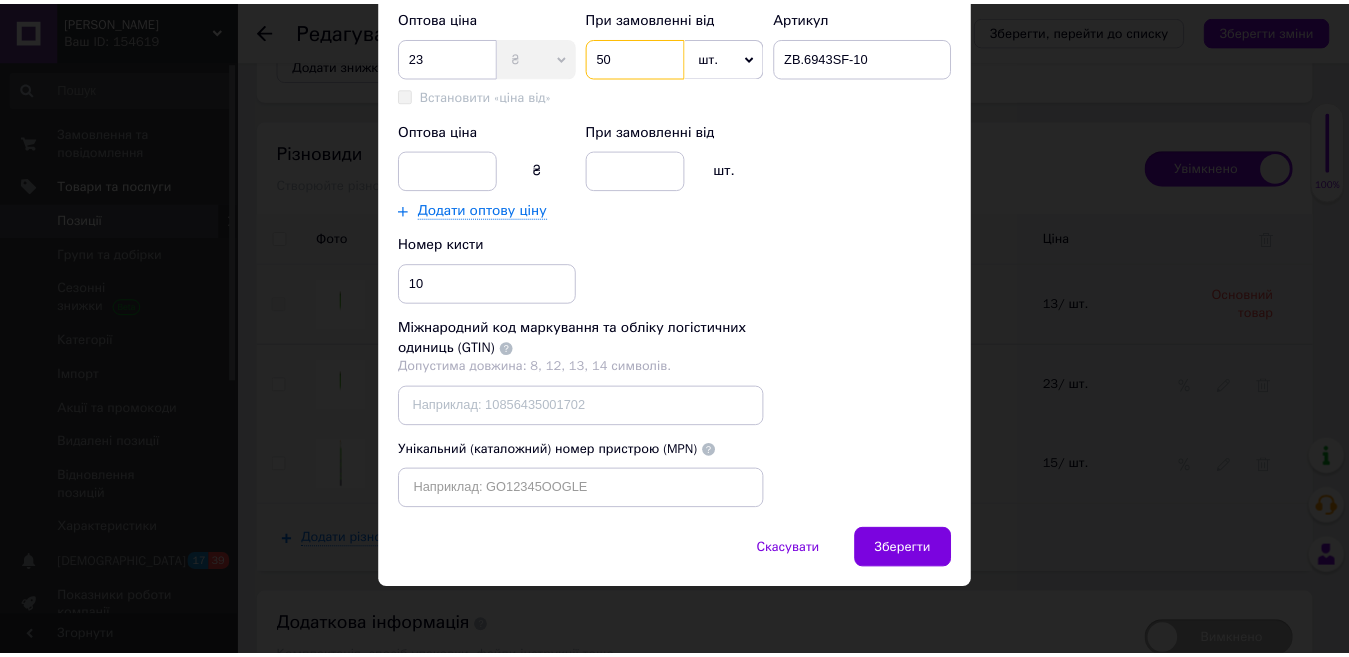 scroll, scrollTop: 770, scrollLeft: 0, axis: vertical 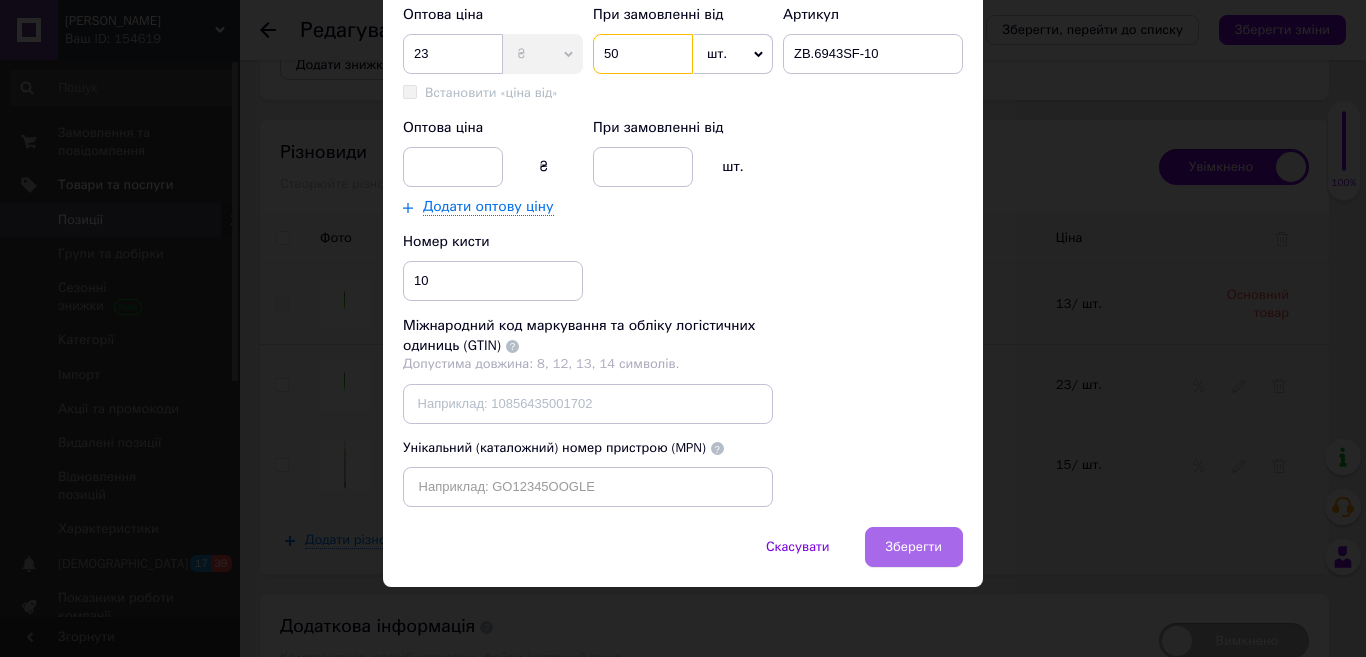 type on "50" 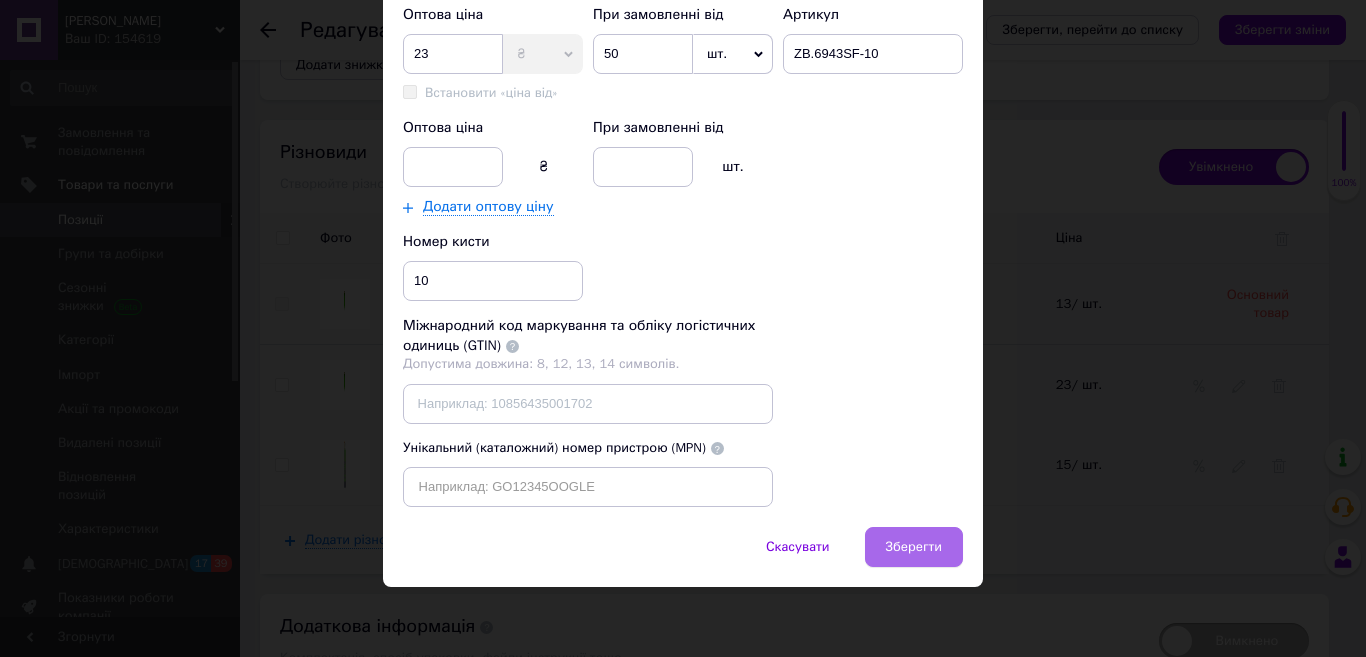click on "Зберегти" at bounding box center (914, 547) 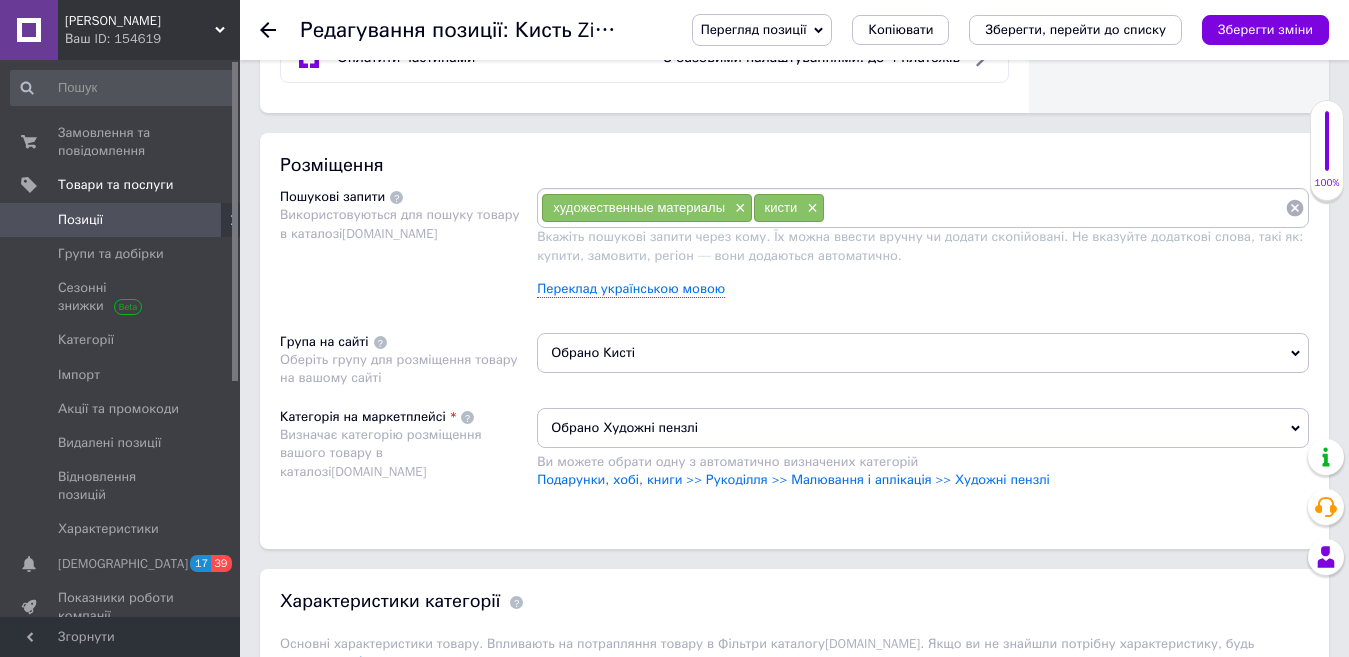 scroll, scrollTop: 1152, scrollLeft: 0, axis: vertical 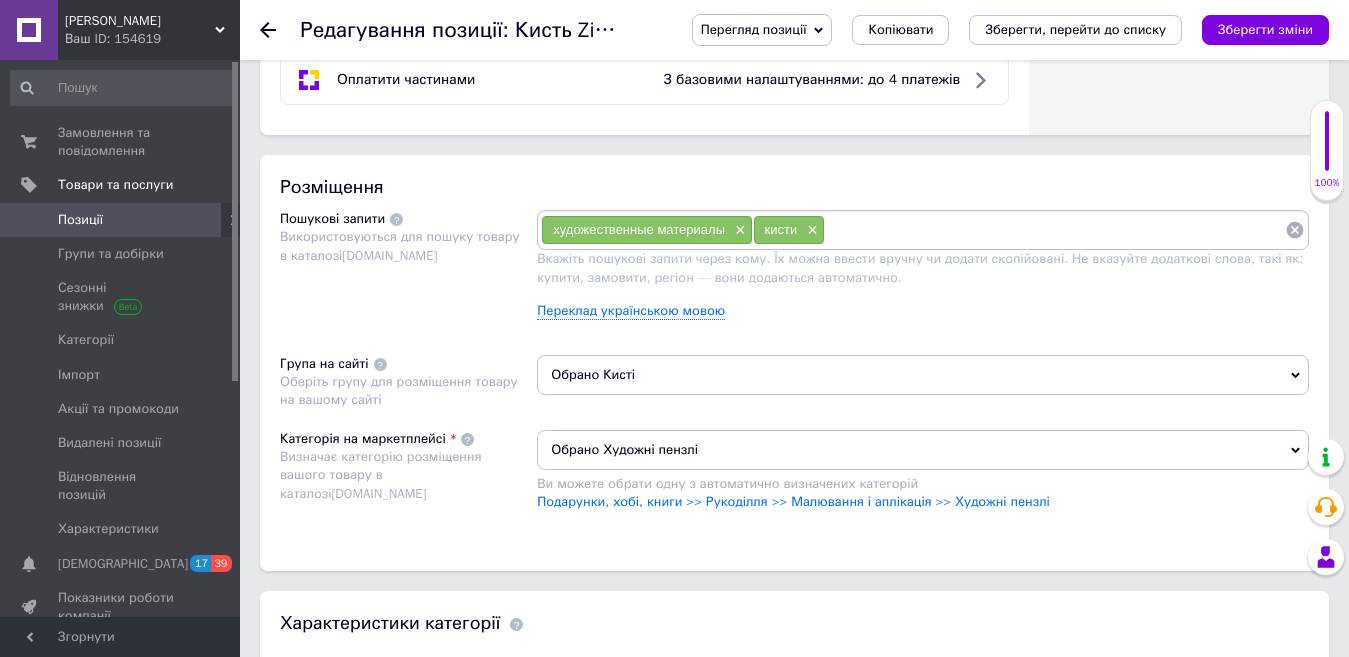 click at bounding box center (1055, 230) 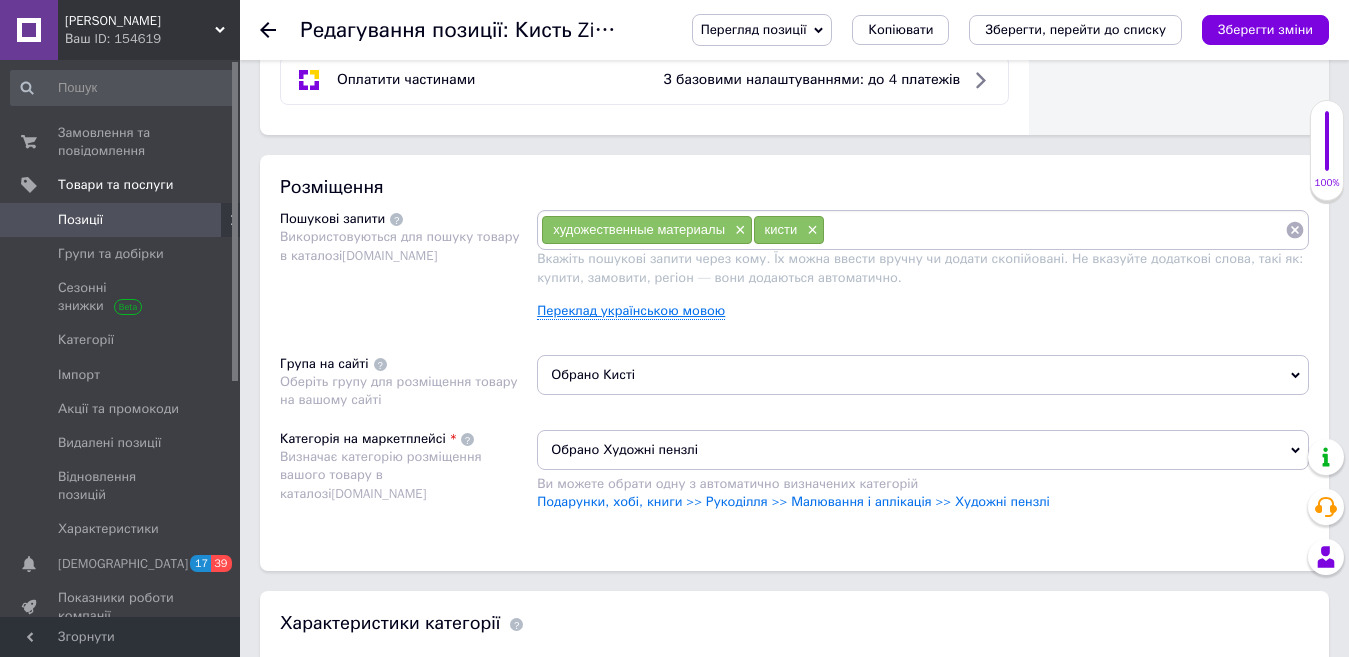 click on "Переклад українською мовою" at bounding box center [631, 311] 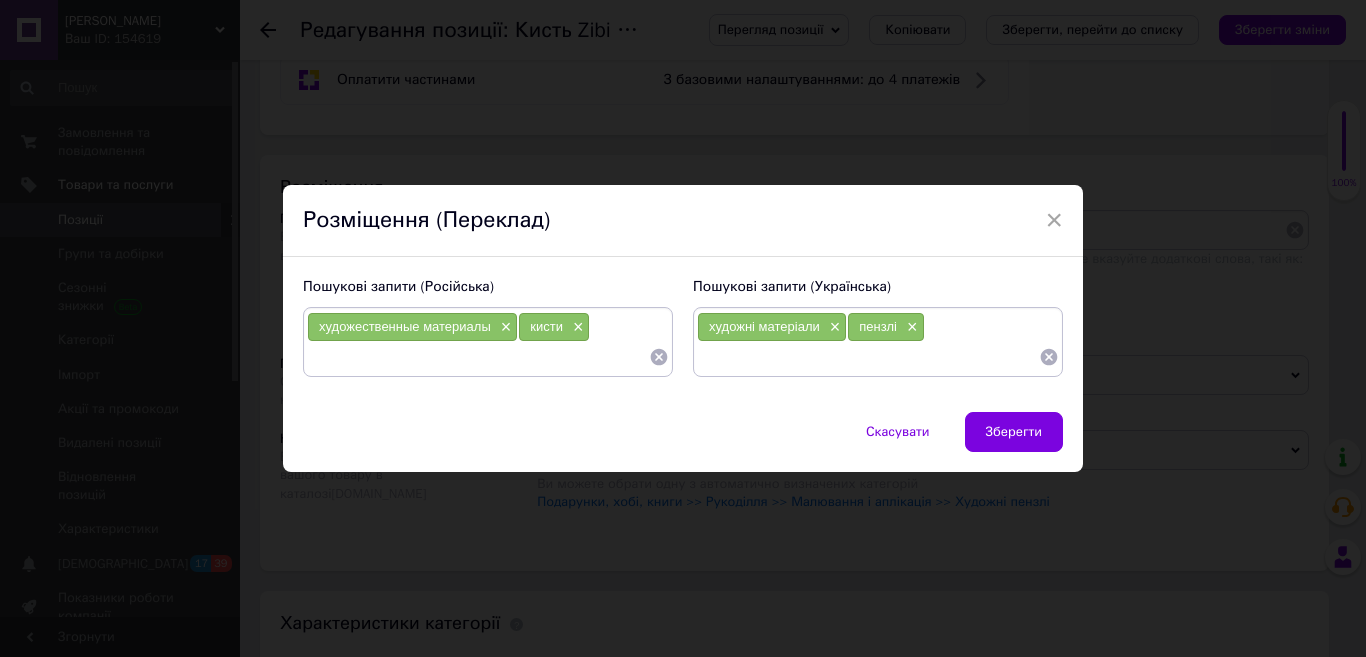 click at bounding box center [868, 357] 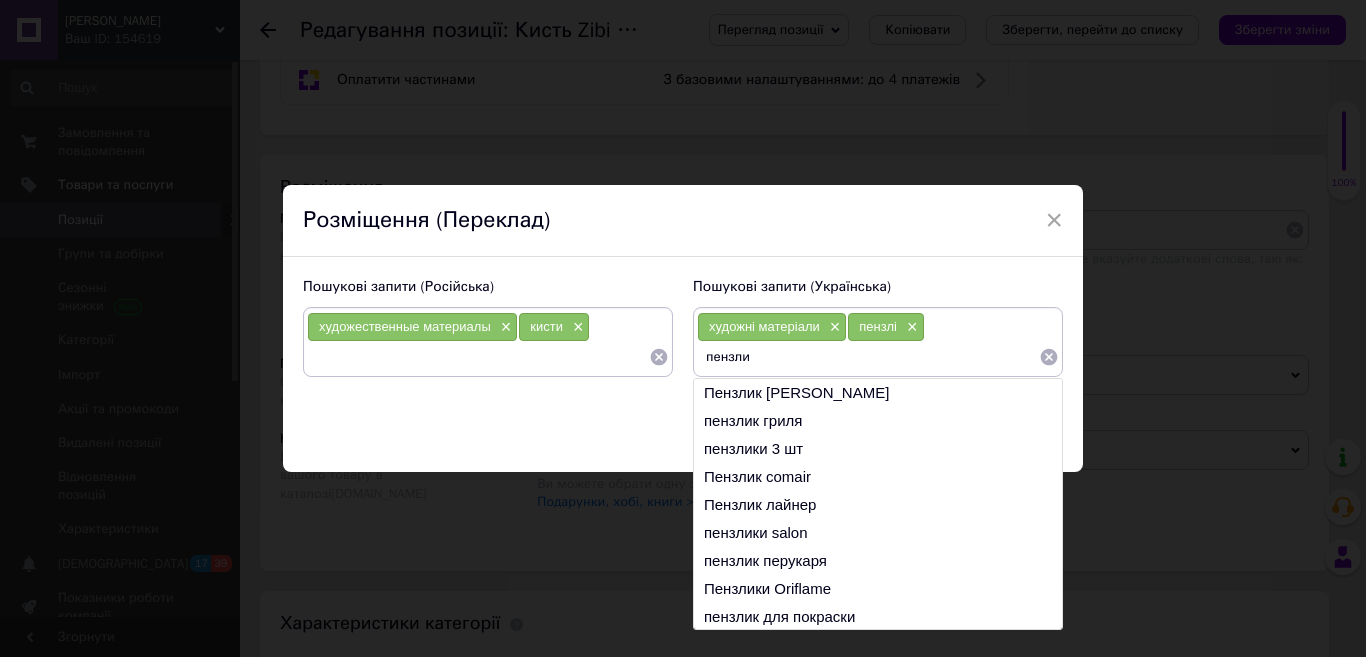 type on "пензлик" 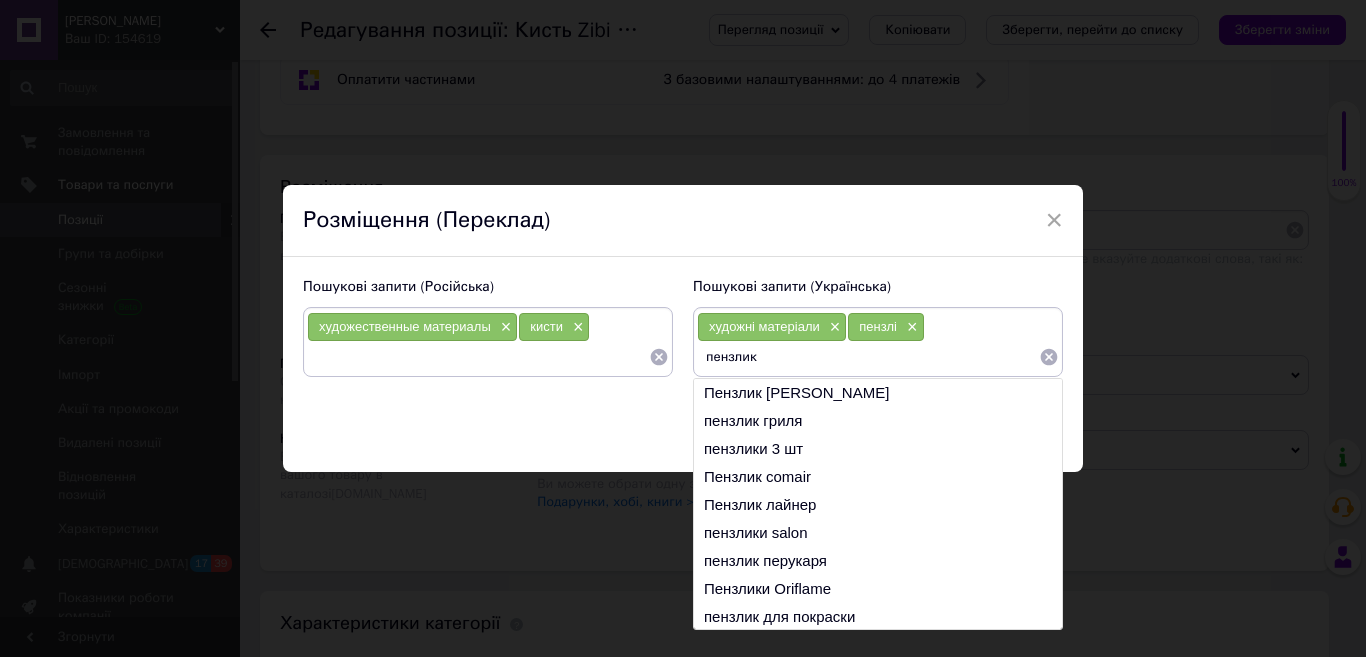 type 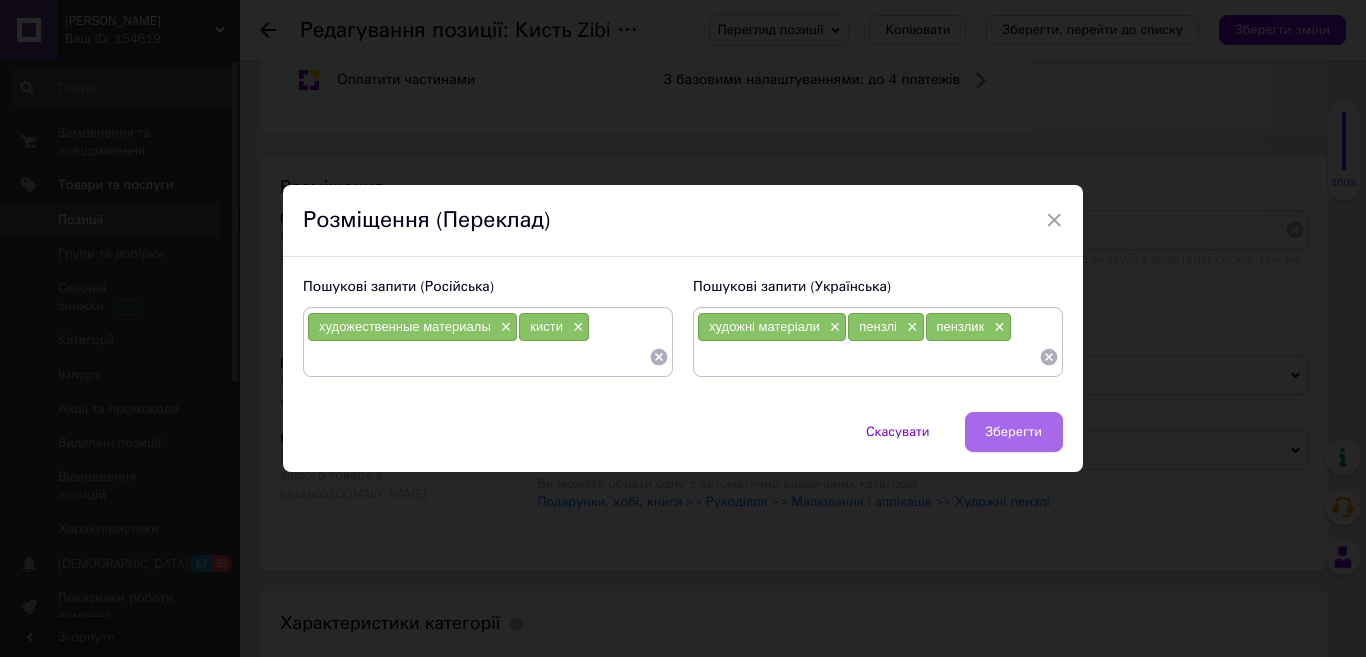 click on "Зберегти" at bounding box center [1014, 432] 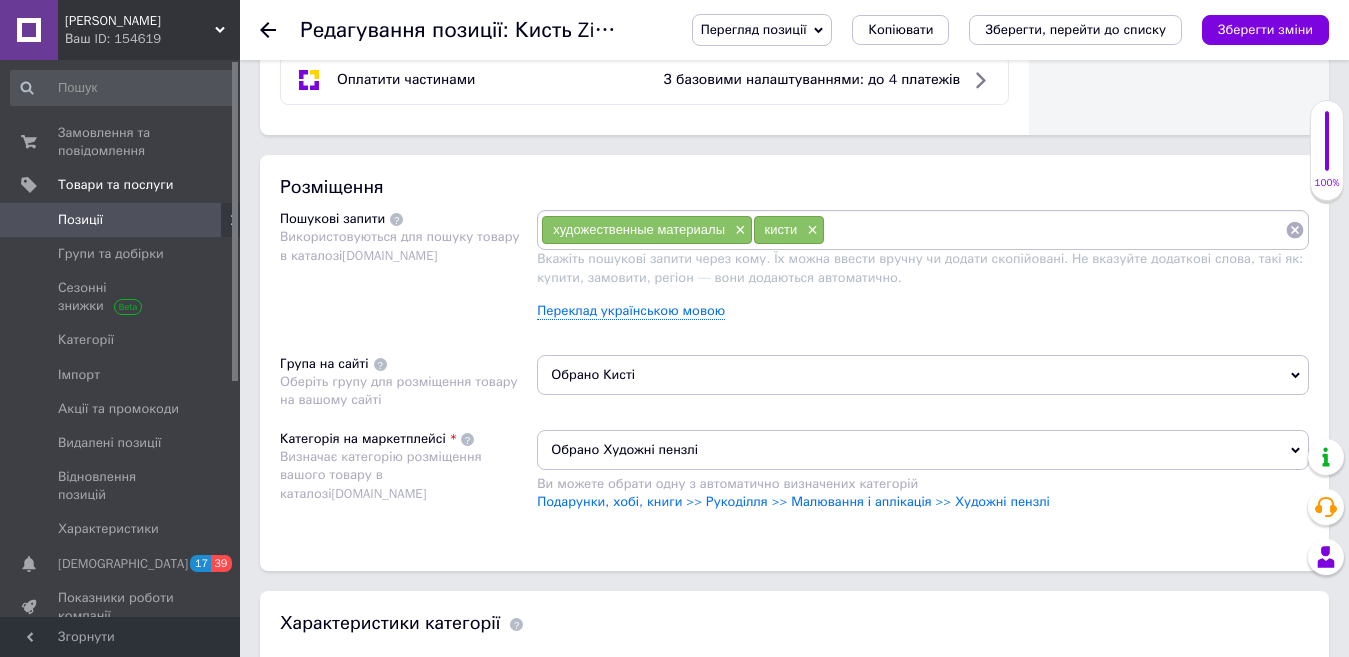 click at bounding box center [1055, 230] 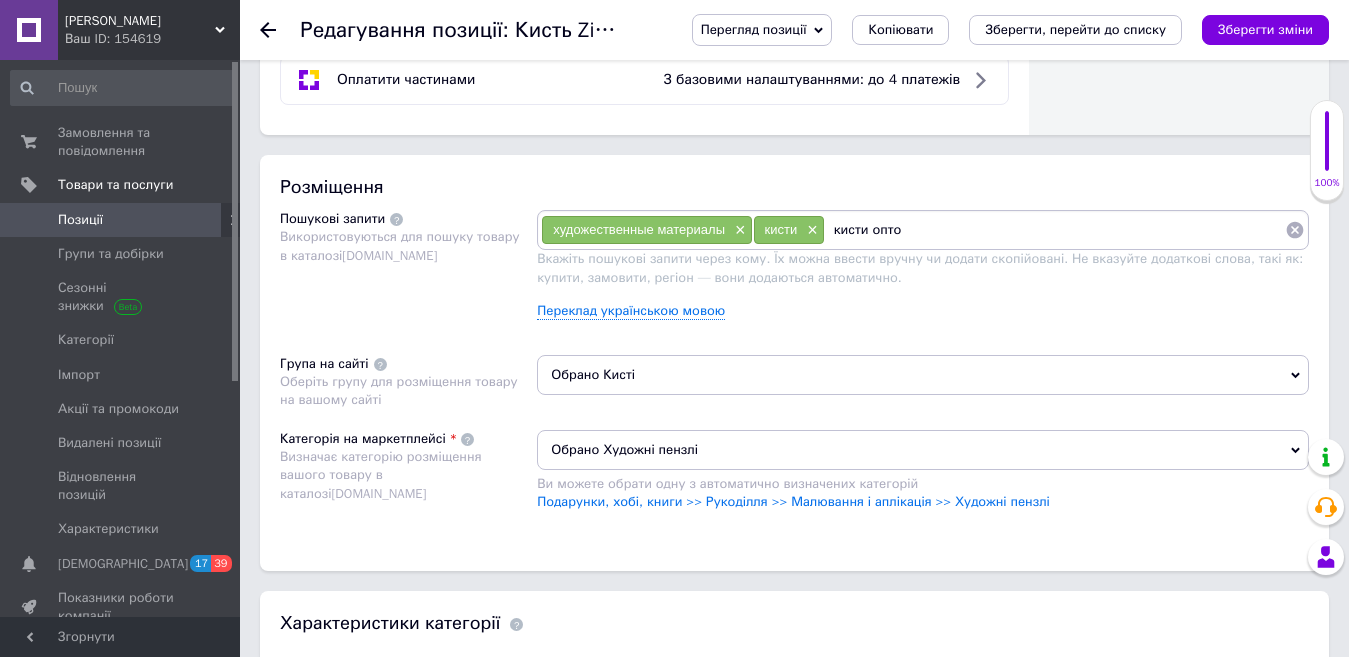 type on "кисти оптом" 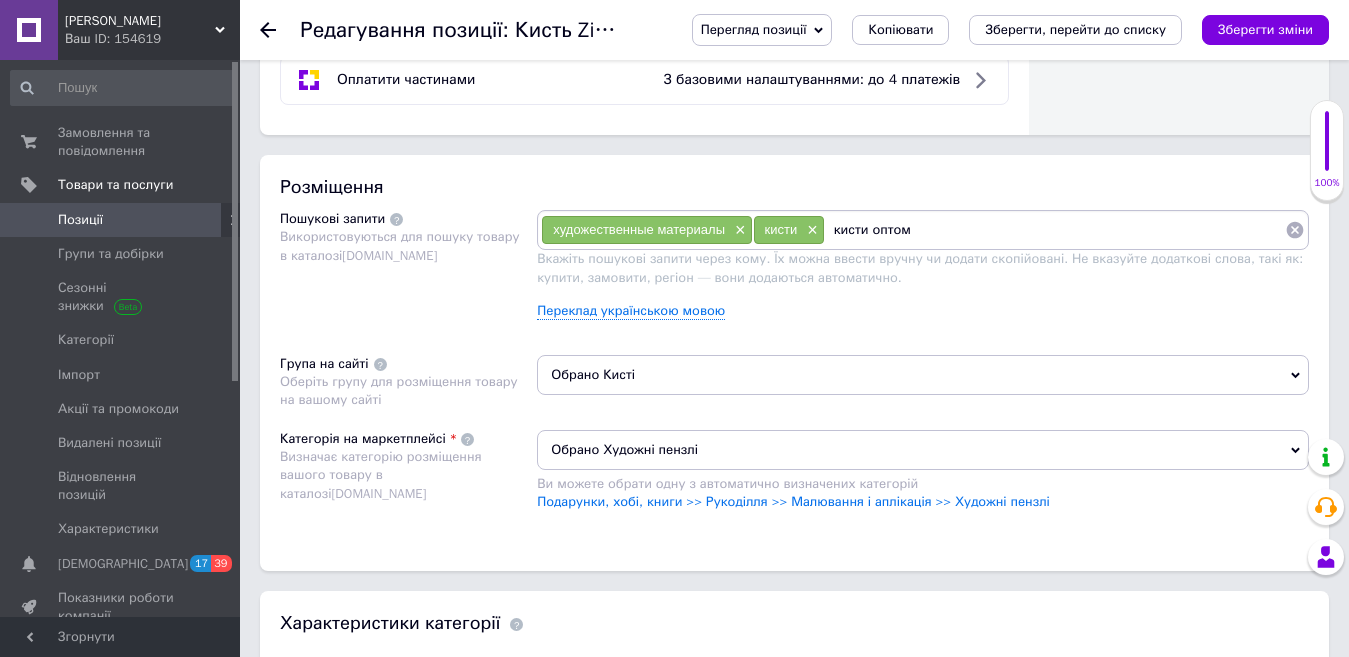 type 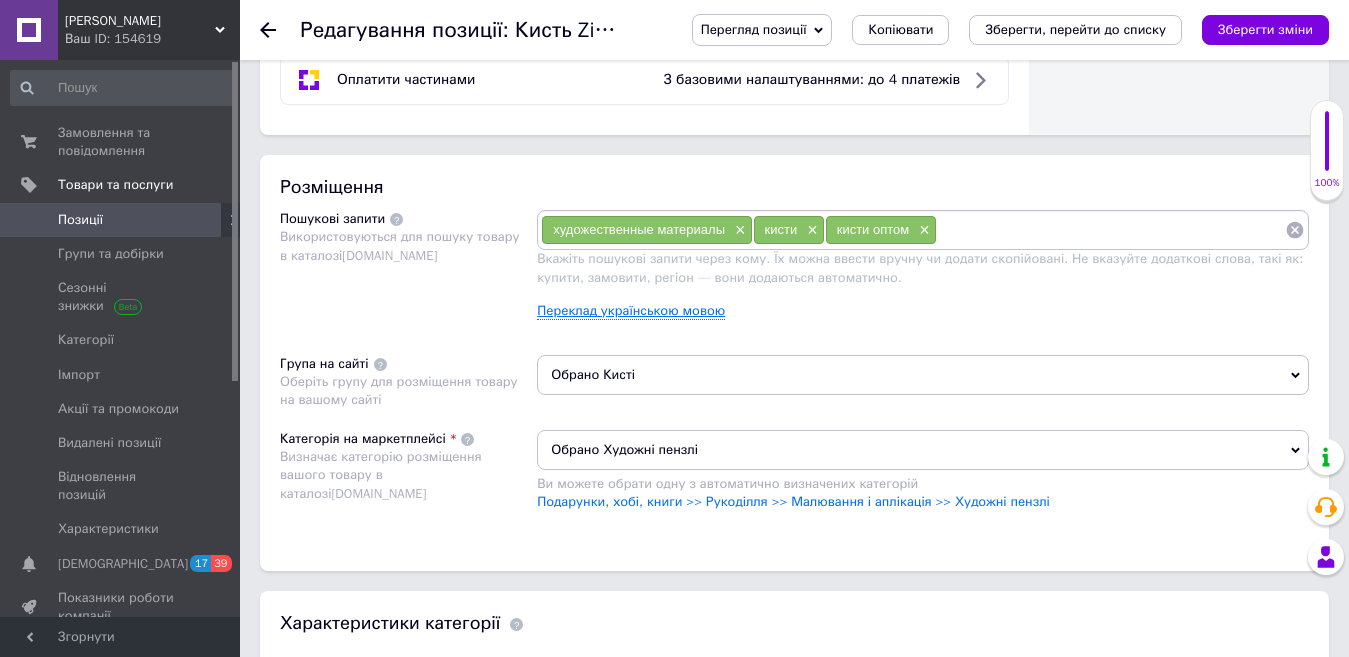 click on "Переклад українською мовою" at bounding box center (631, 311) 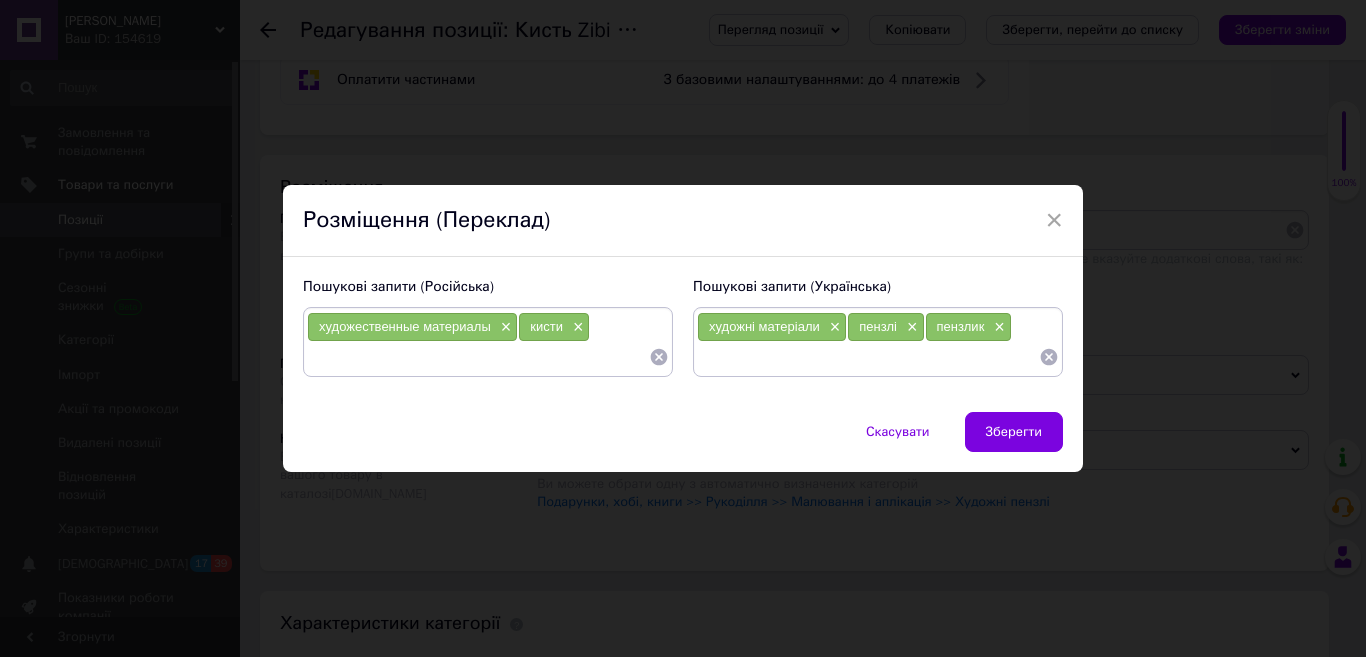 click on "Пошукові запити (Українська) художні матеріали × пензлі × пензлик ×" at bounding box center [878, 327] 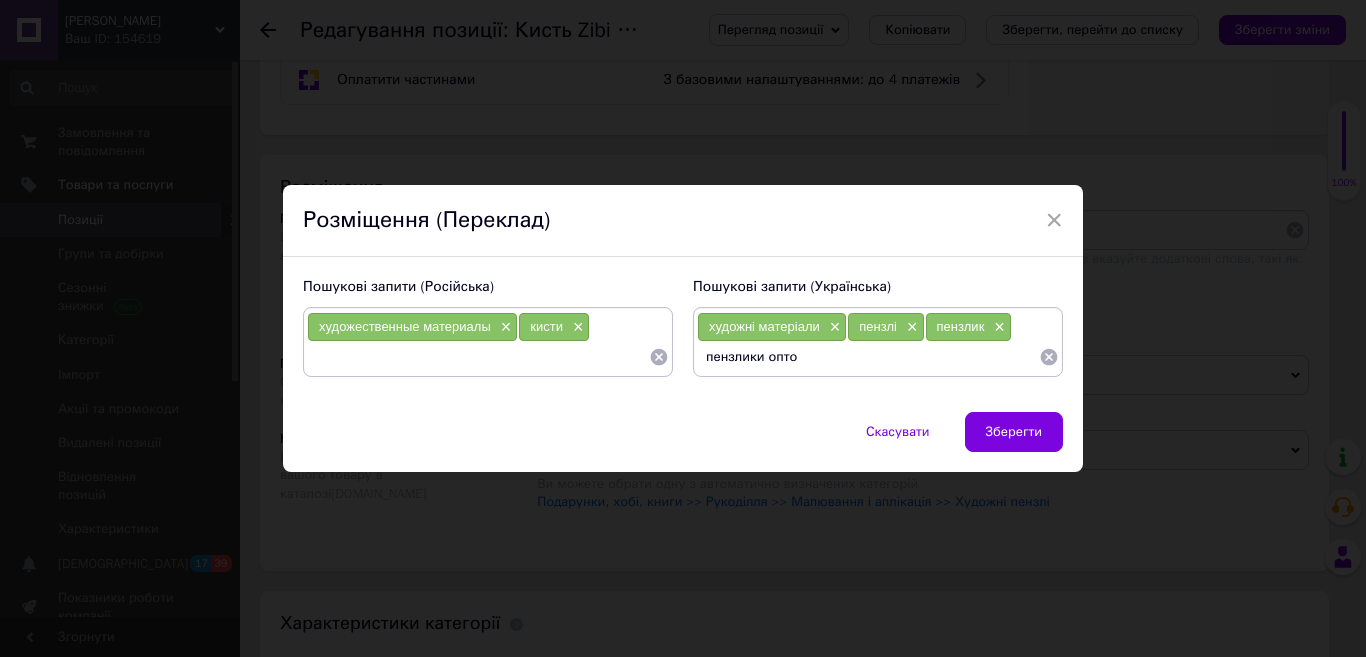 type on "пензлики оптом" 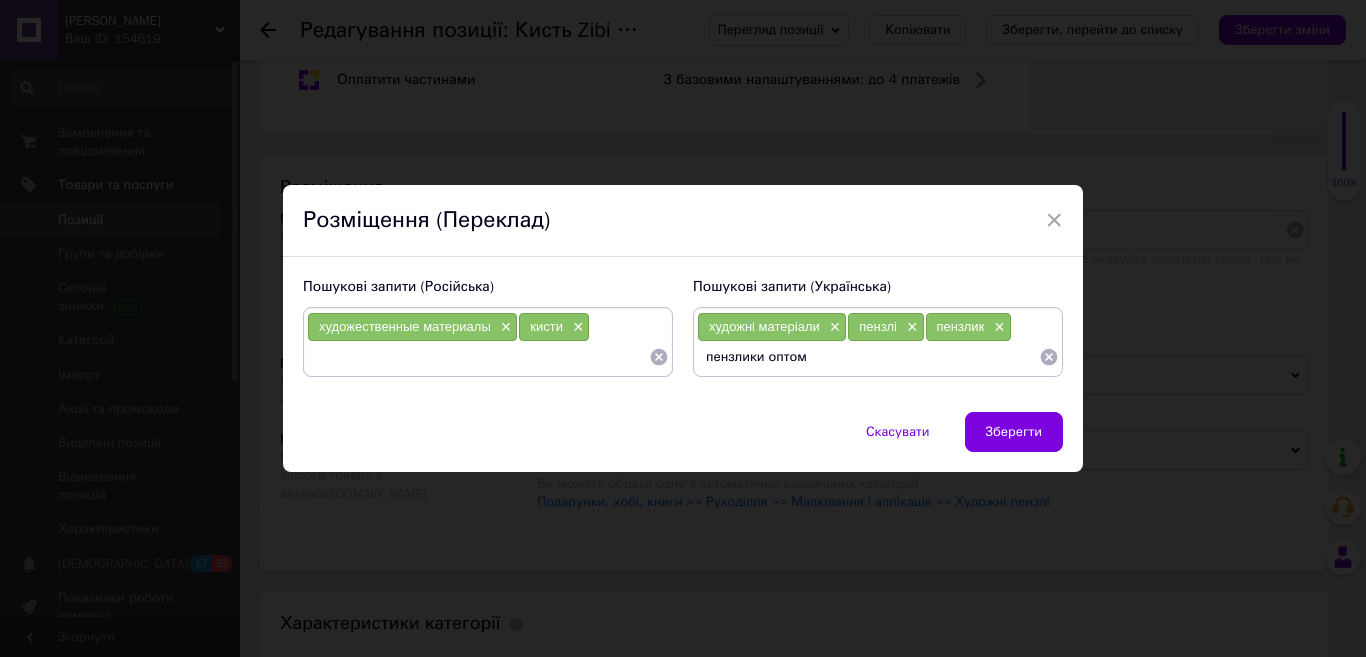 type 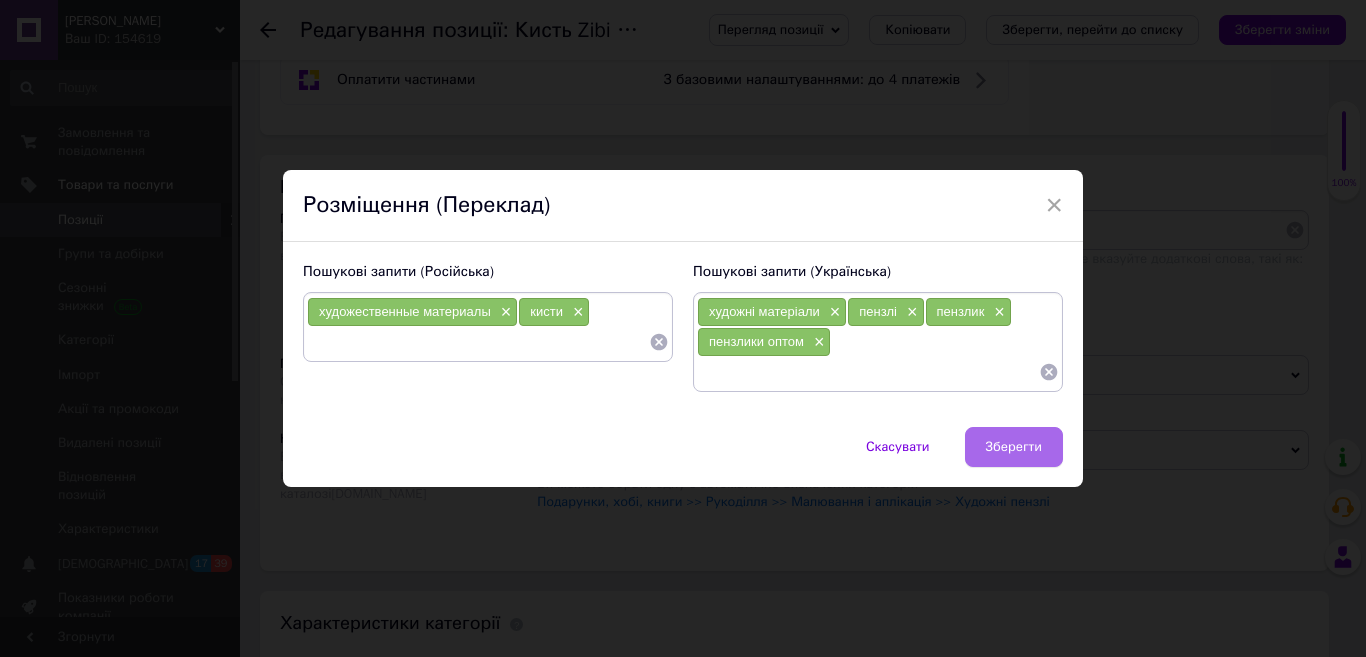 click on "Зберегти" at bounding box center (1014, 447) 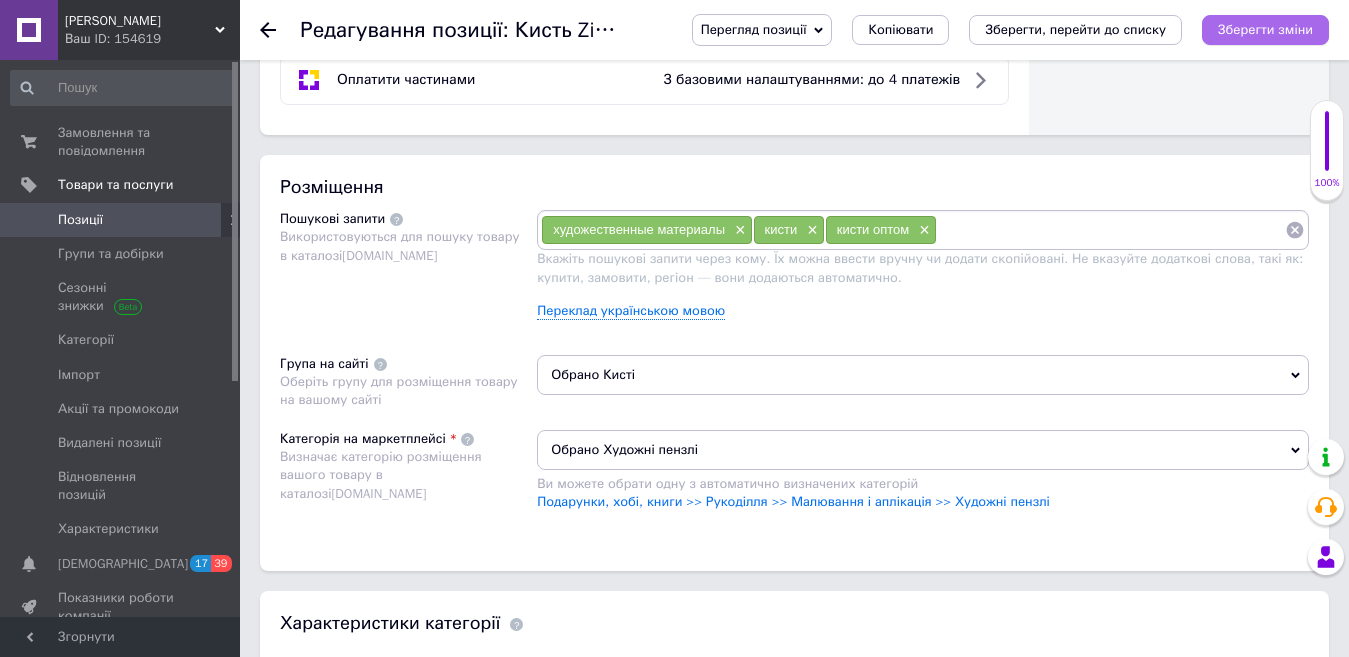 click on "Зберегти зміни" at bounding box center [1265, 29] 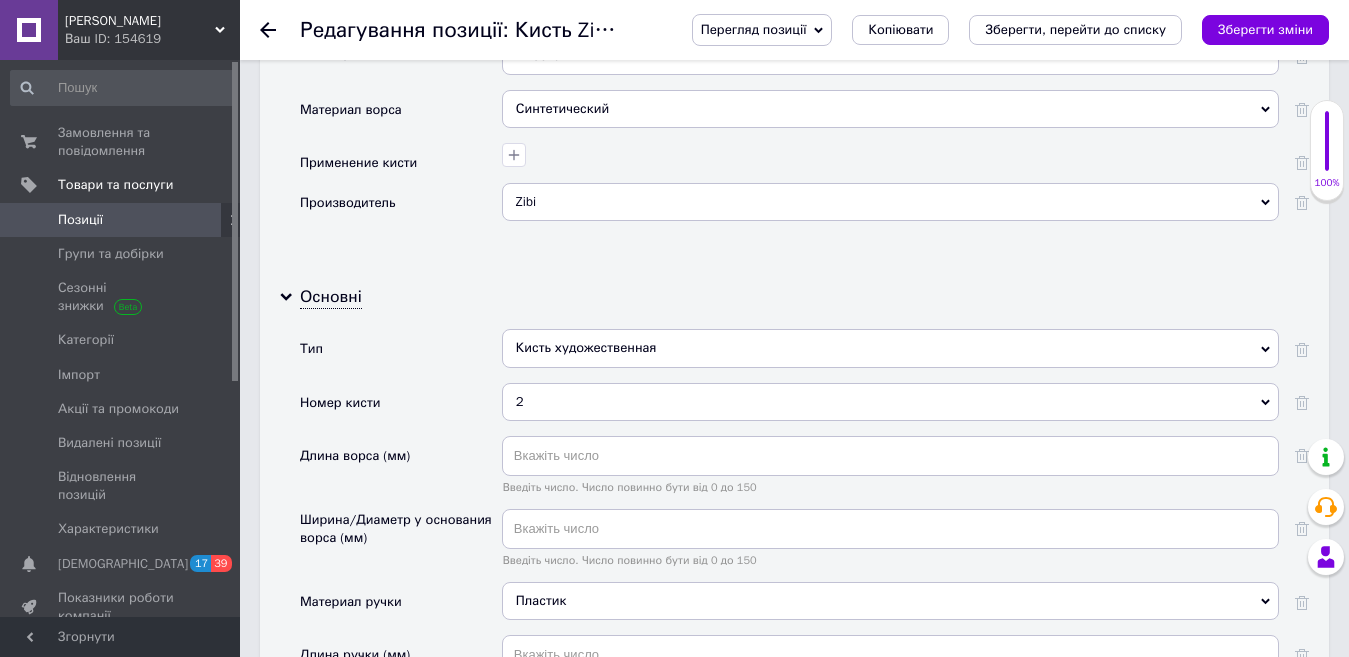 scroll, scrollTop: 1963, scrollLeft: 0, axis: vertical 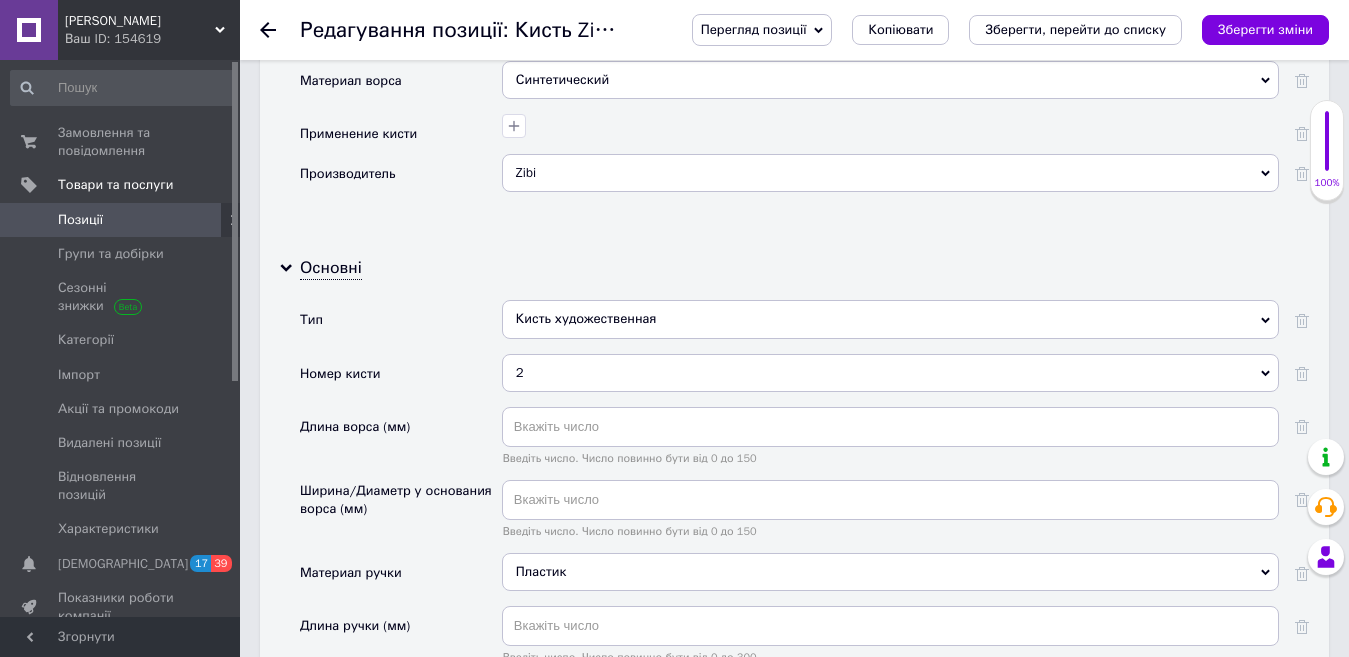 click on "Позиції" at bounding box center [121, 220] 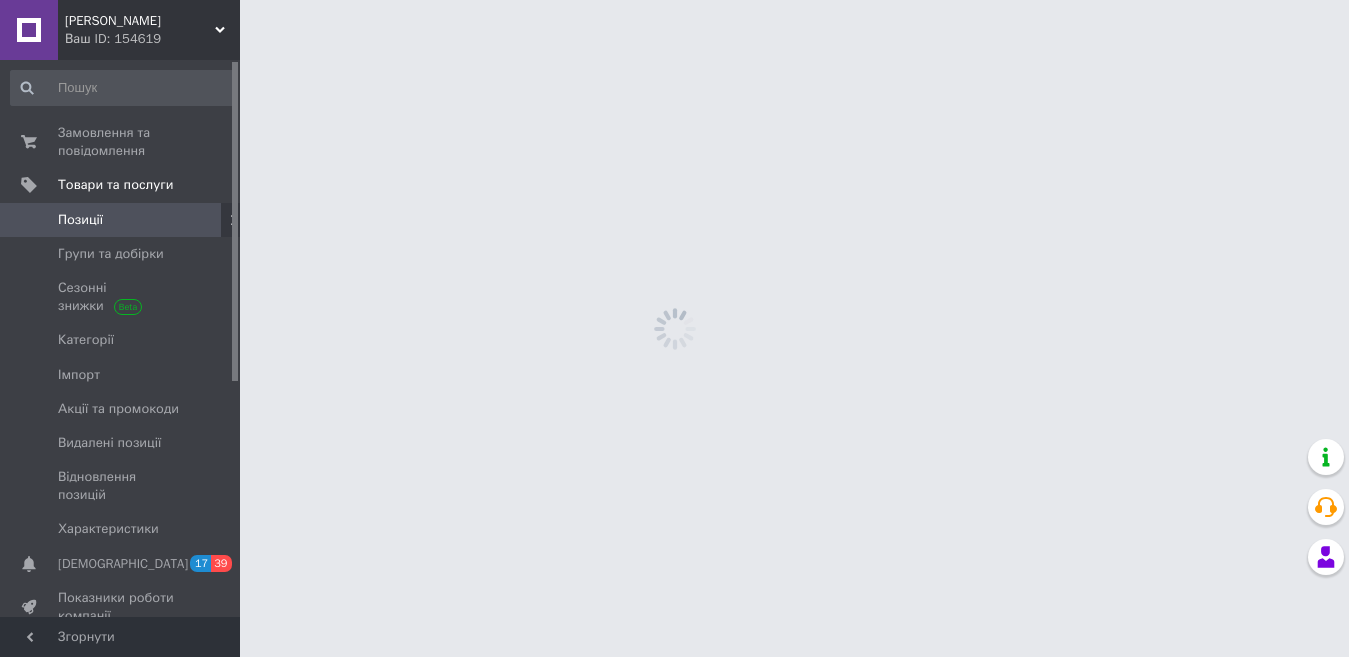 scroll, scrollTop: 0, scrollLeft: 0, axis: both 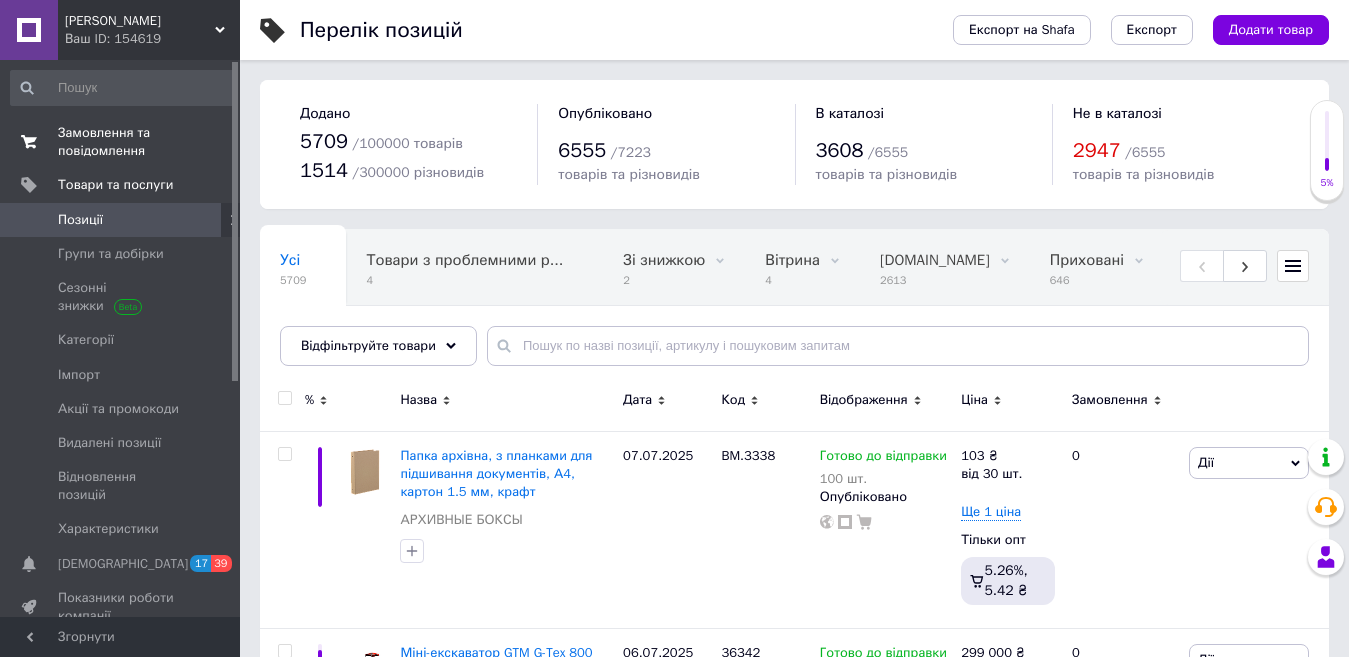 click on "Замовлення та повідомлення" at bounding box center (121, 142) 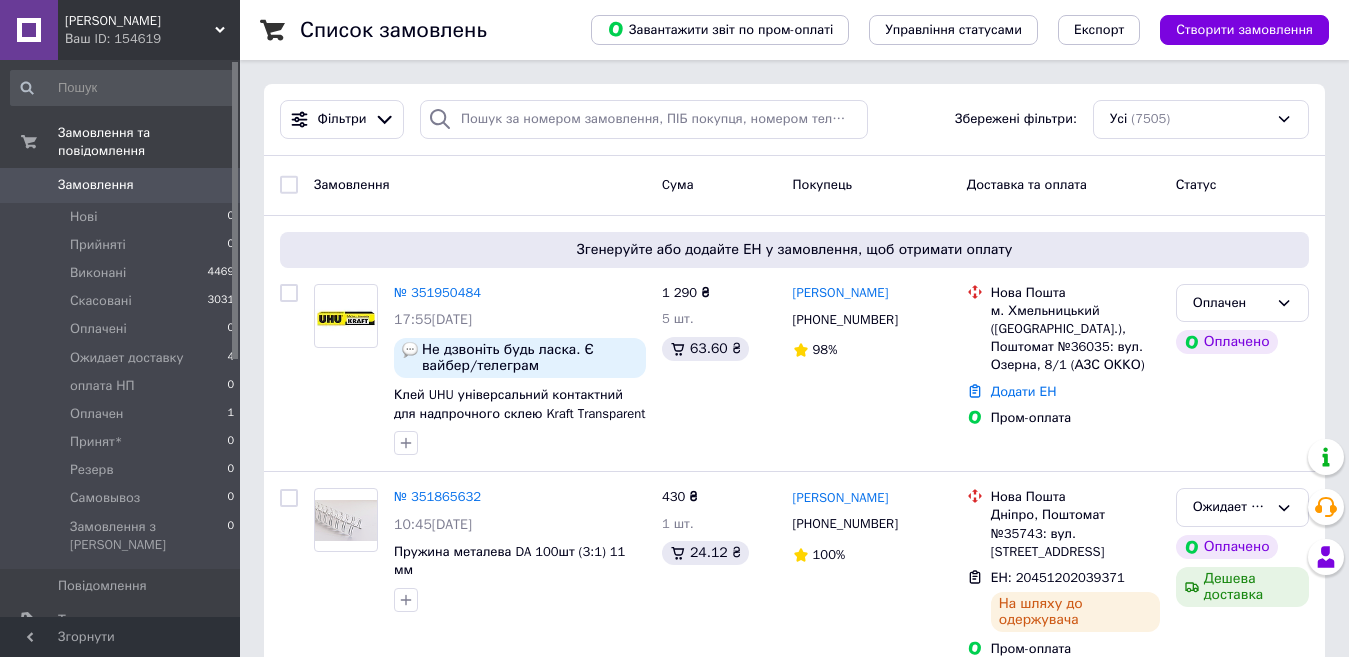 scroll, scrollTop: 152, scrollLeft: 0, axis: vertical 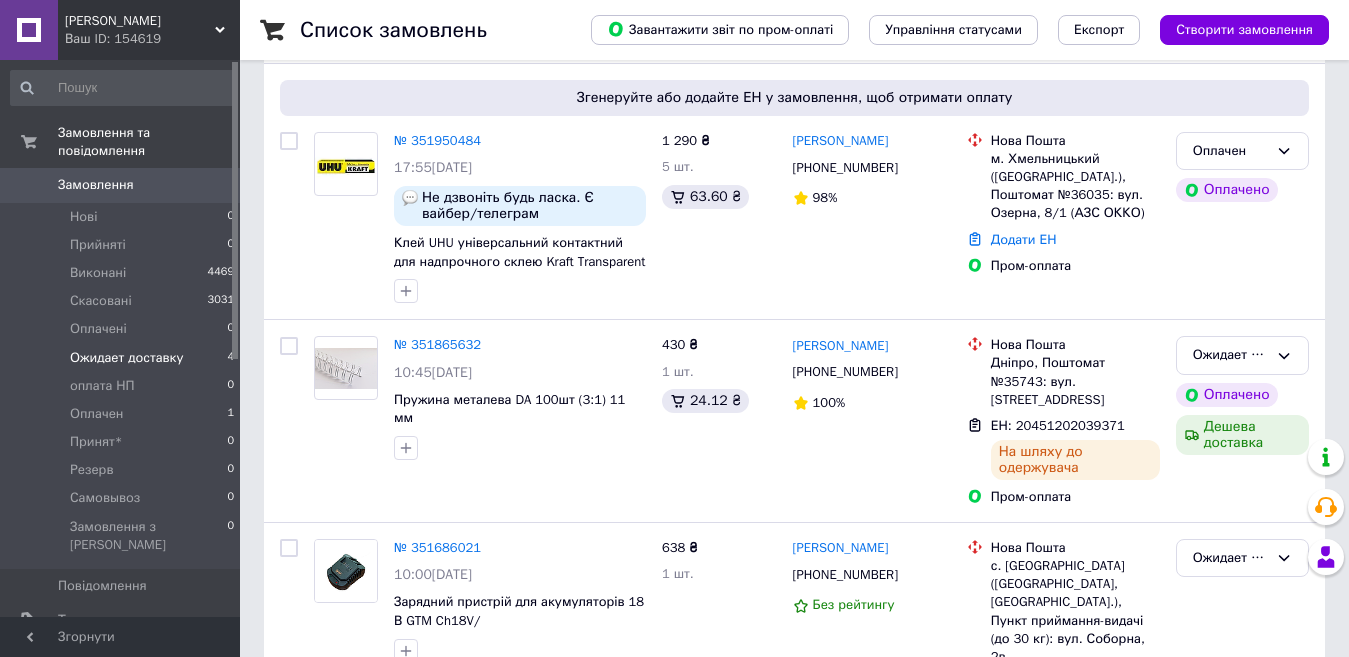 click on "Ожидает доставку" at bounding box center (127, 358) 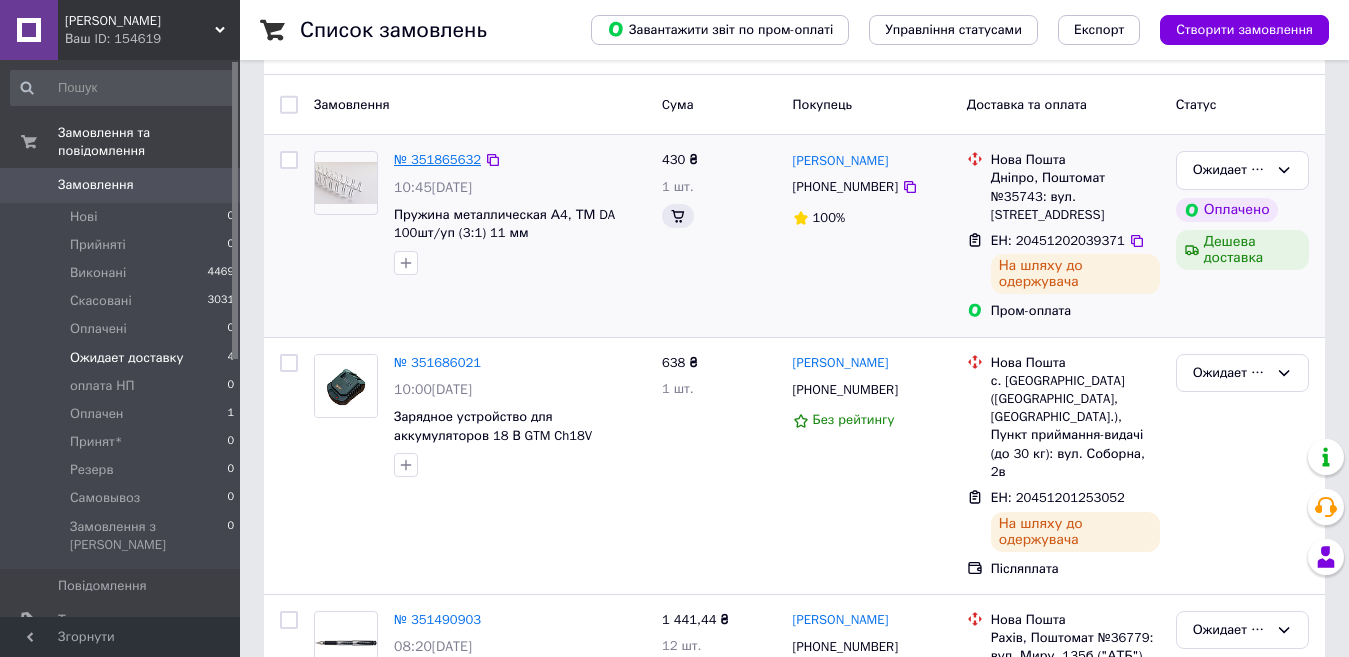 scroll, scrollTop: 0, scrollLeft: 0, axis: both 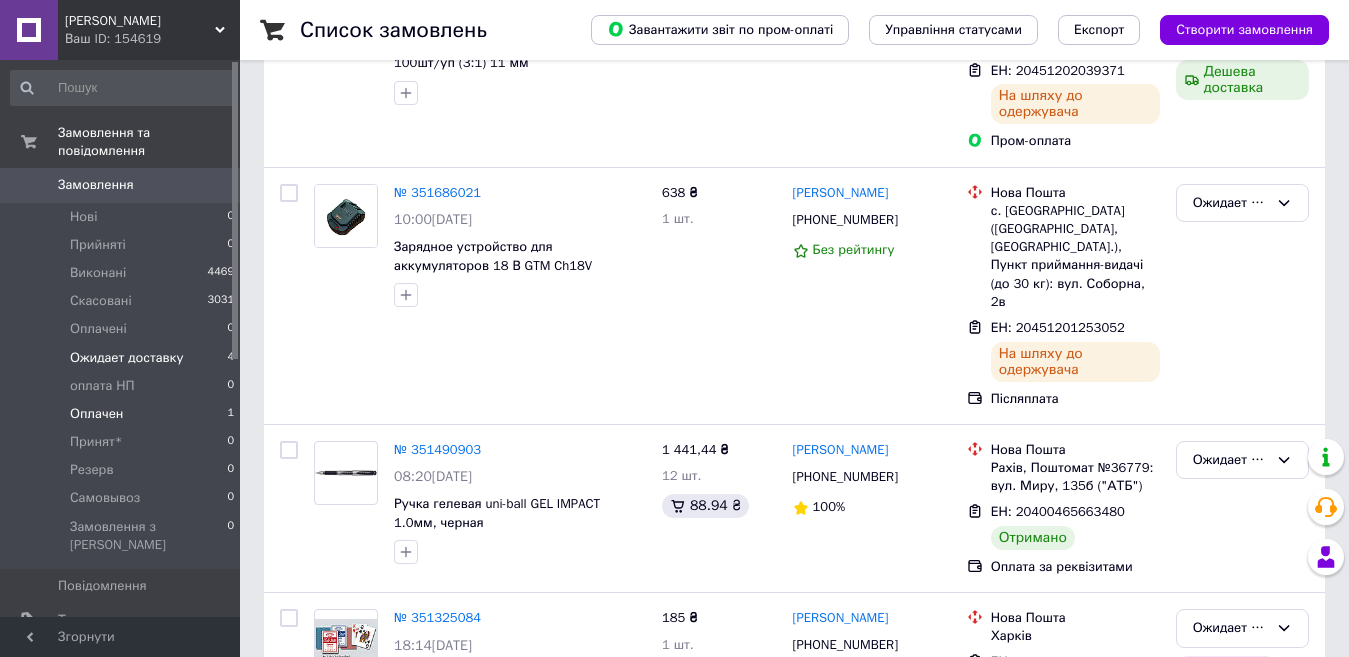 click on "Оплачен 1" at bounding box center (123, 414) 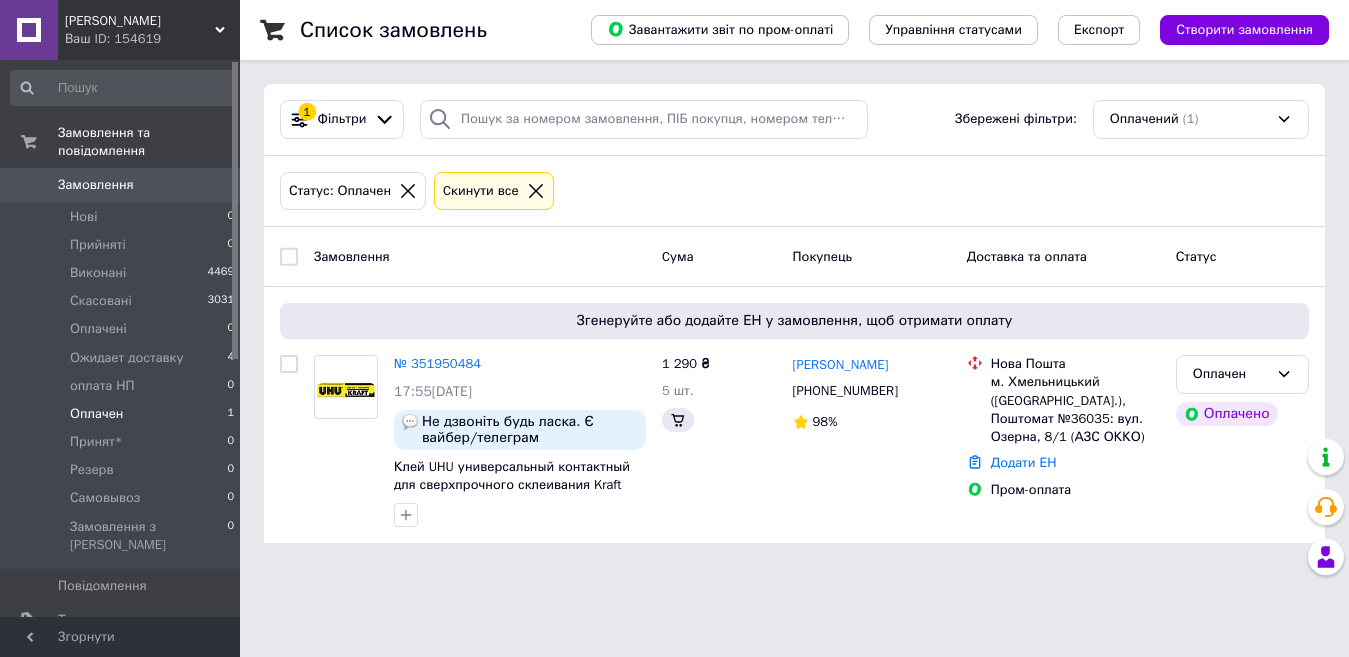scroll, scrollTop: 0, scrollLeft: 0, axis: both 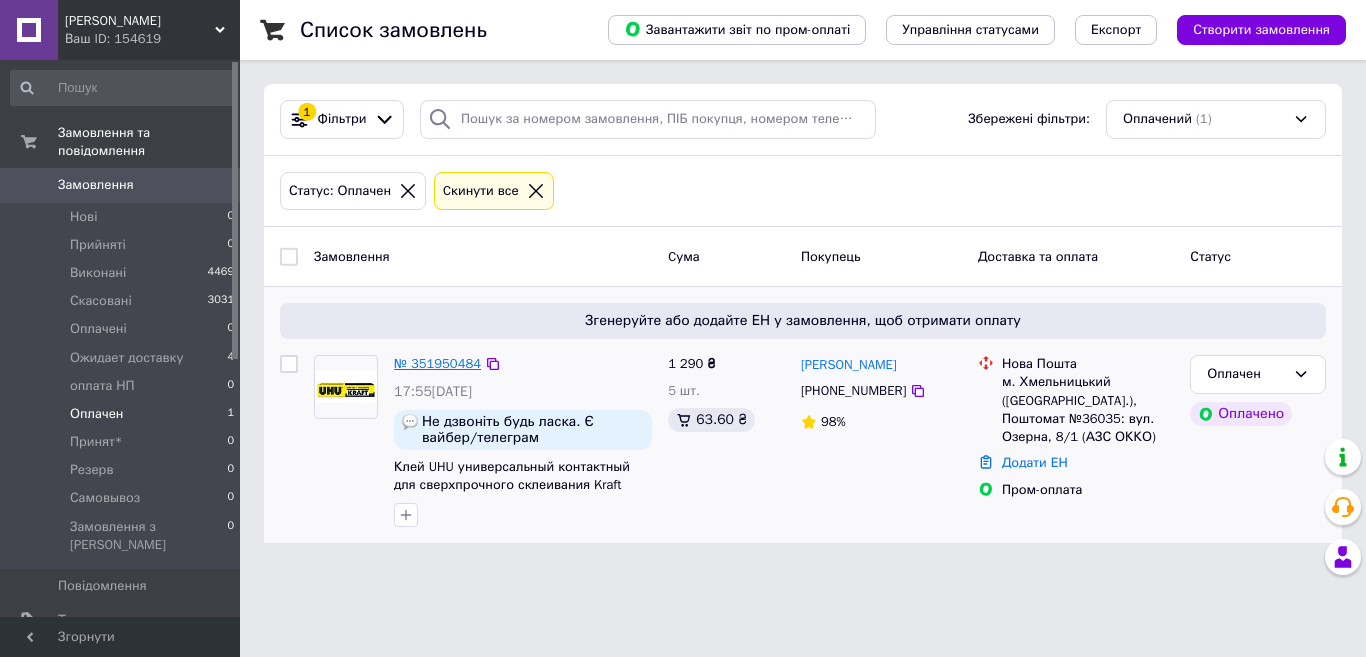 click on "№ 351950484" at bounding box center (437, 363) 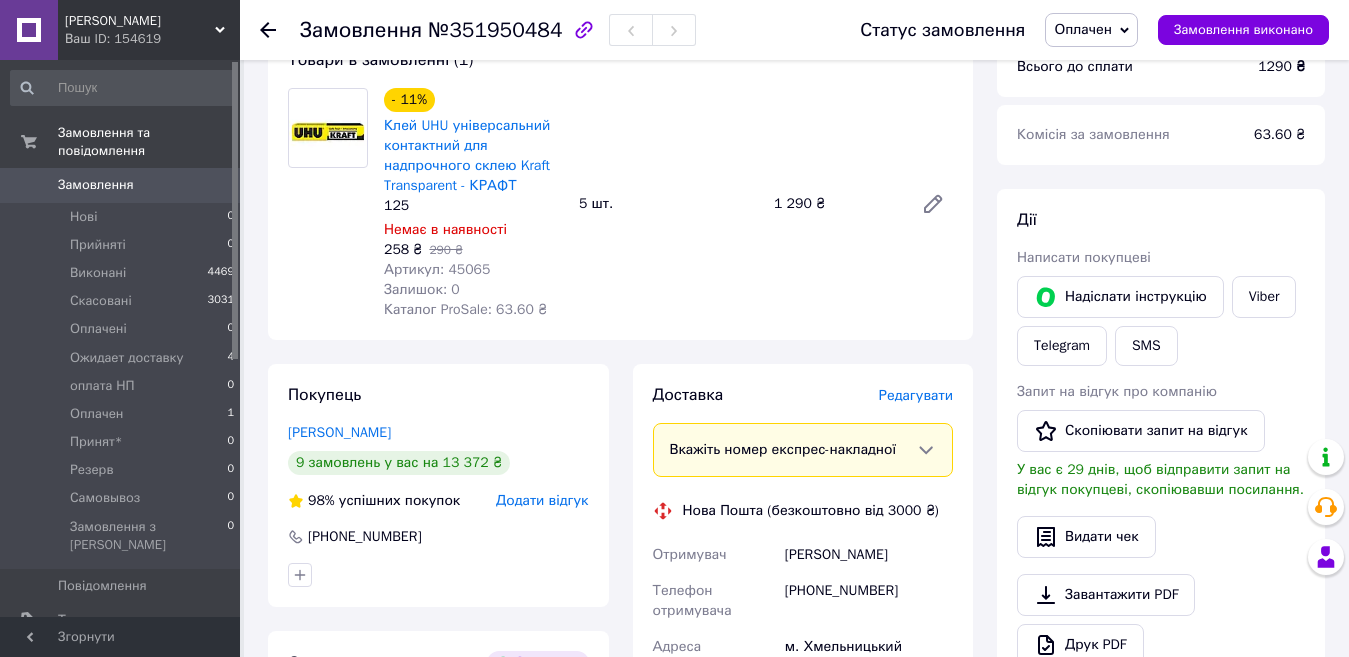 scroll, scrollTop: 799, scrollLeft: 0, axis: vertical 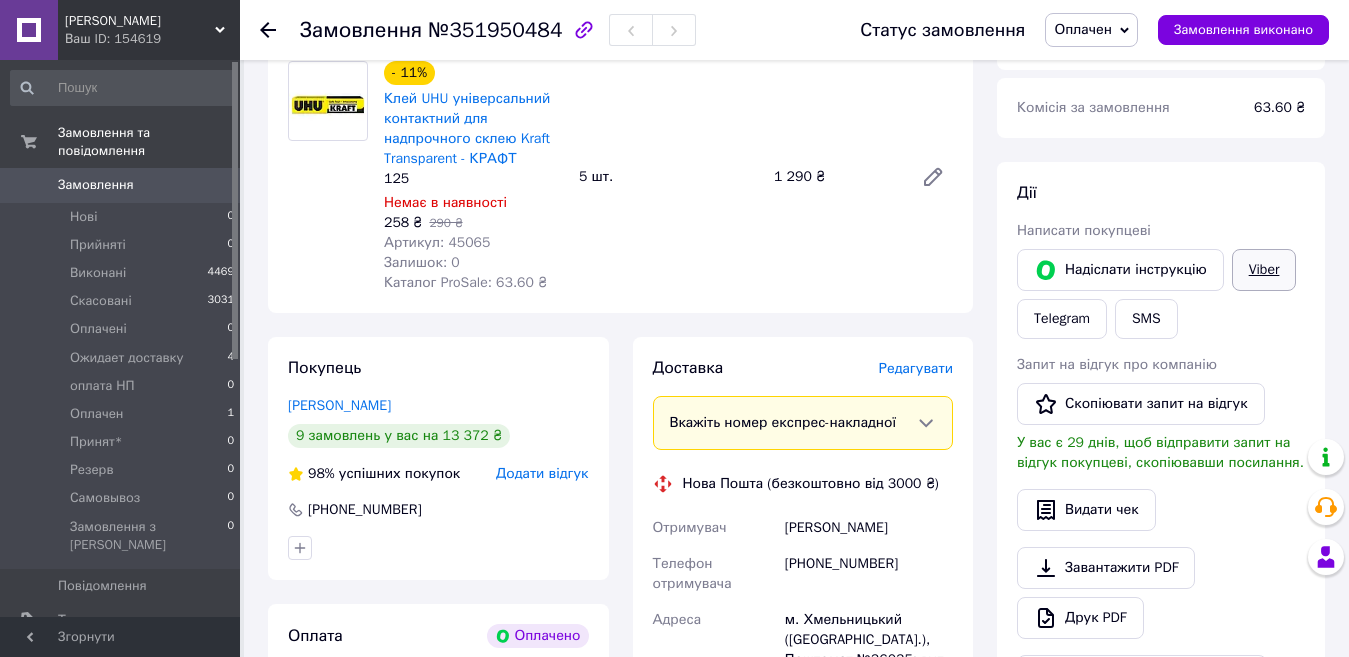 click on "Viber" at bounding box center [1264, 270] 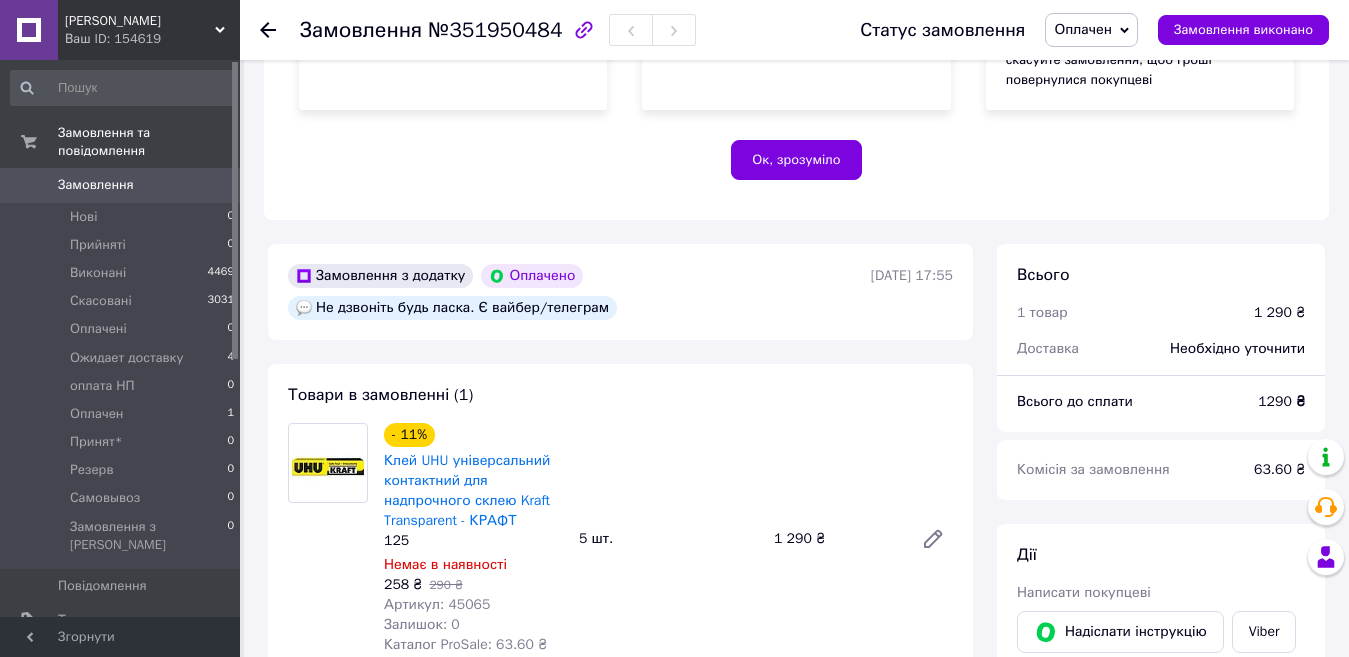 scroll, scrollTop: 589, scrollLeft: 0, axis: vertical 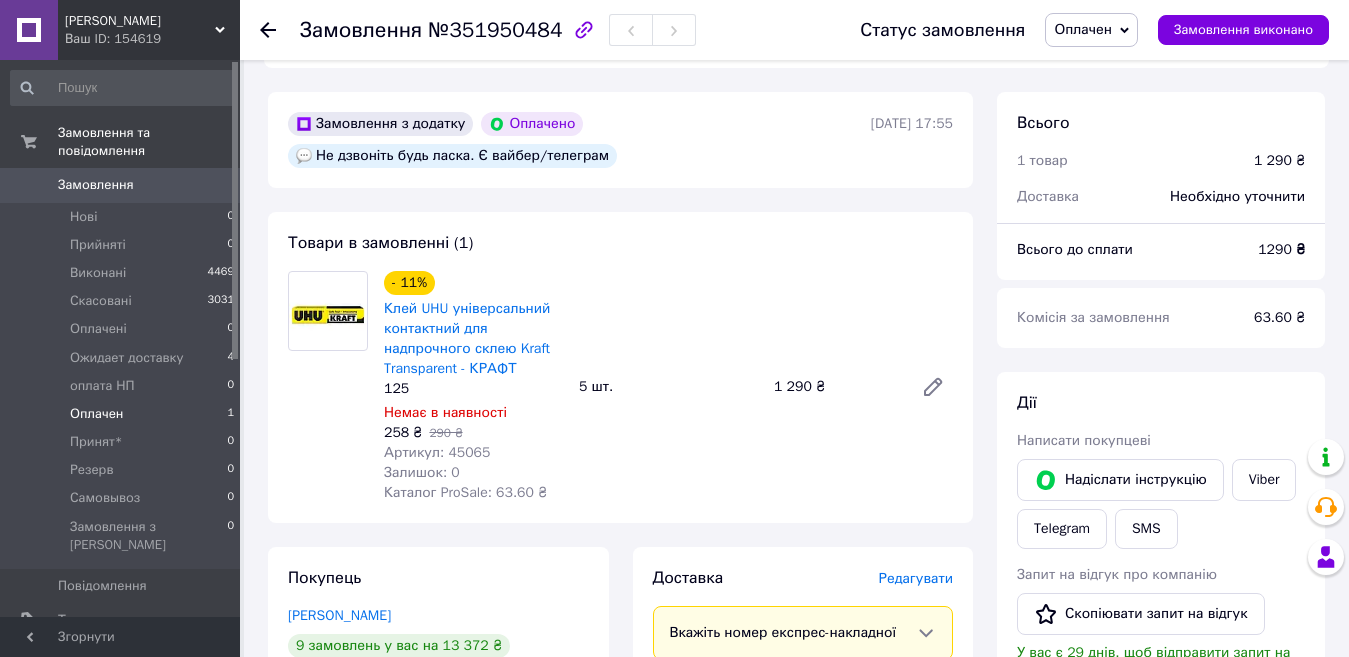 click on "Оплачен 1" at bounding box center [123, 414] 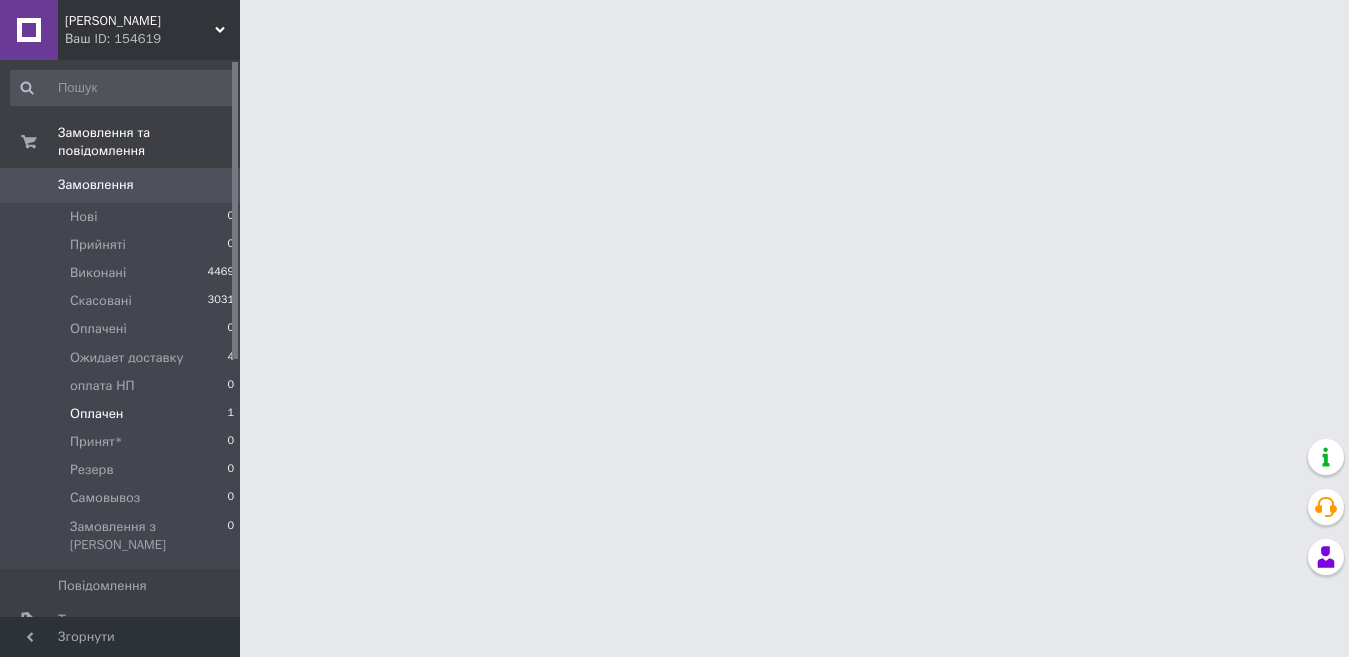 scroll, scrollTop: 0, scrollLeft: 0, axis: both 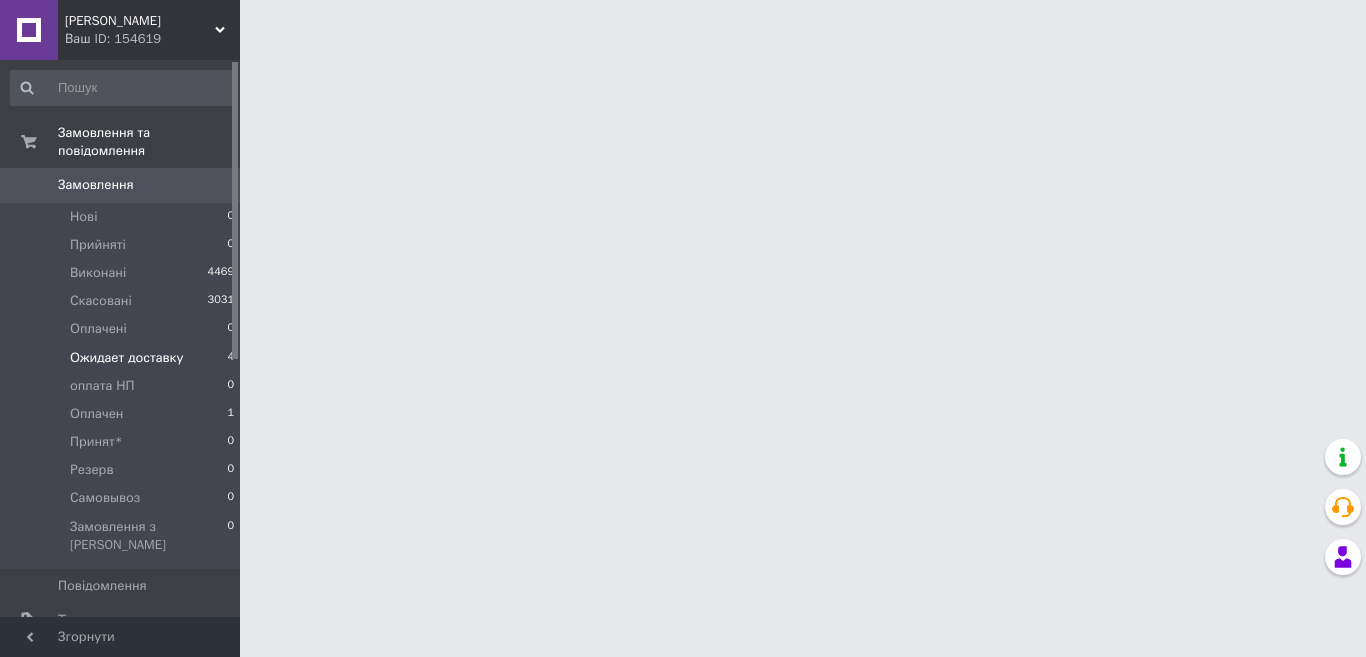 click on "Ожидает доставку" at bounding box center (127, 358) 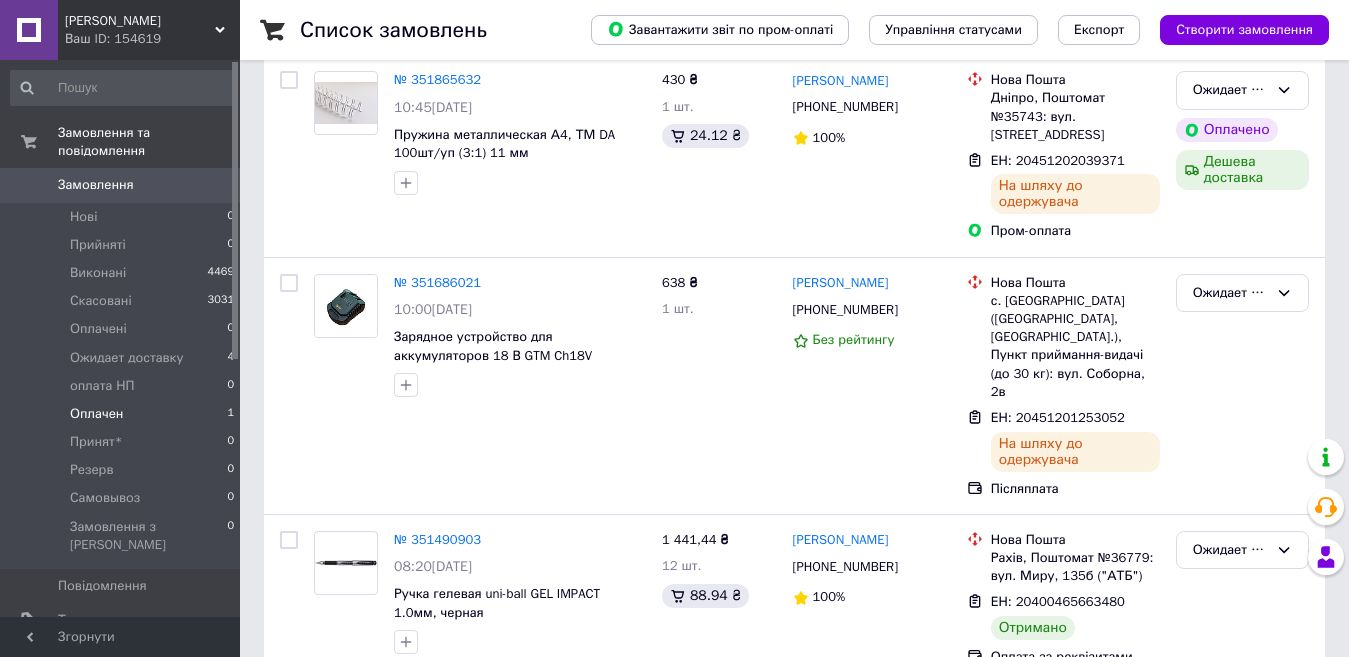 scroll, scrollTop: 415, scrollLeft: 0, axis: vertical 